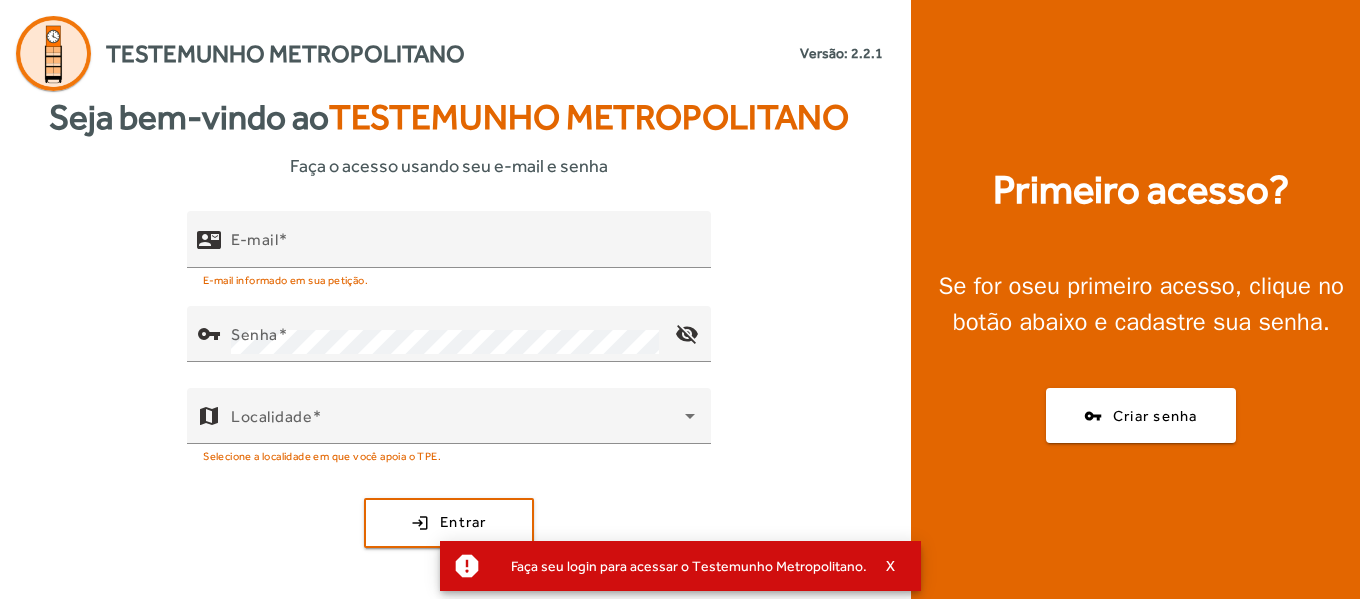 scroll, scrollTop: 0, scrollLeft: 0, axis: both 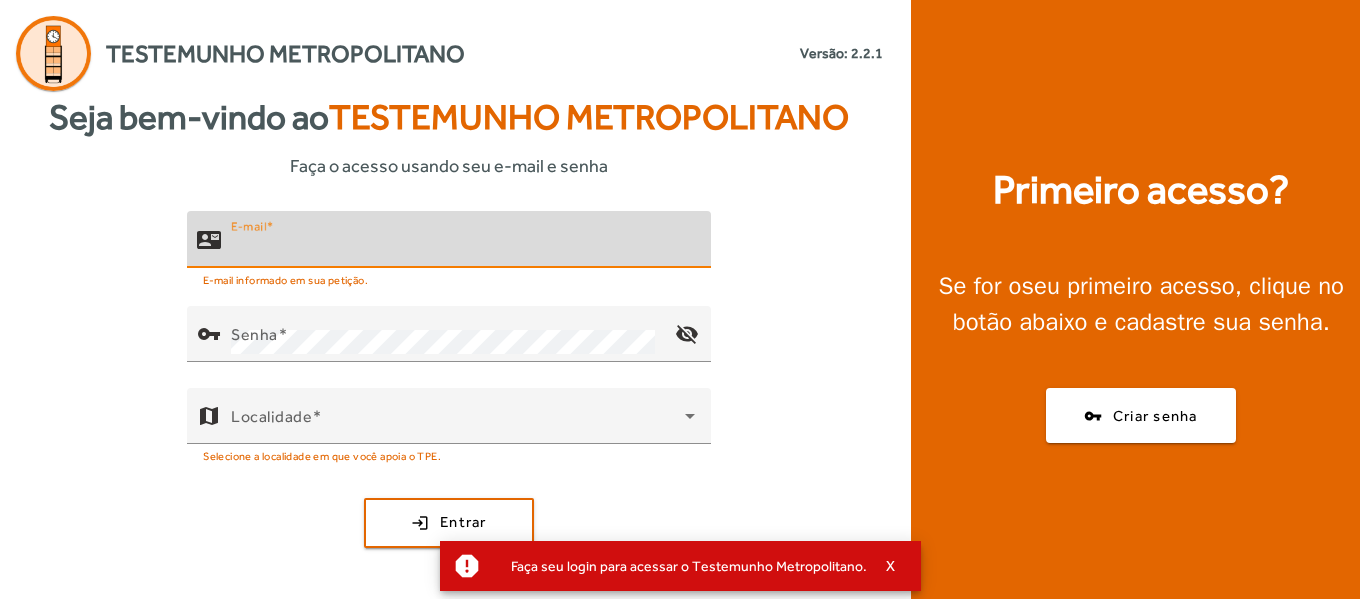 click on "E-mail" at bounding box center [463, 248] 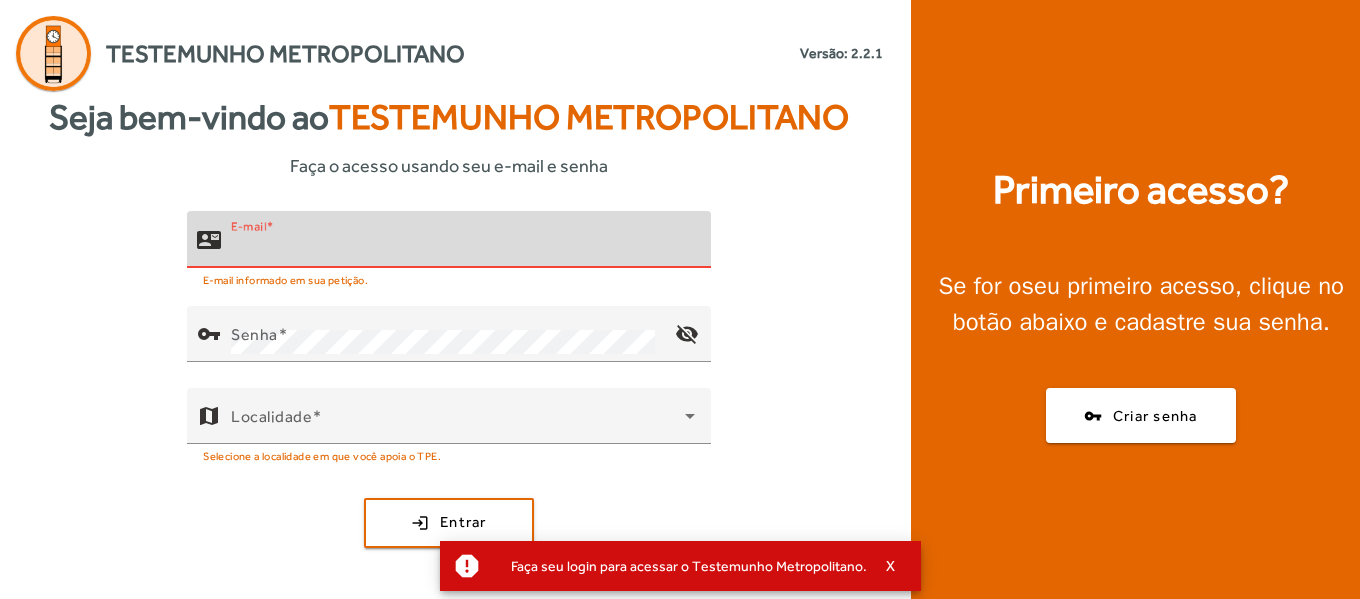 click on "E-mail" at bounding box center (463, 248) 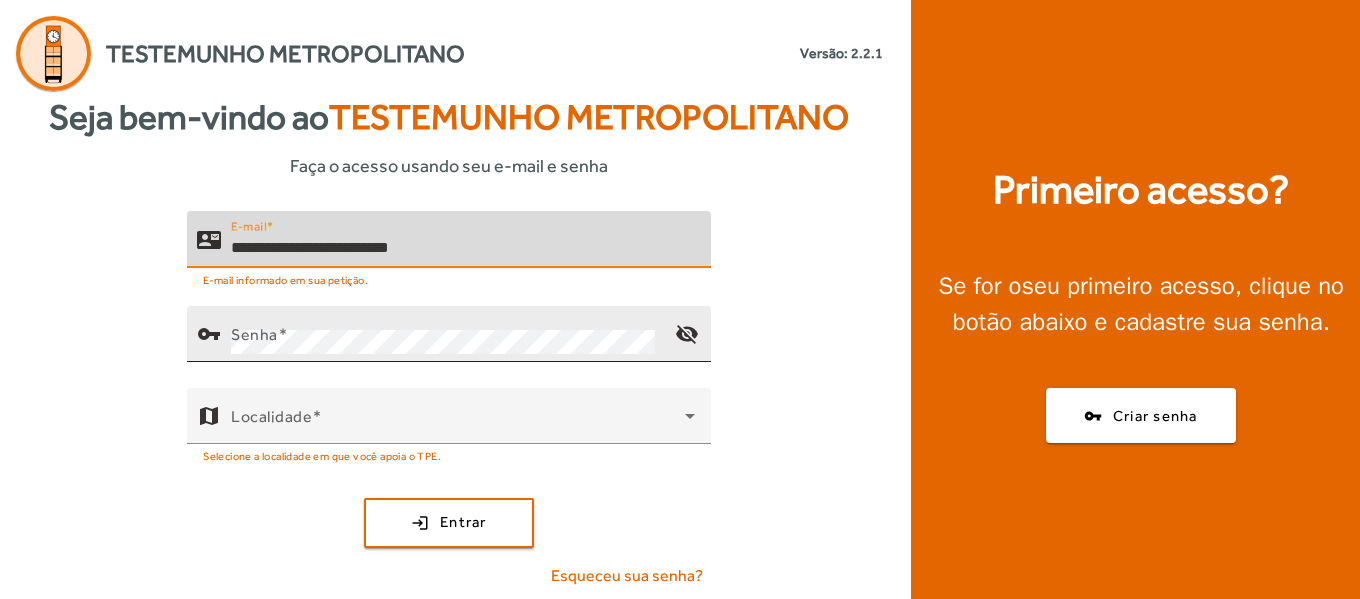 type on "**********" 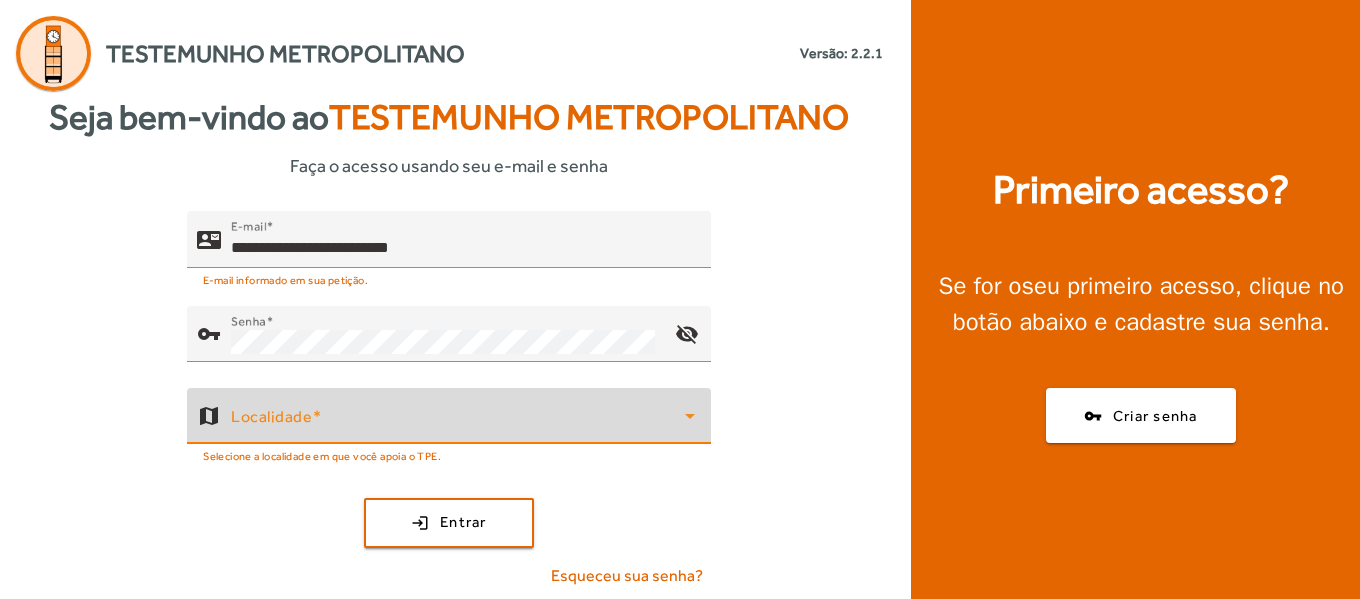 click at bounding box center (458, 424) 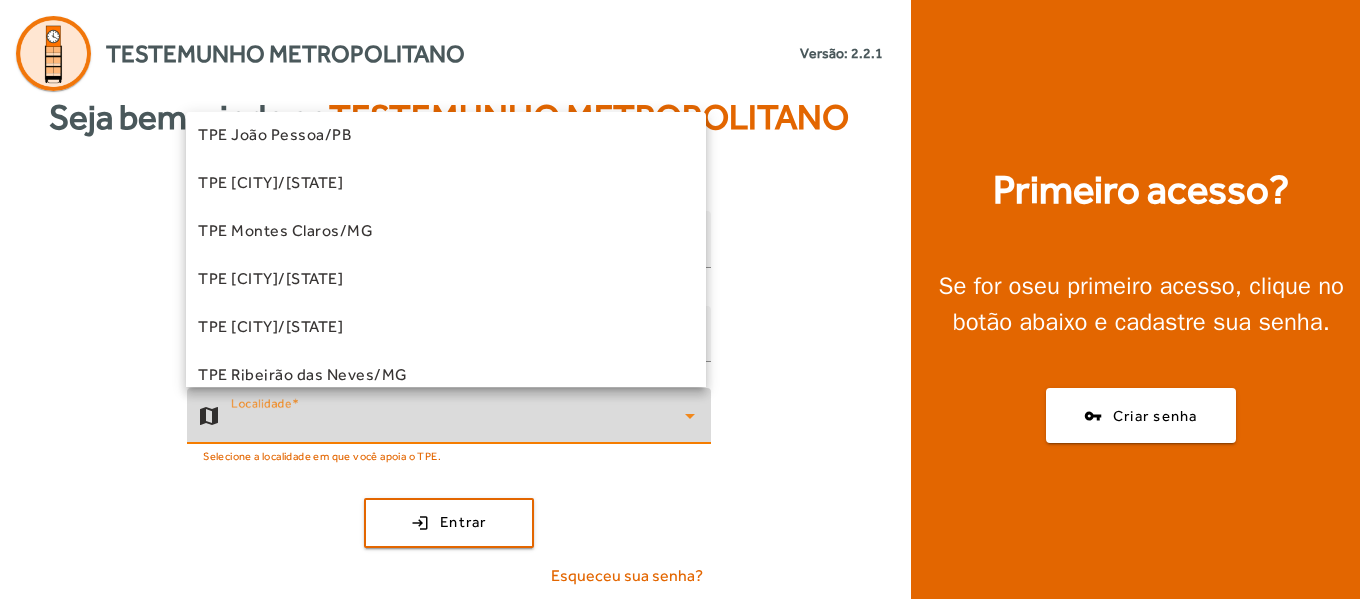 scroll, scrollTop: 557, scrollLeft: 0, axis: vertical 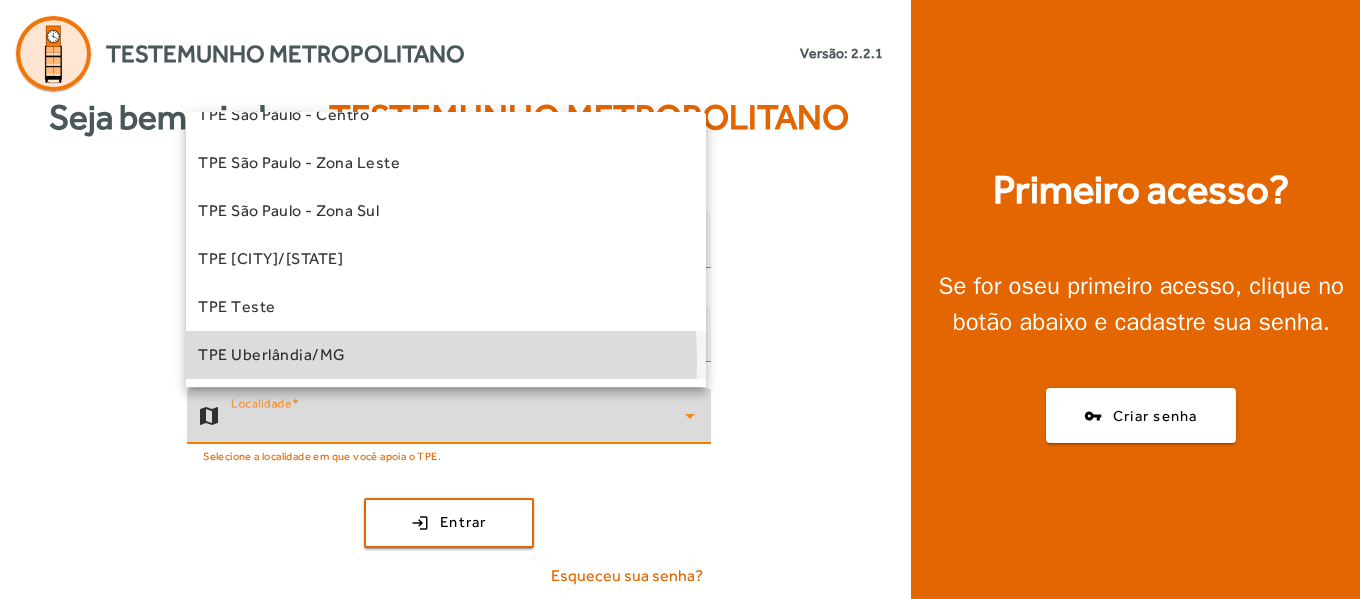 click on "TPE Uberlândia/MG" at bounding box center (272, 355) 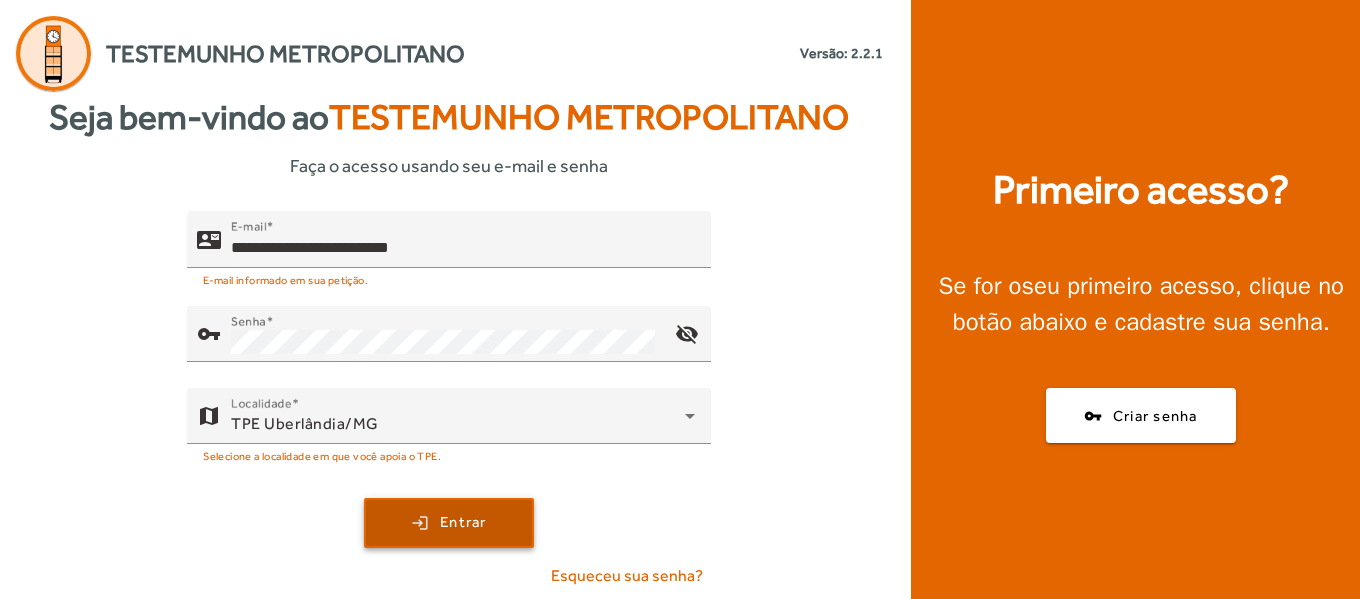 click on "Entrar" 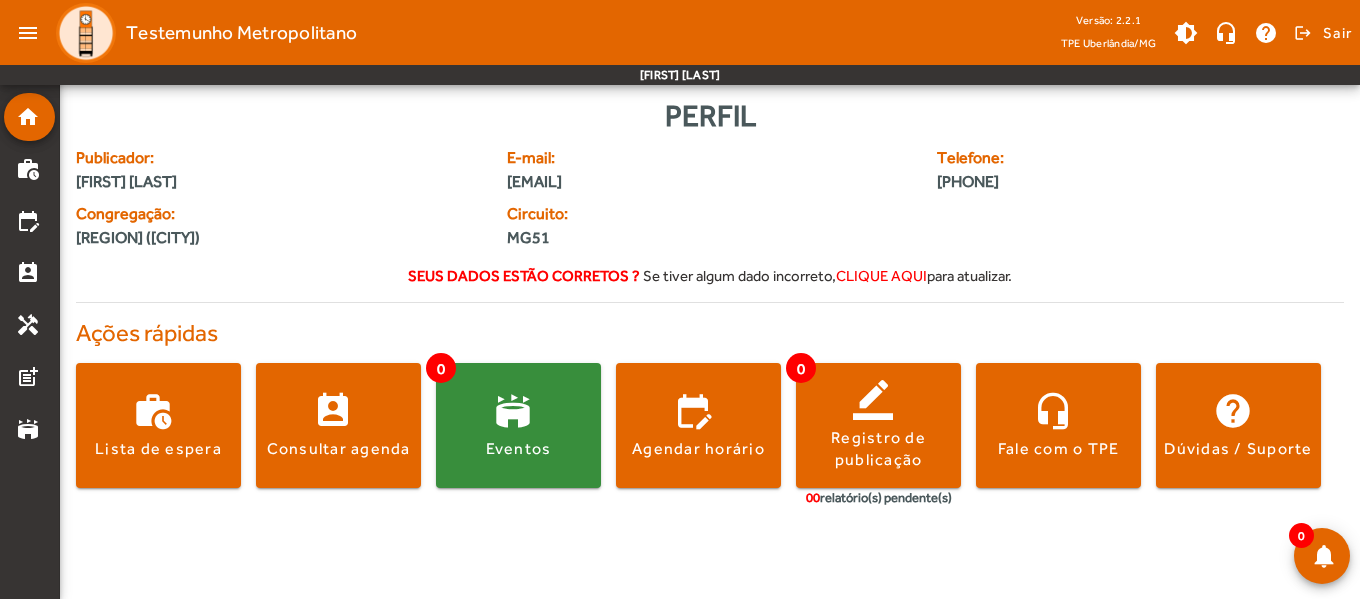 click on "Seus dados estão corretos ?" 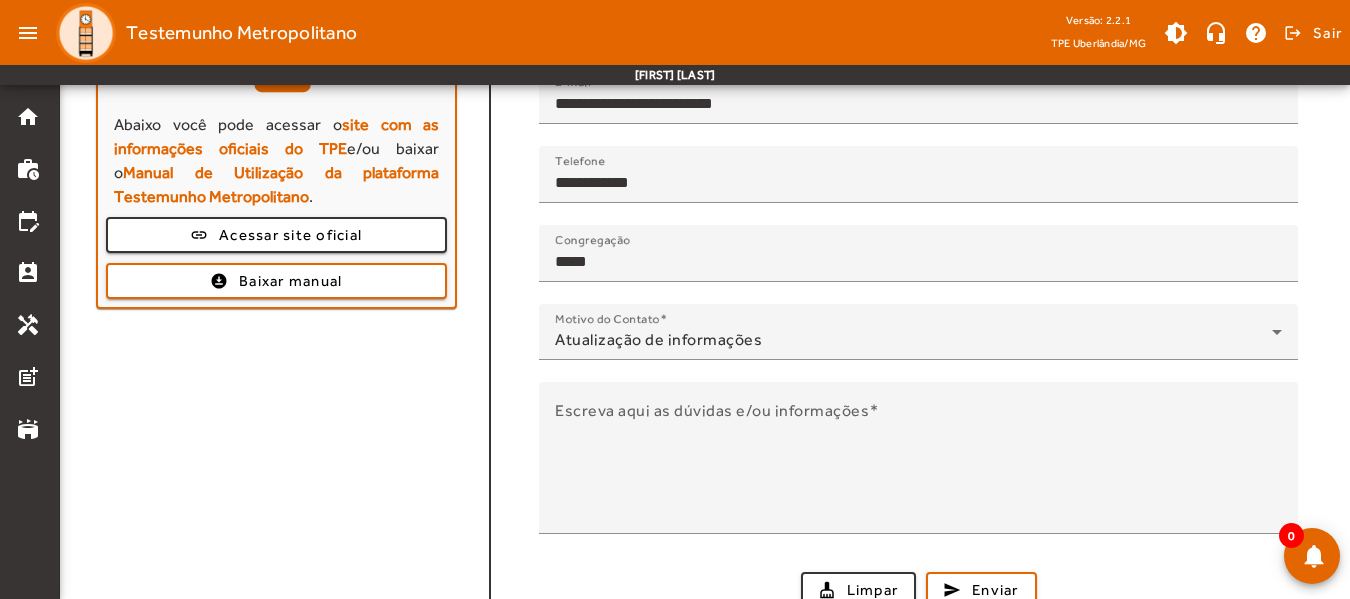 scroll, scrollTop: 333, scrollLeft: 0, axis: vertical 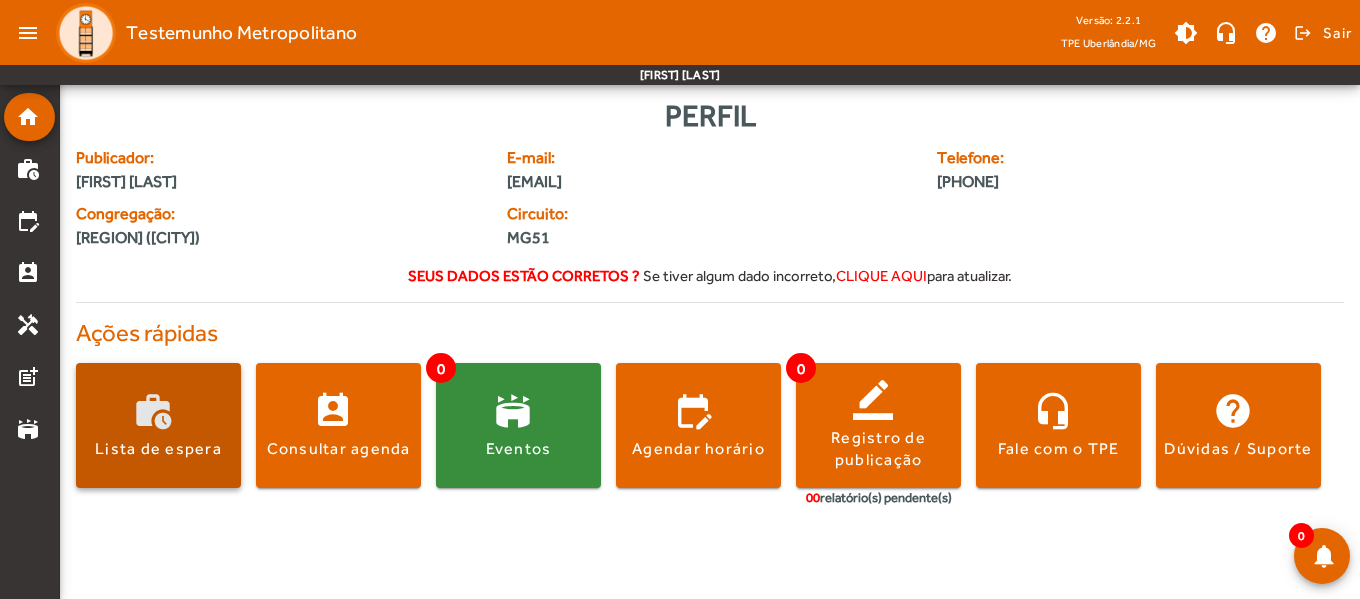 click 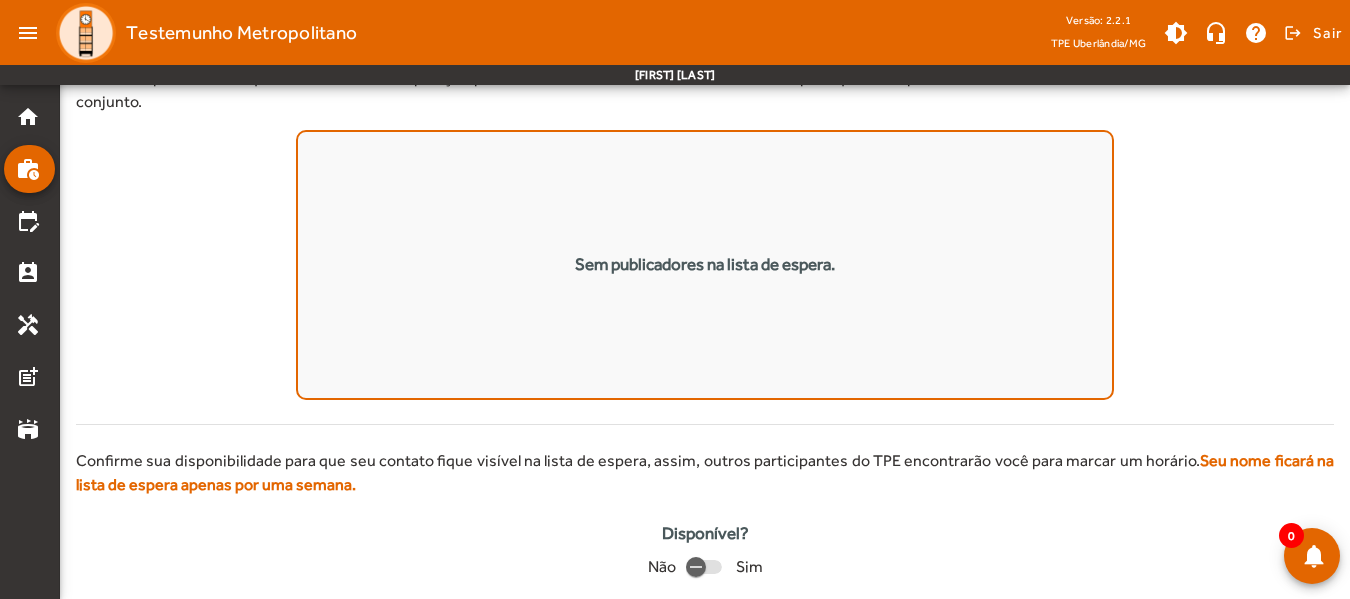 scroll, scrollTop: 117, scrollLeft: 0, axis: vertical 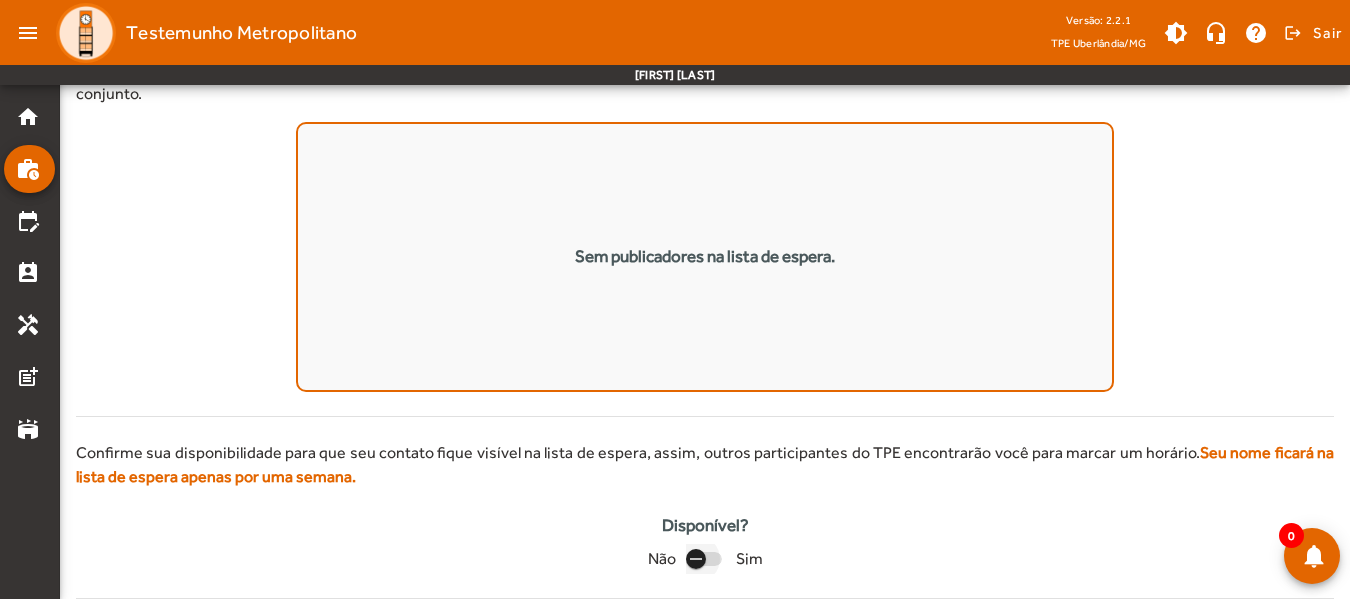click 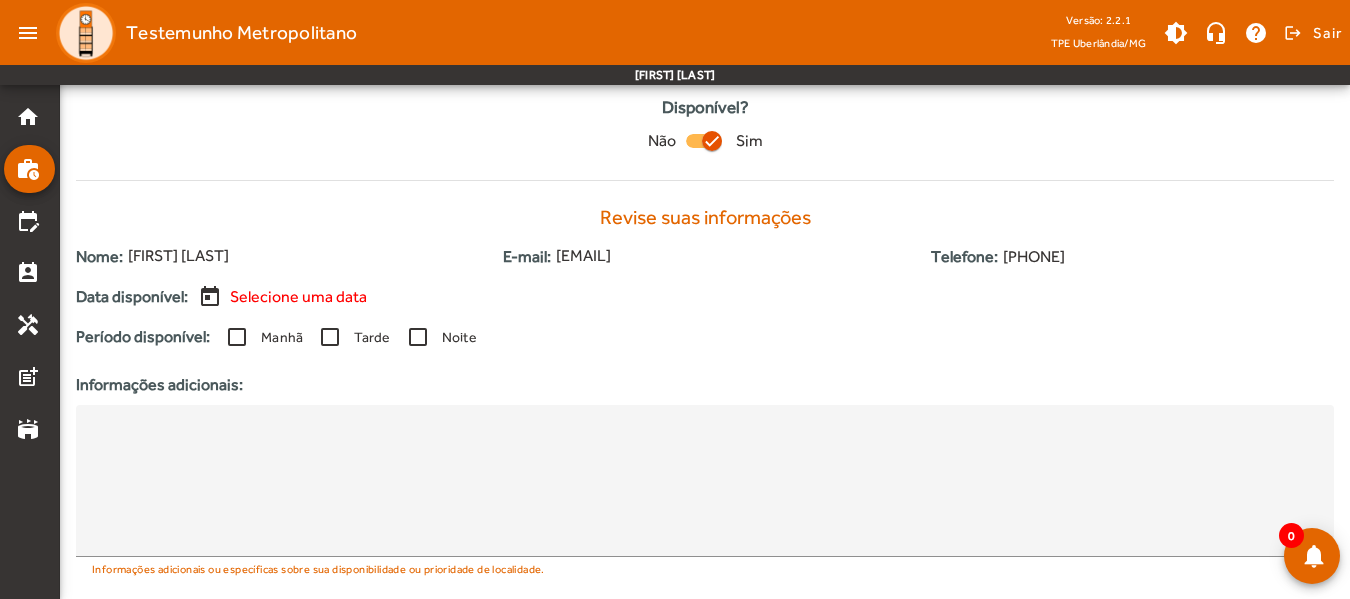 scroll, scrollTop: 575, scrollLeft: 0, axis: vertical 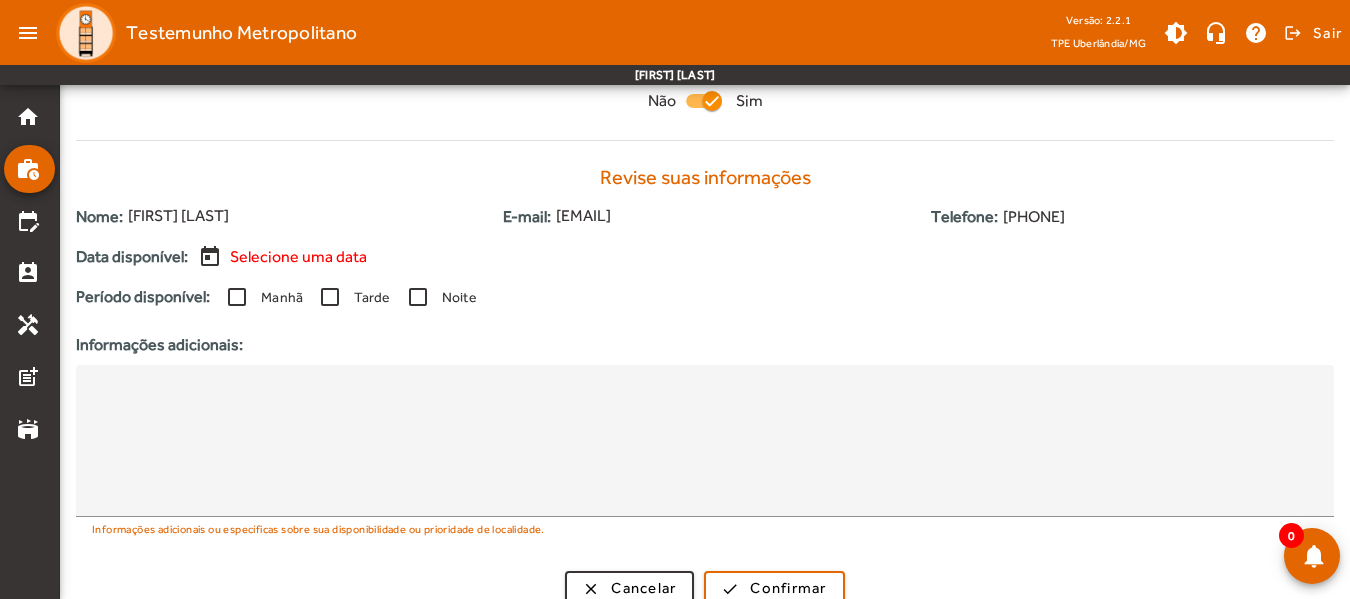 click on "Selecione uma data" at bounding box center [298, 257] 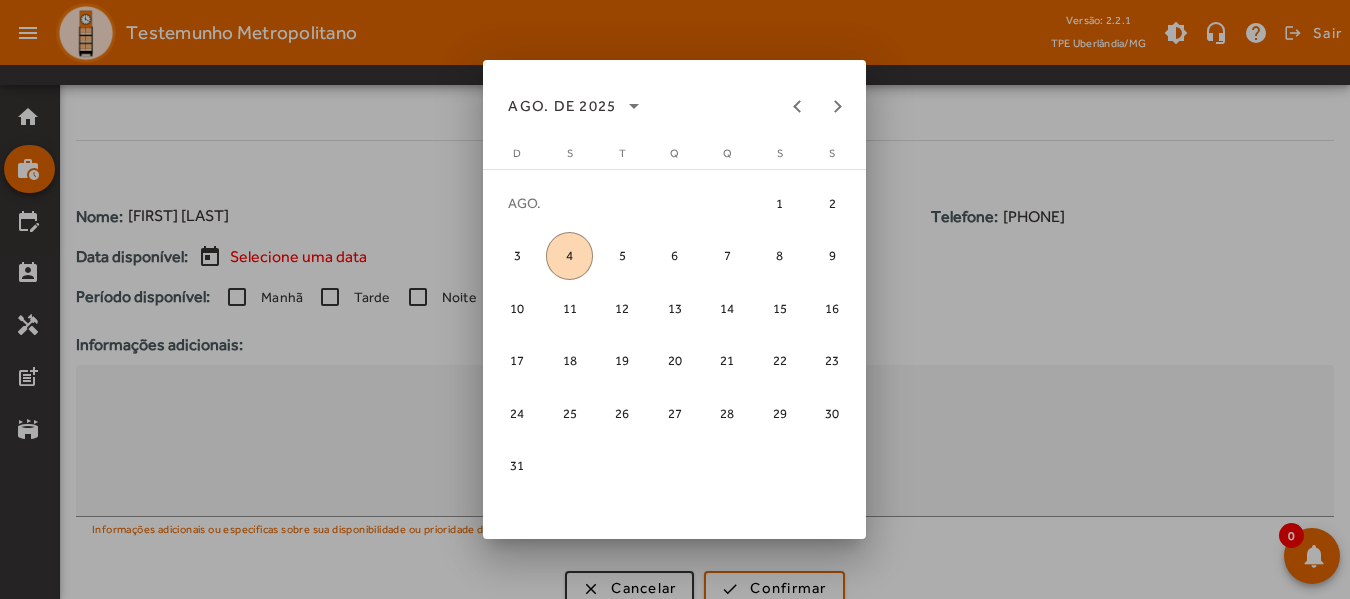 scroll, scrollTop: 0, scrollLeft: 0, axis: both 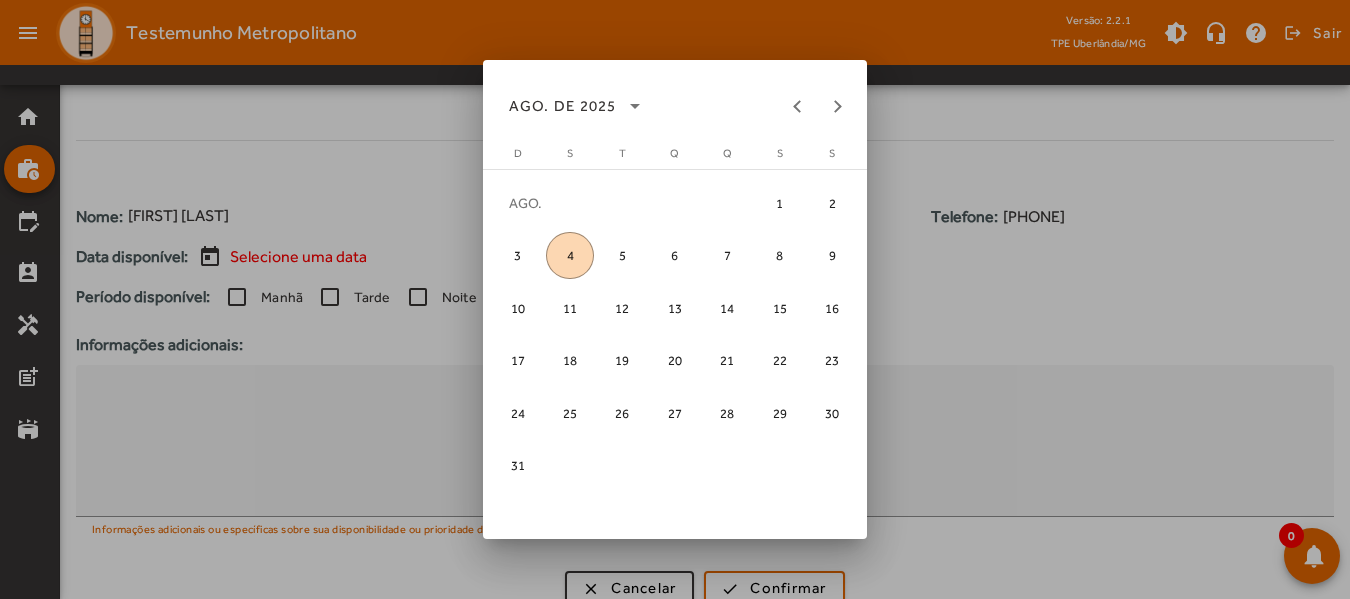 click at bounding box center [675, 299] 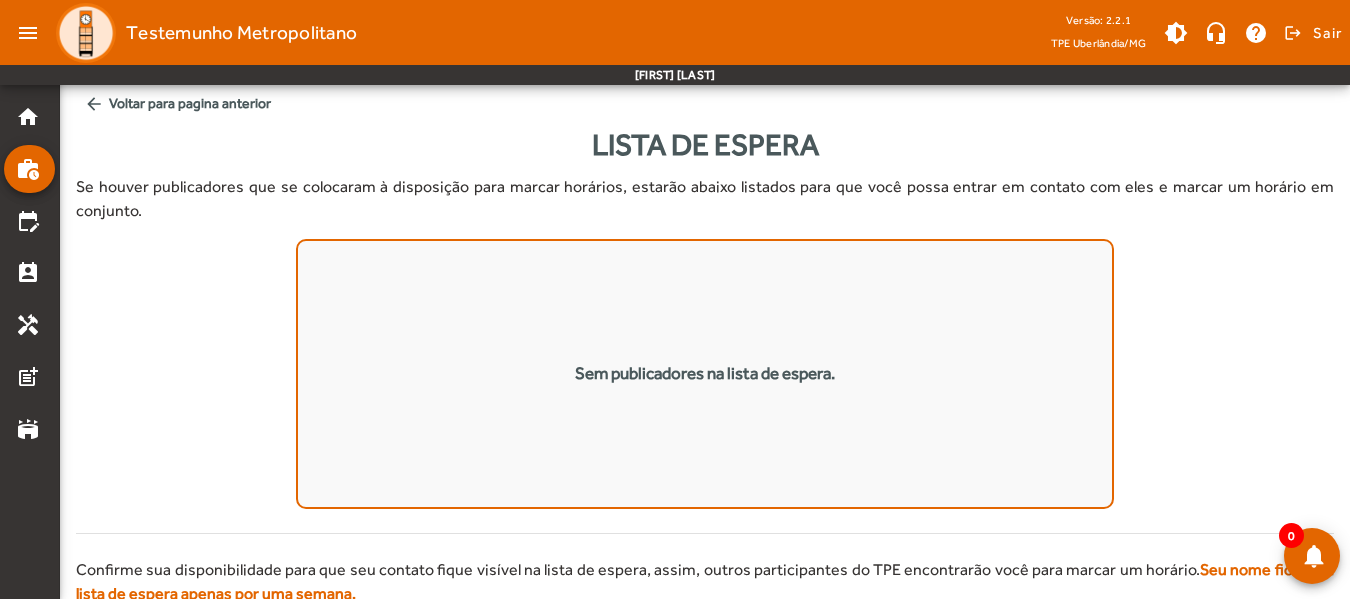 scroll, scrollTop: 575, scrollLeft: 0, axis: vertical 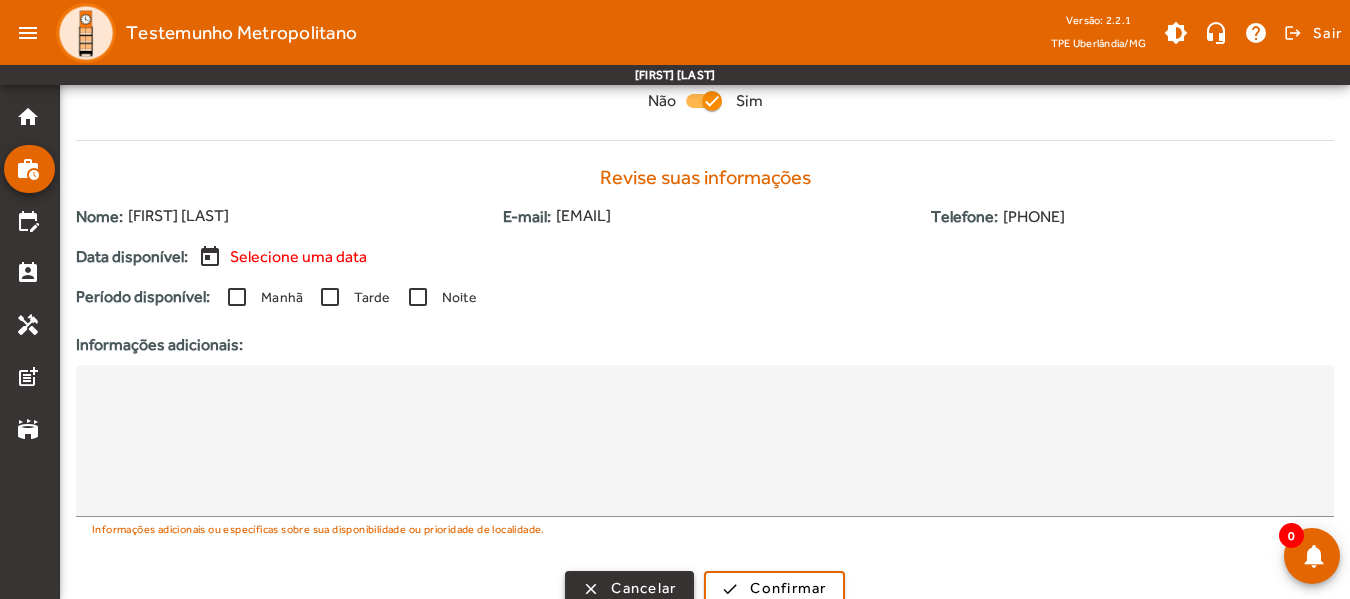 click on "Cancelar" at bounding box center [643, 588] 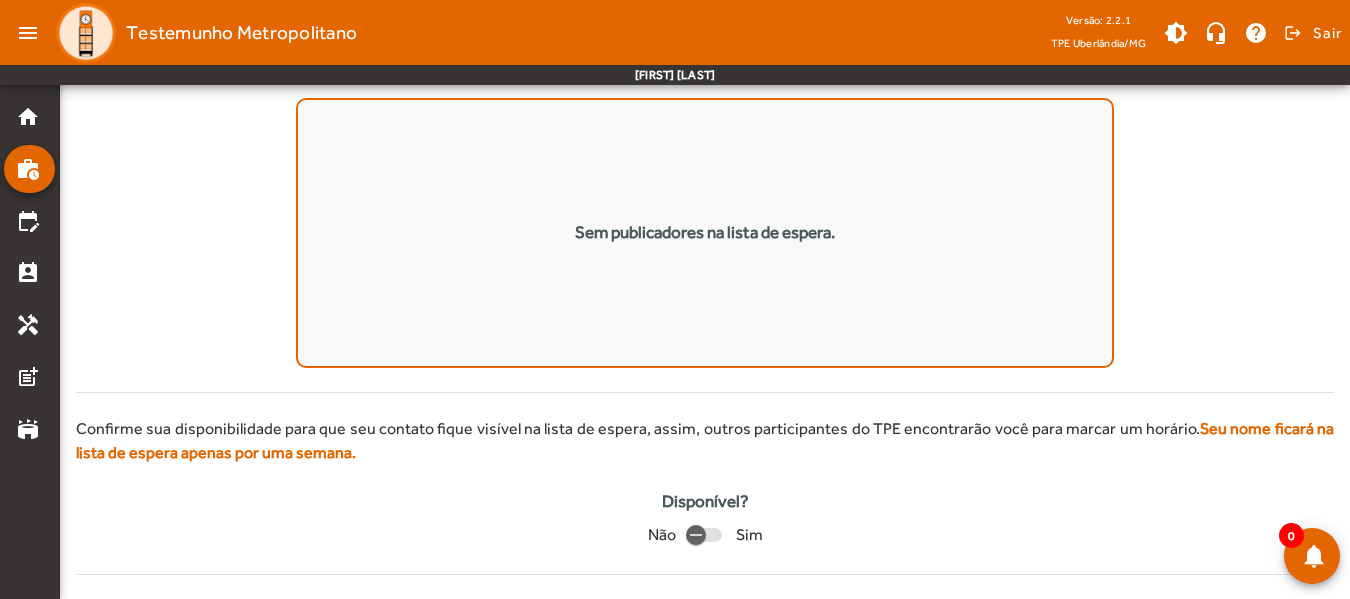 scroll, scrollTop: 0, scrollLeft: 0, axis: both 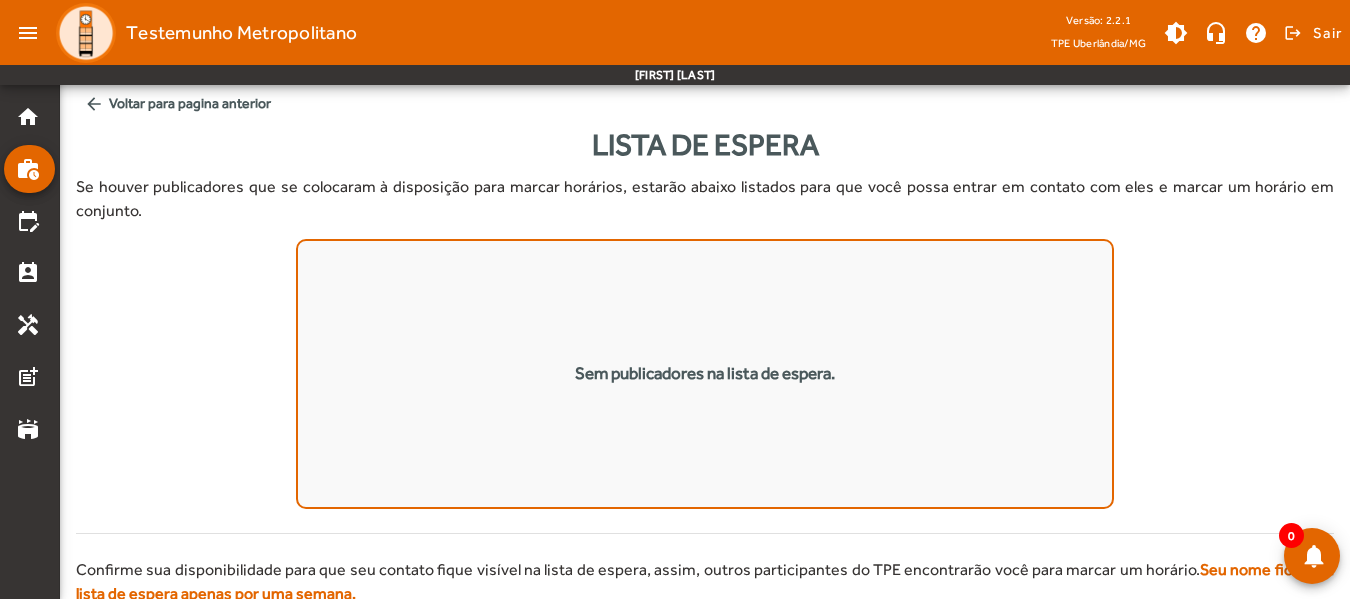 click on "arrow_back  Voltar para pagina anterior" 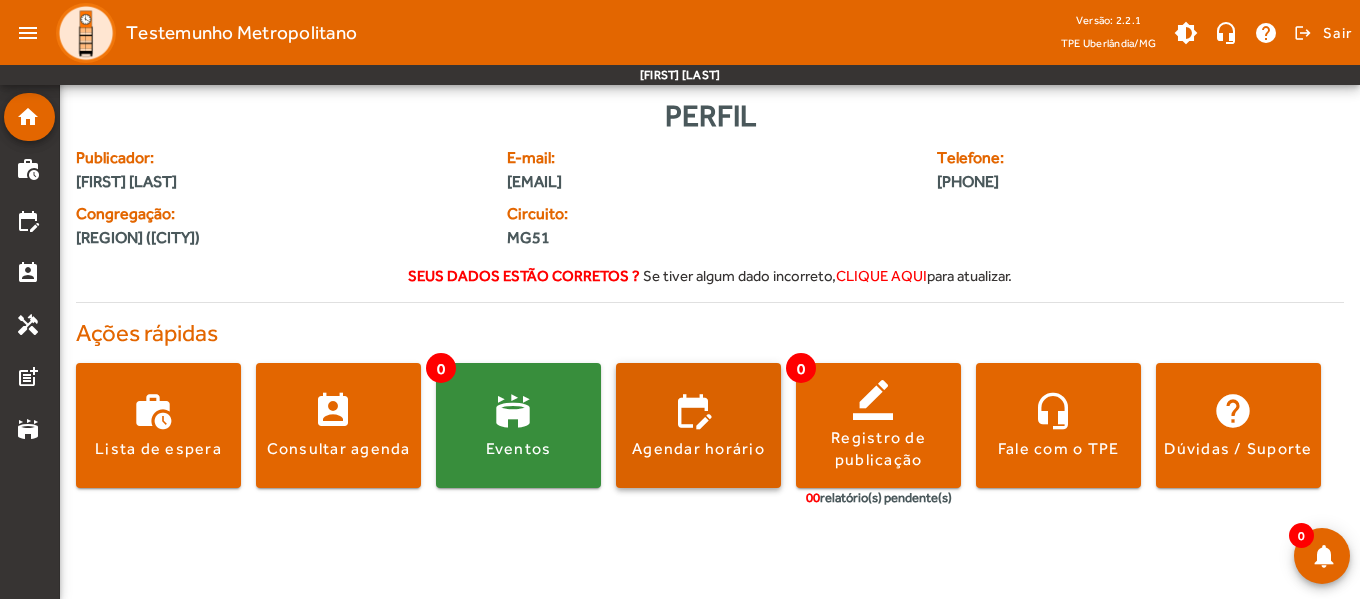 click 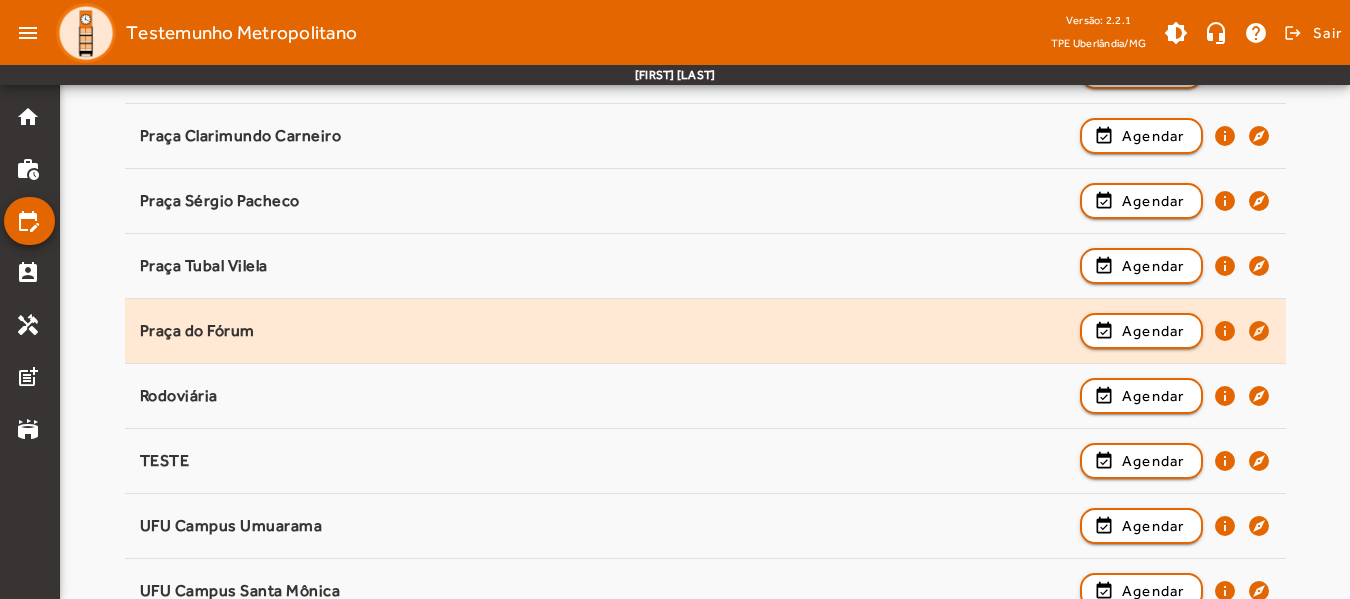 scroll, scrollTop: 451, scrollLeft: 0, axis: vertical 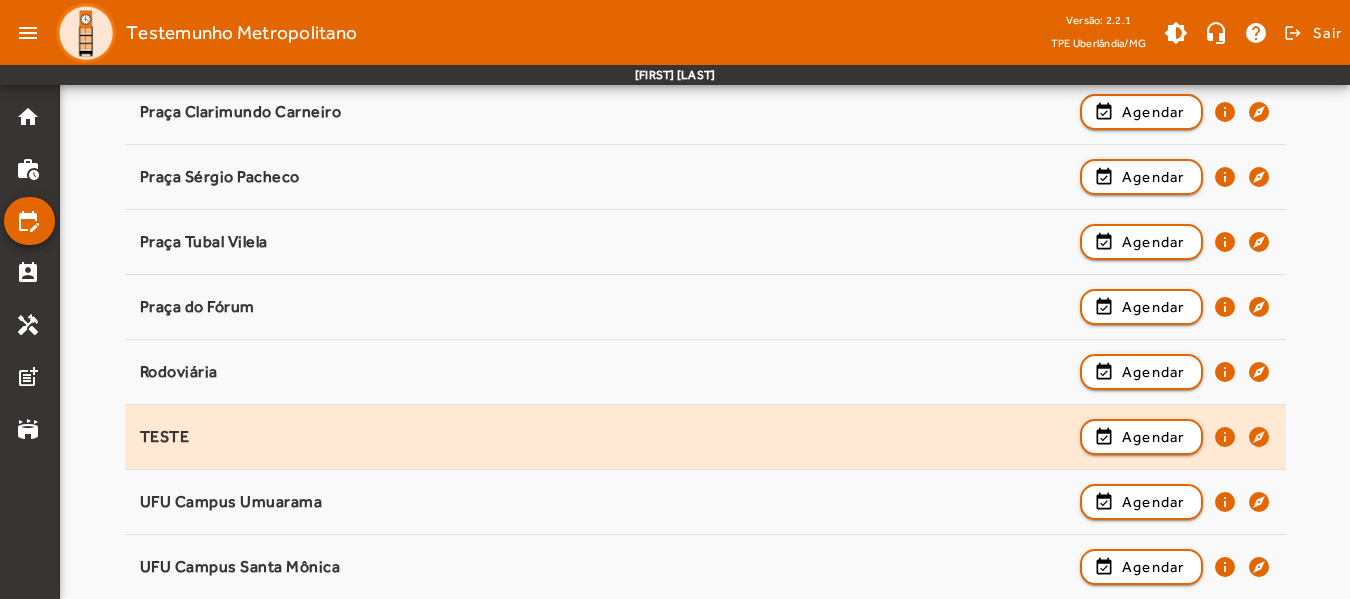 click on "TESTE" at bounding box center [605, 502] 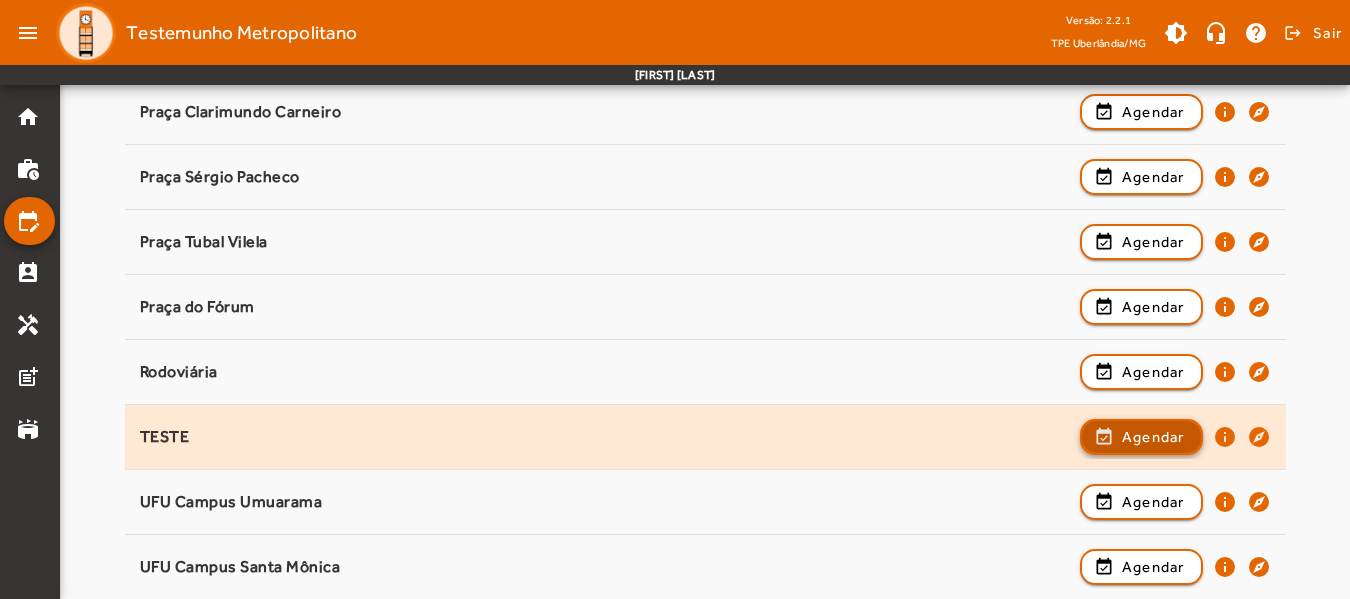 click on "Agendar" 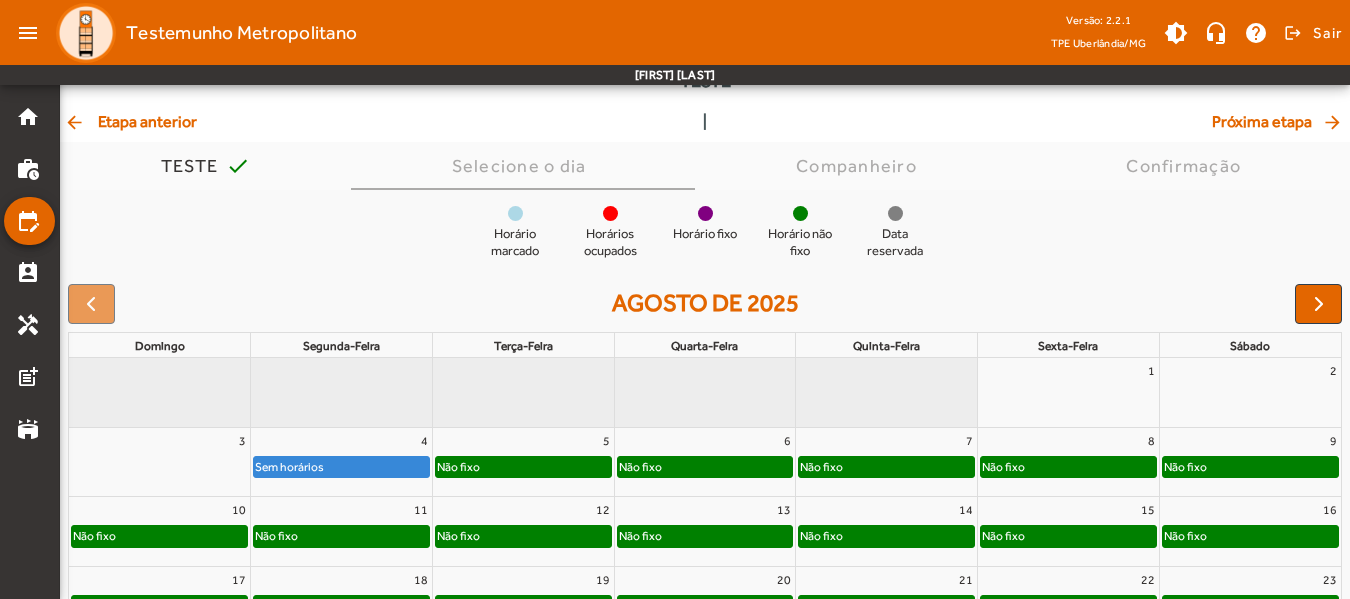 scroll, scrollTop: 200, scrollLeft: 0, axis: vertical 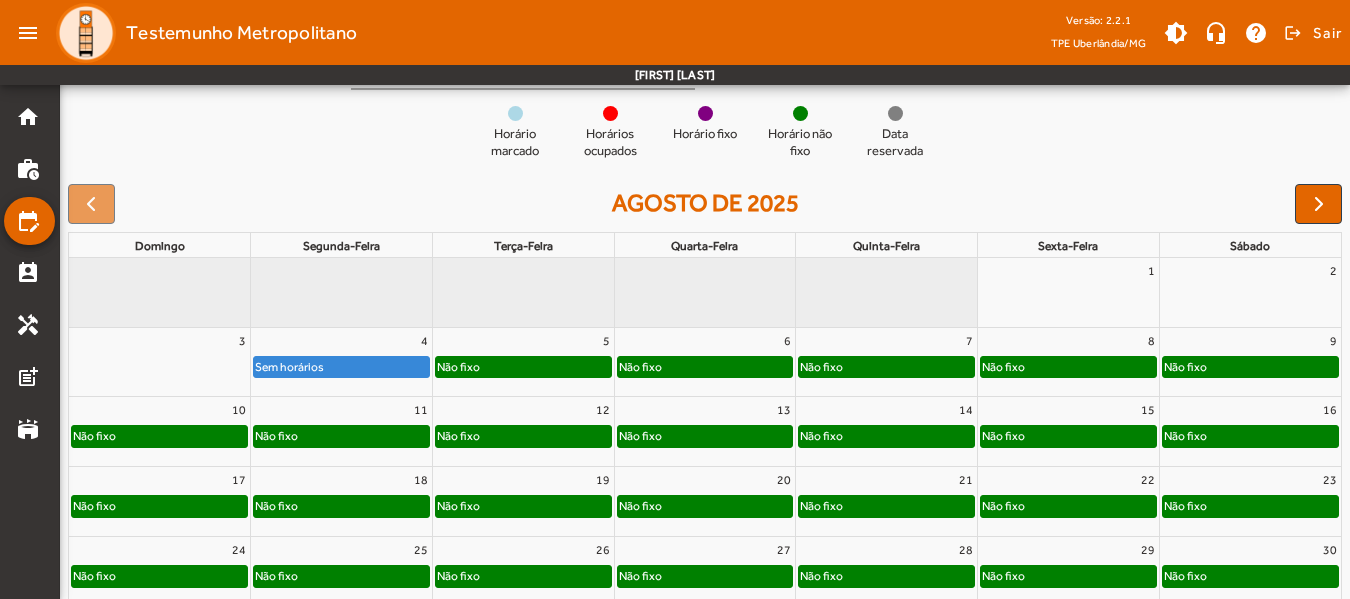 click on "Não fixo" 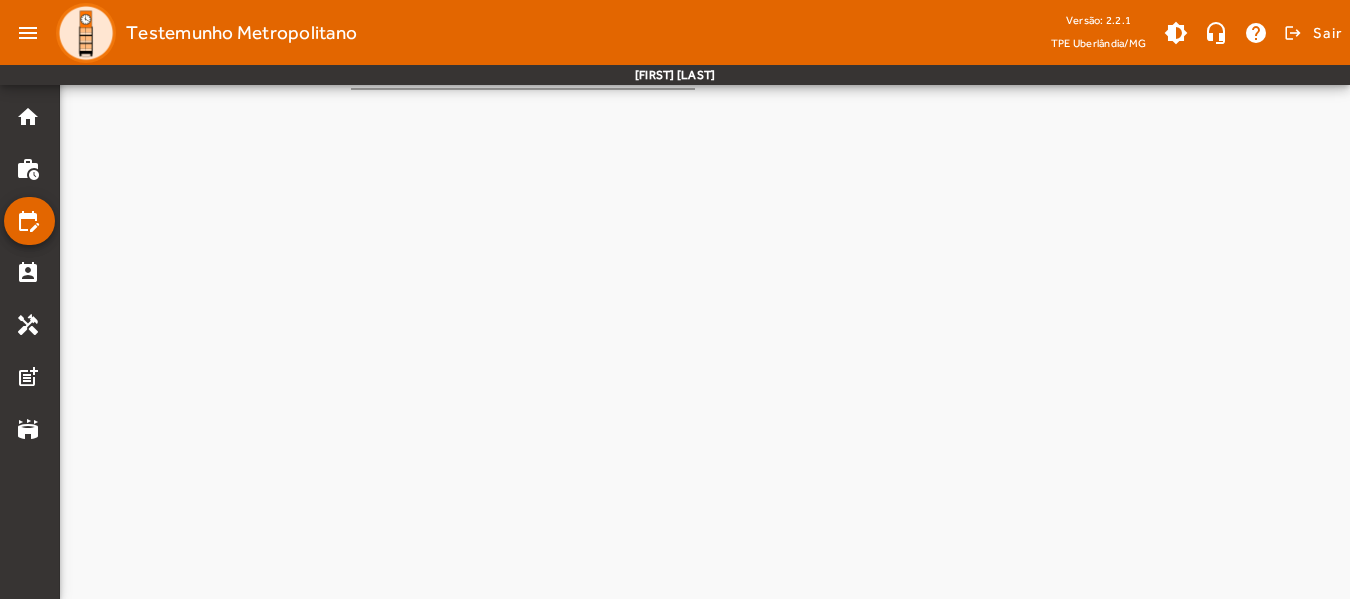 scroll, scrollTop: 0, scrollLeft: 0, axis: both 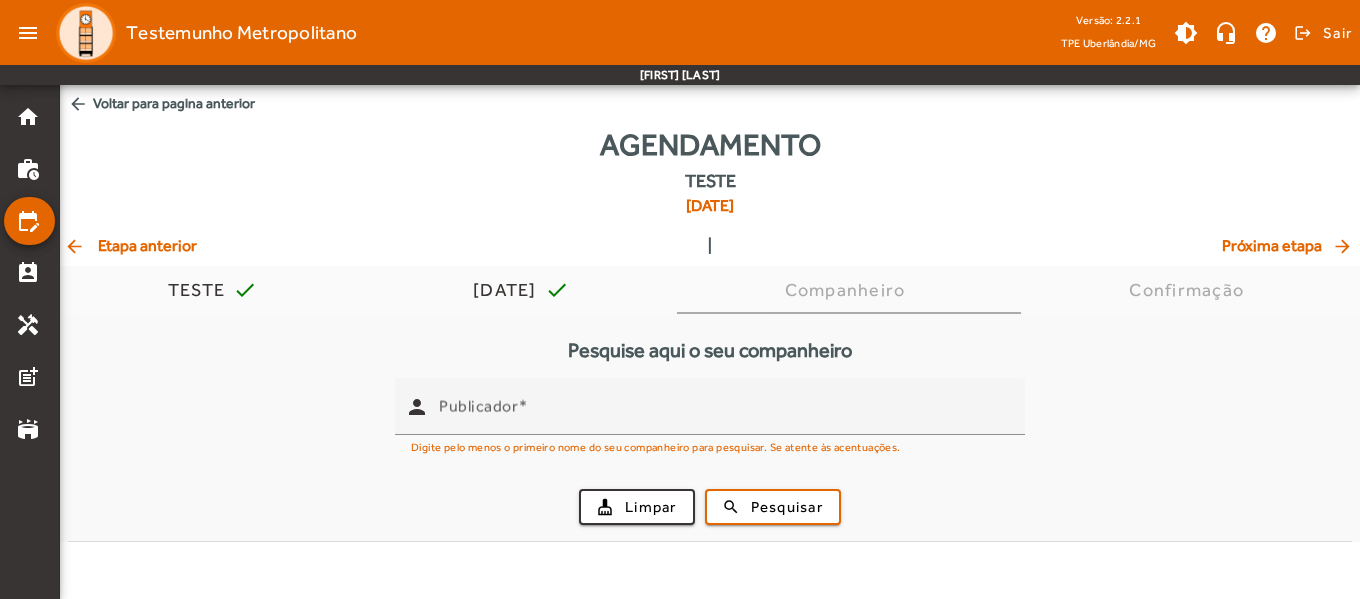 click on "arrow_back  Voltar para pagina anterior" 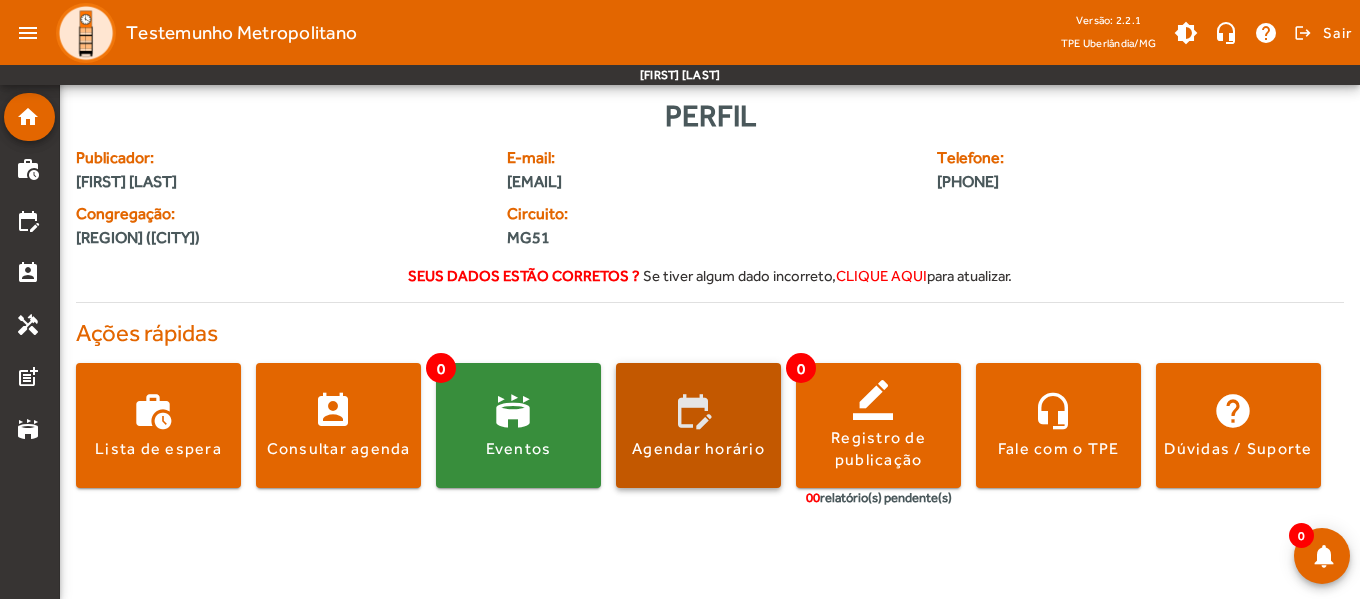 click 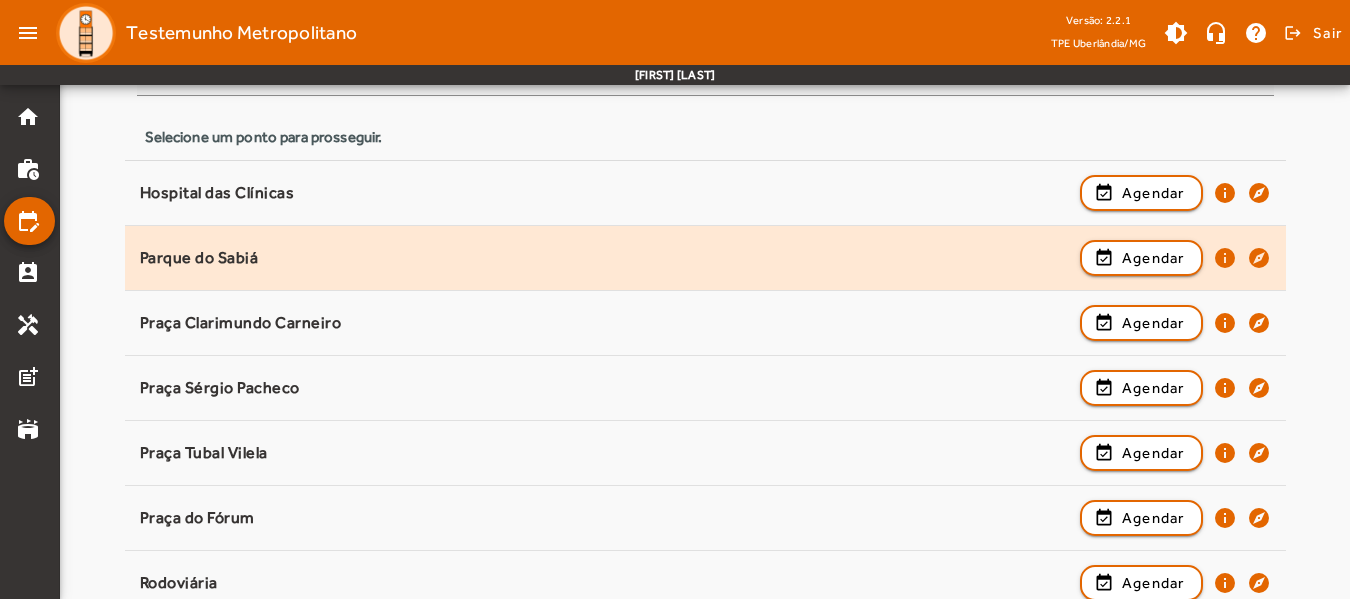 scroll, scrollTop: 400, scrollLeft: 0, axis: vertical 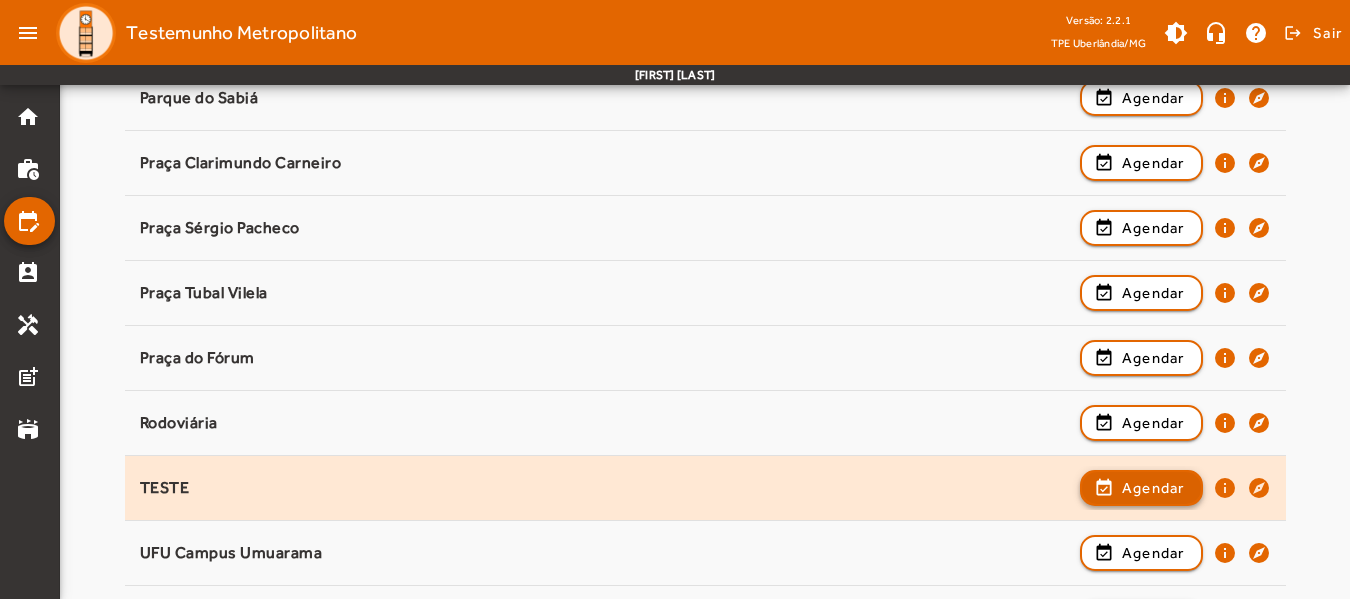 click at bounding box center [1141, 553] 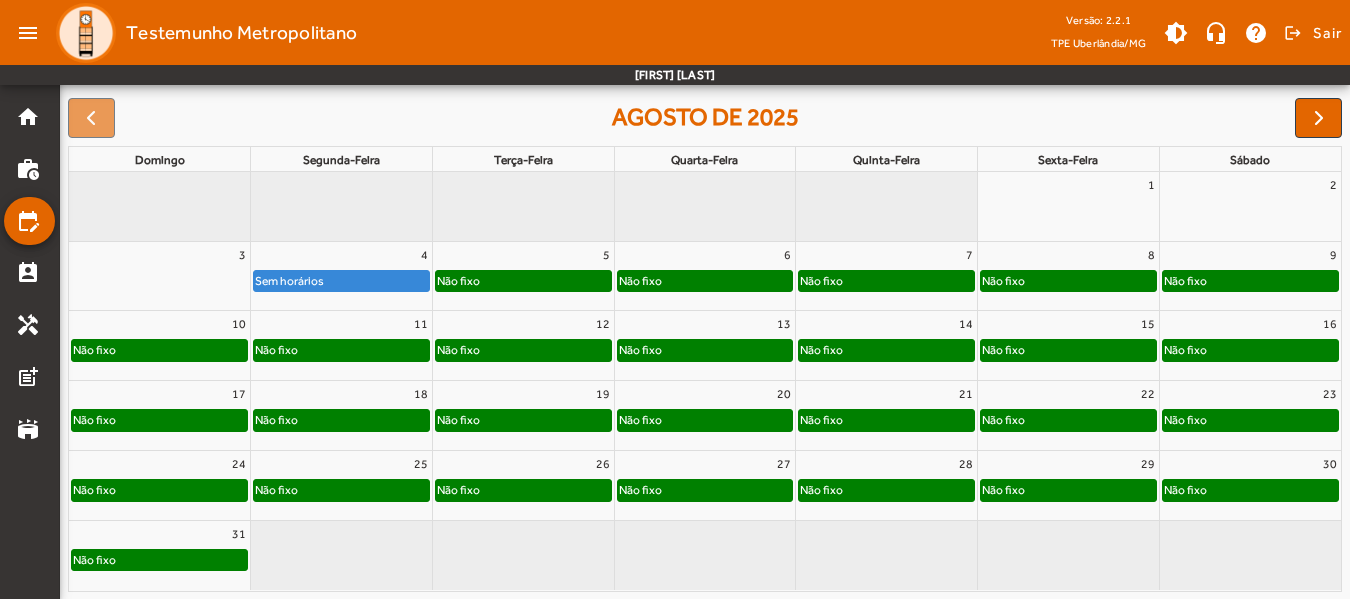 scroll, scrollTop: 287, scrollLeft: 0, axis: vertical 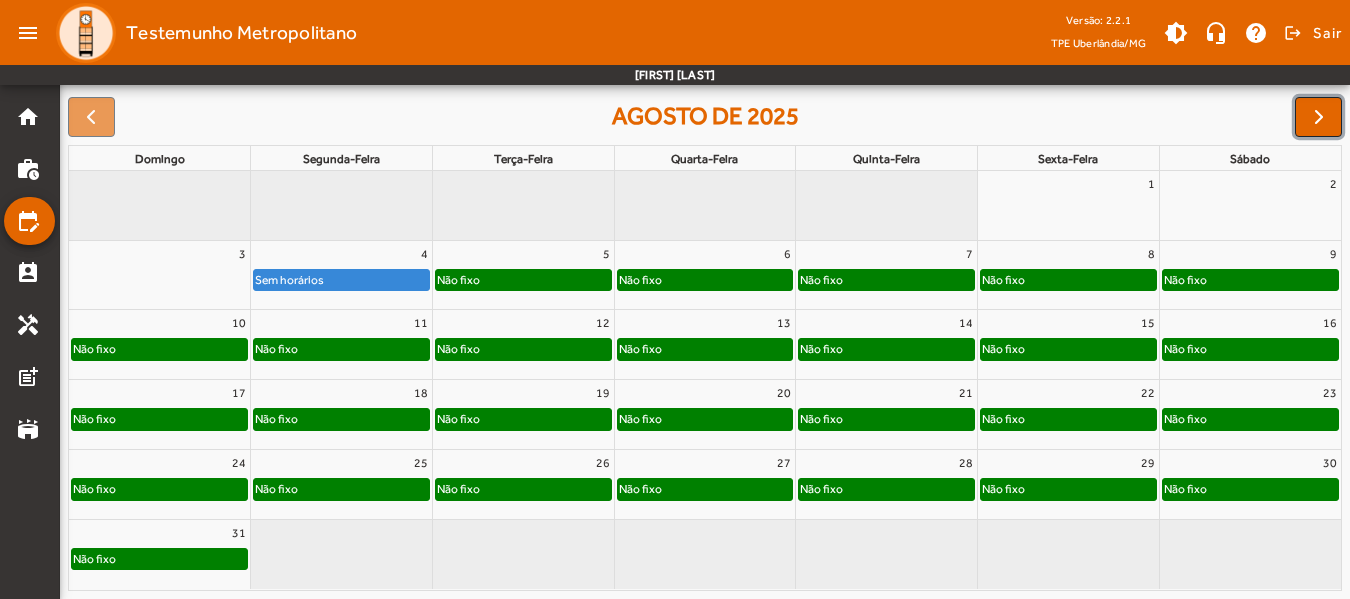 click at bounding box center [1318, 117] 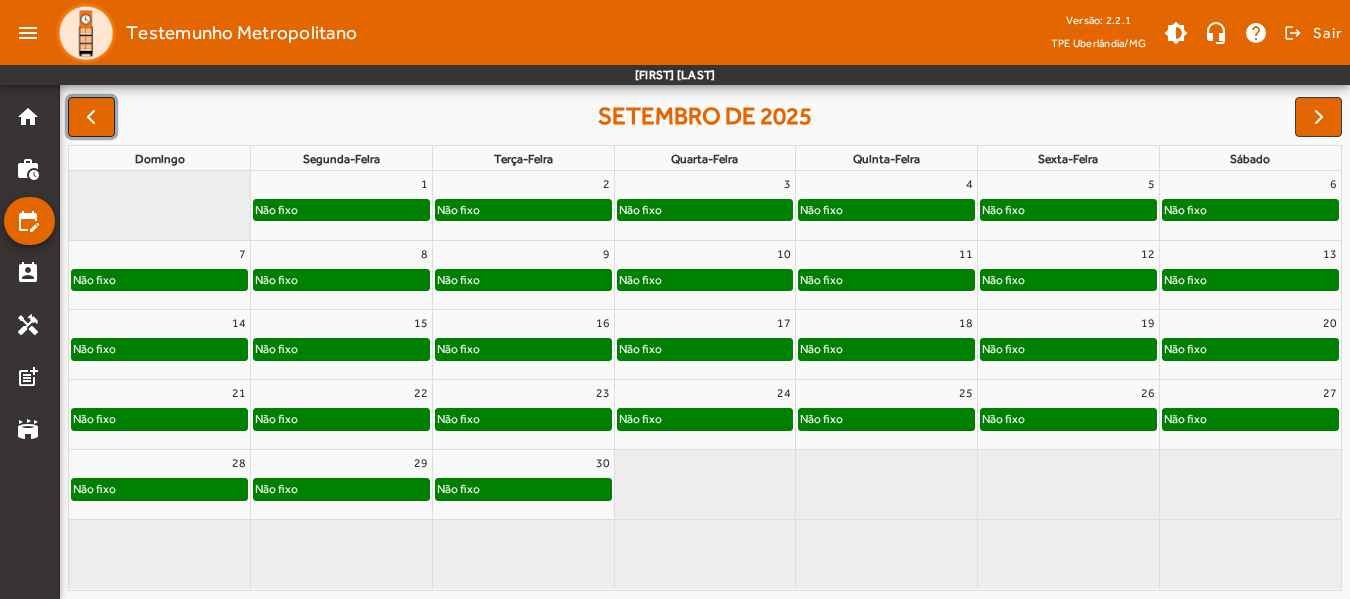 click at bounding box center [91, 117] 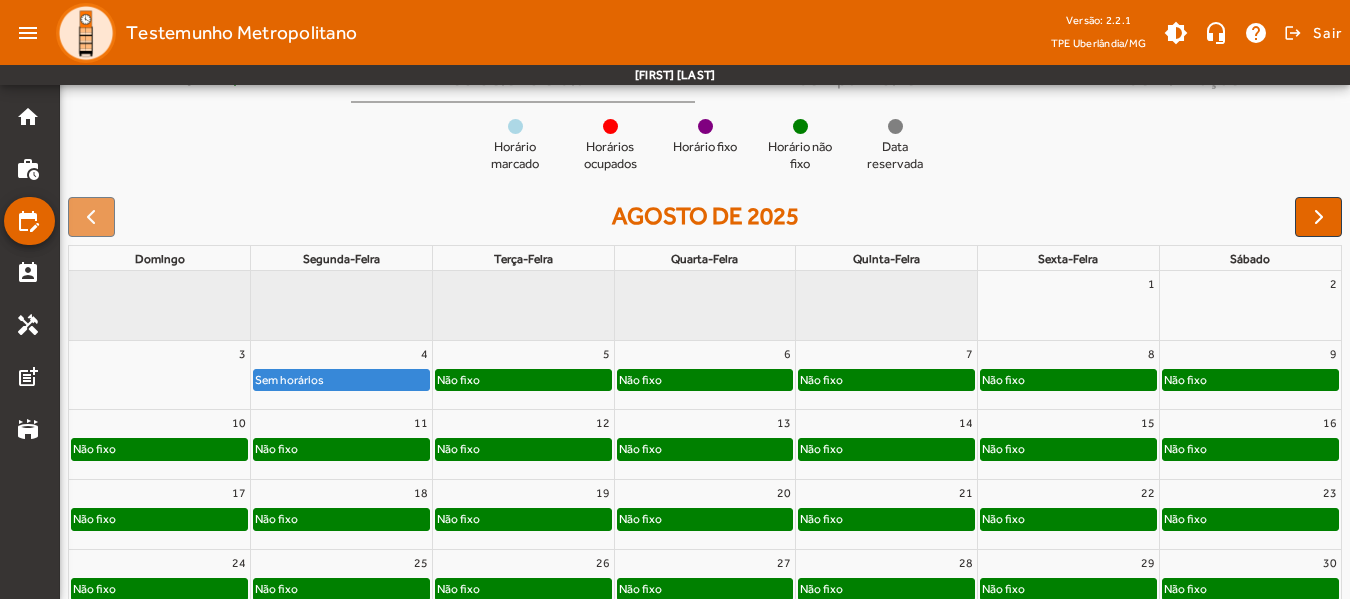scroll, scrollTop: 287, scrollLeft: 0, axis: vertical 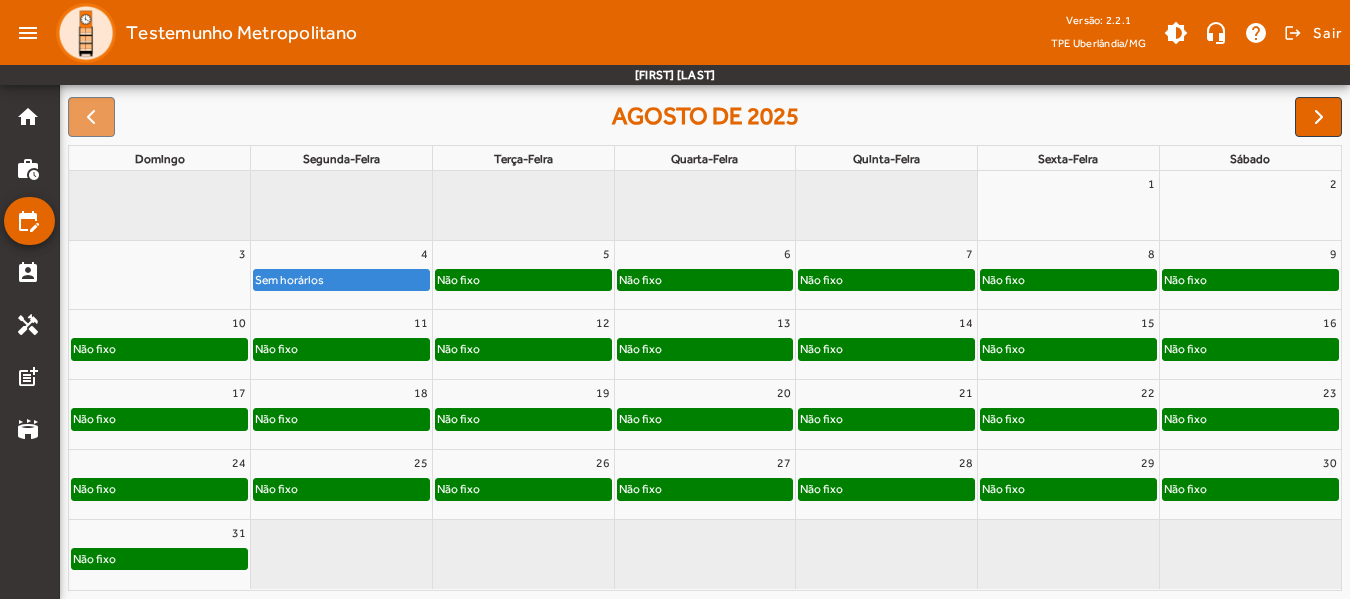 click on "Não fixo" 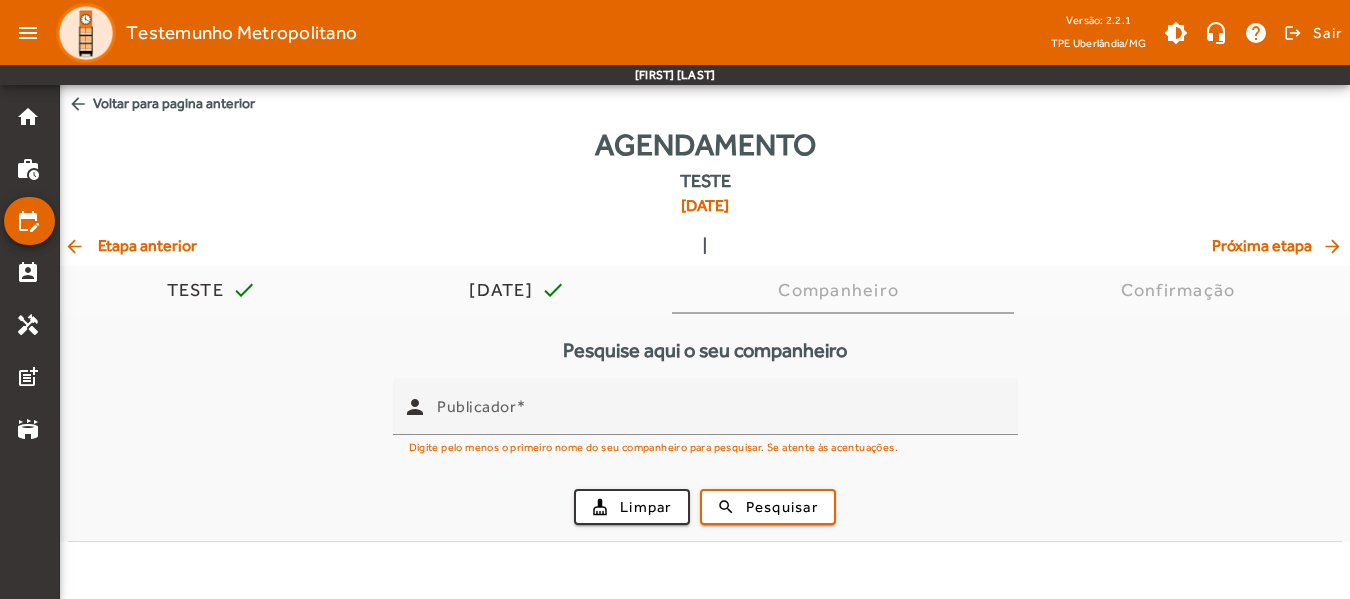 scroll, scrollTop: 0, scrollLeft: 0, axis: both 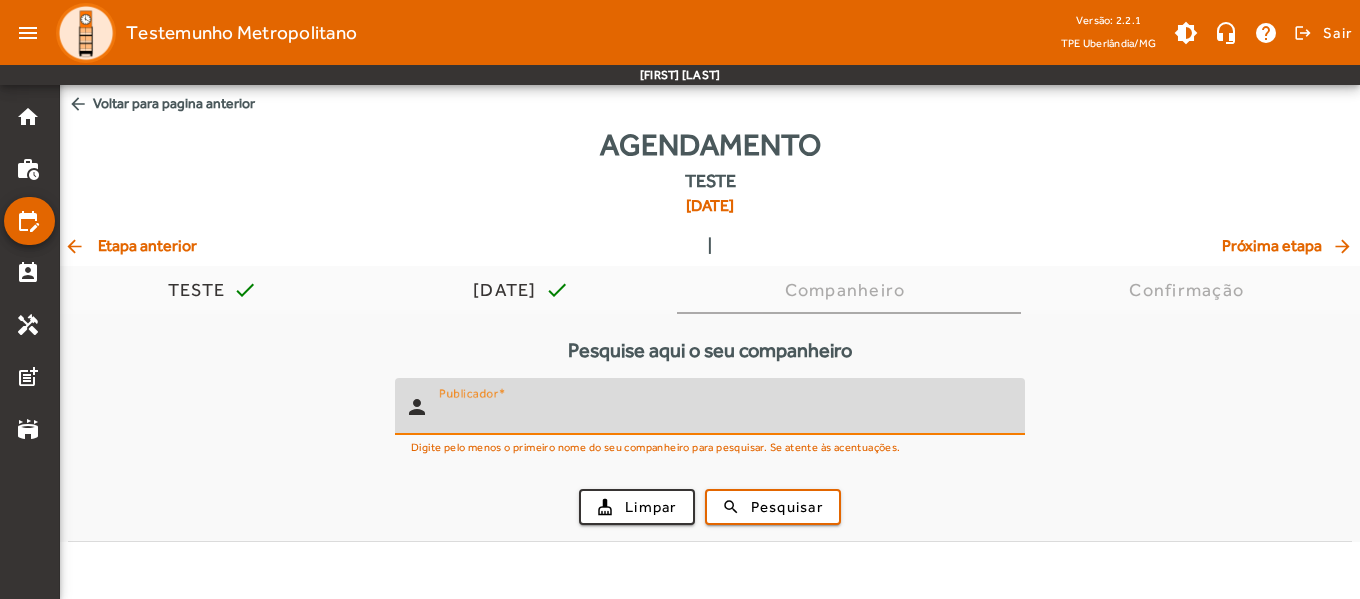 click on "Publicador" at bounding box center [724, 415] 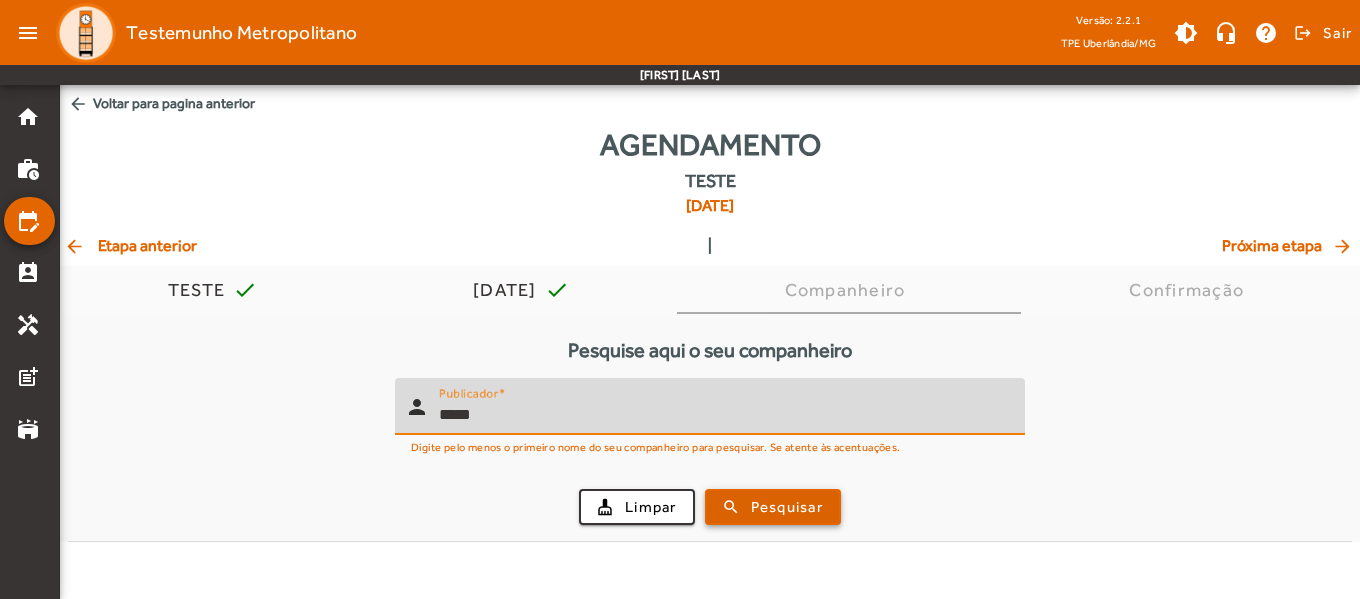 click on "Pesquisar" at bounding box center [787, 507] 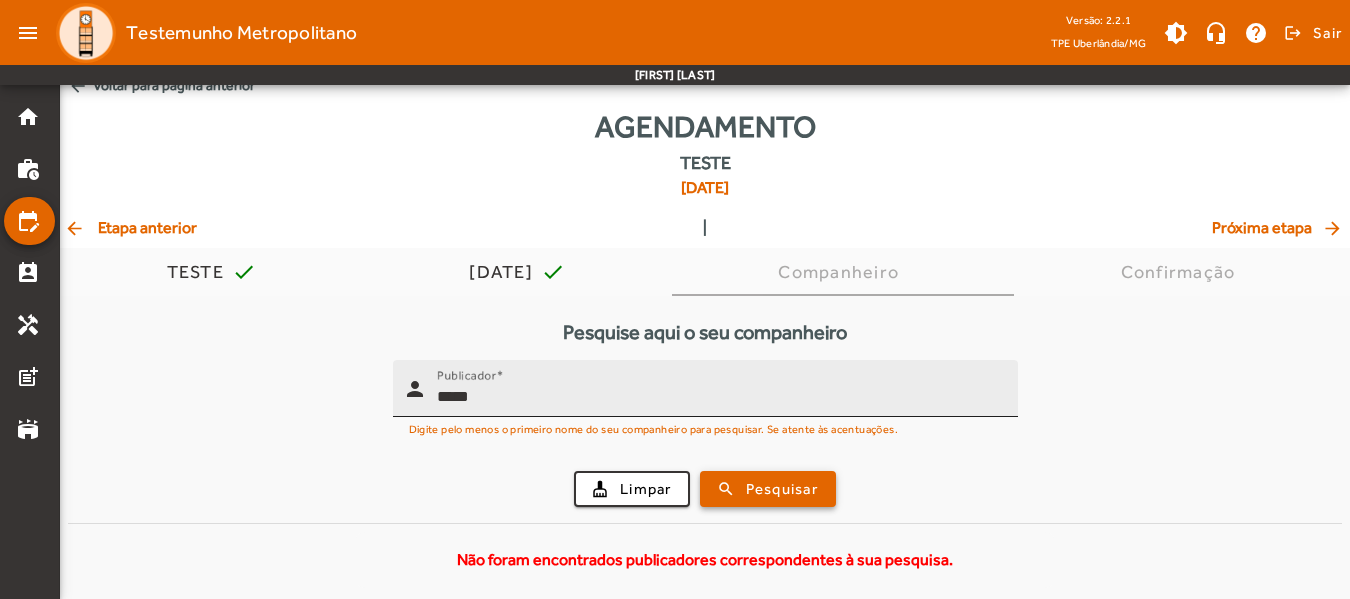 scroll, scrollTop: 22, scrollLeft: 0, axis: vertical 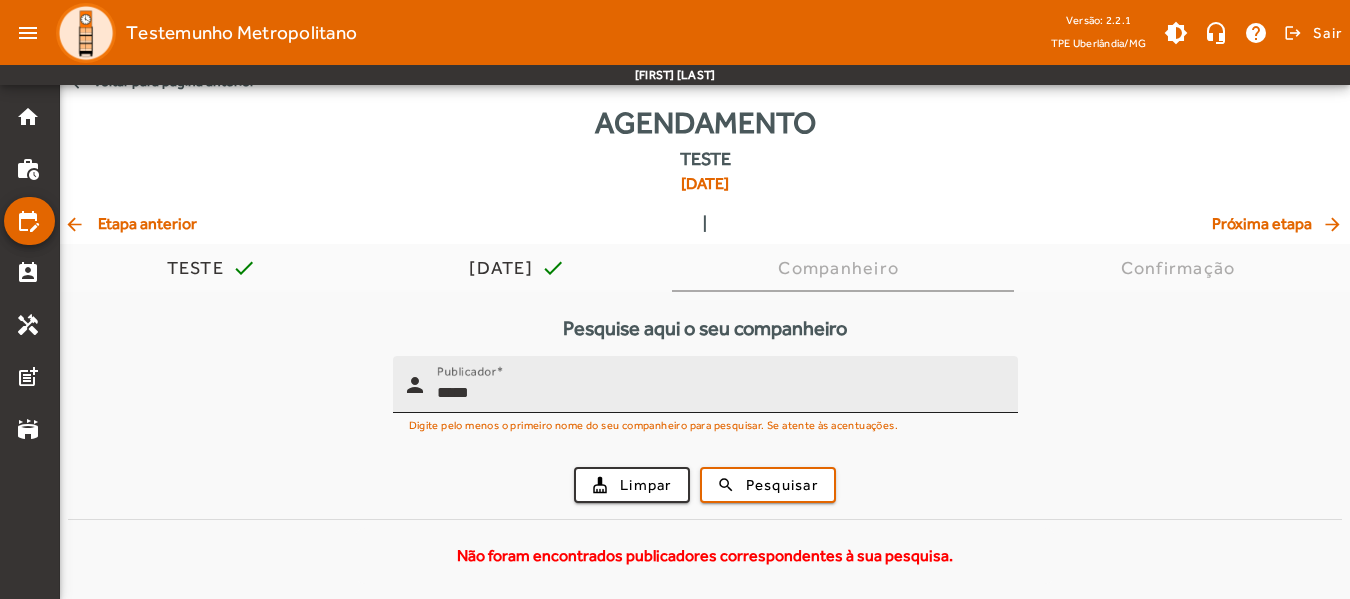 click on "*****" at bounding box center (719, 393) 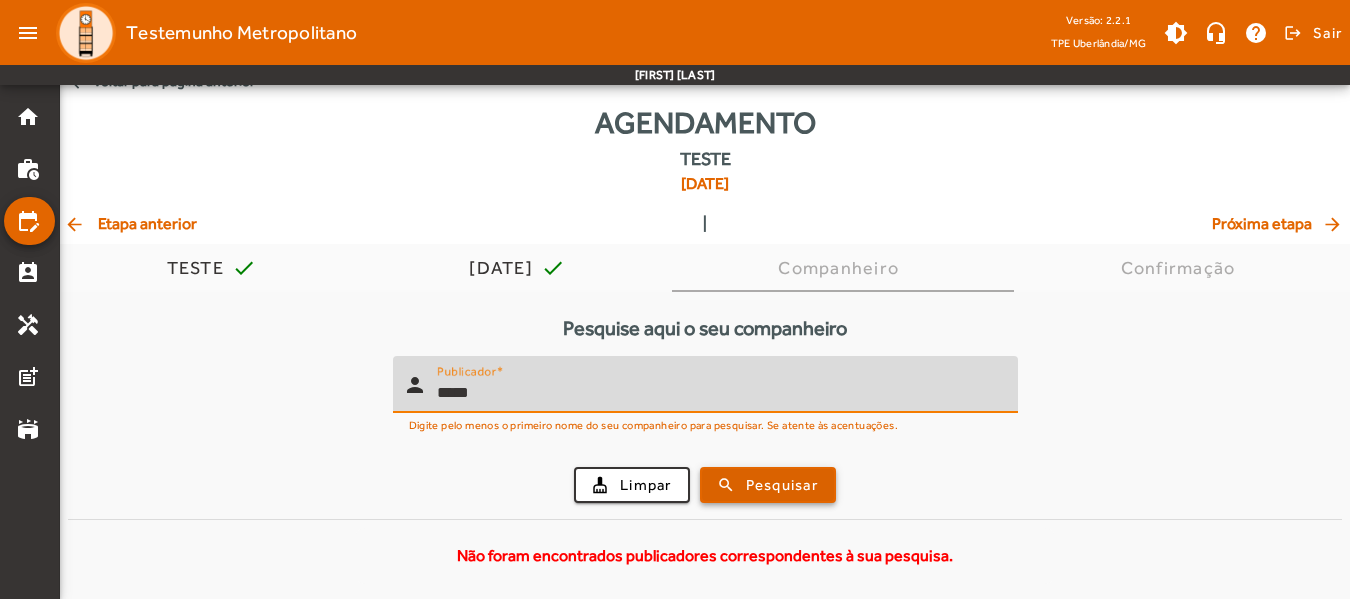 type on "*****" 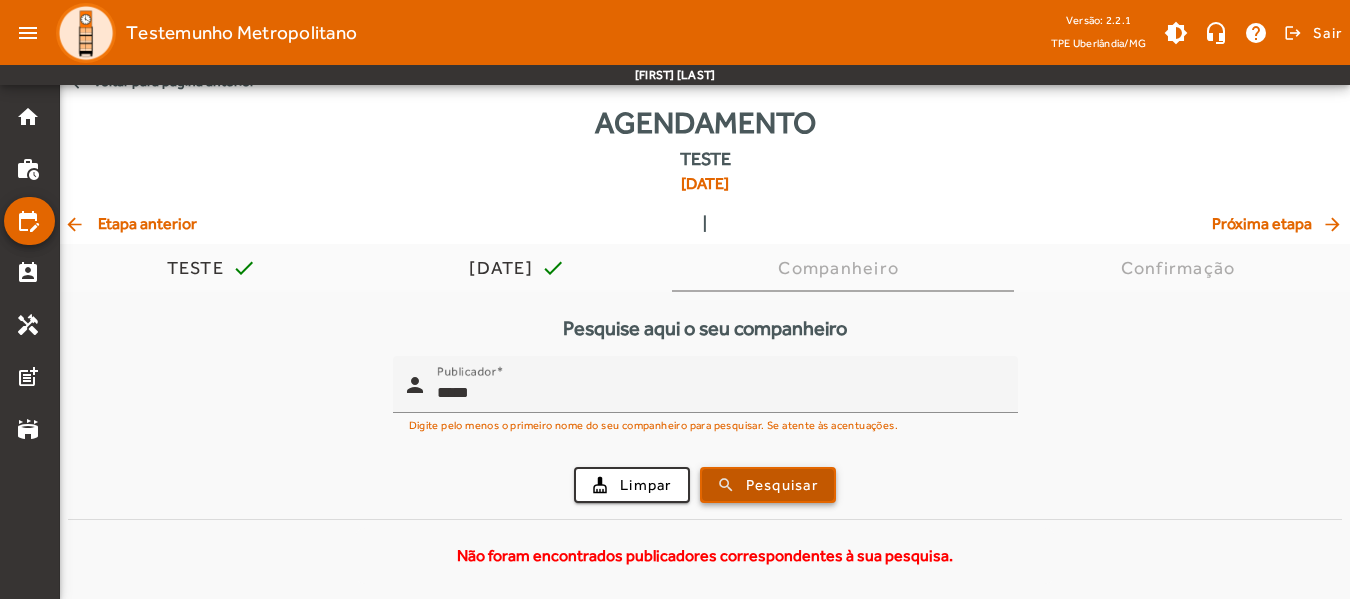 click on "Pesquisar" at bounding box center (782, 485) 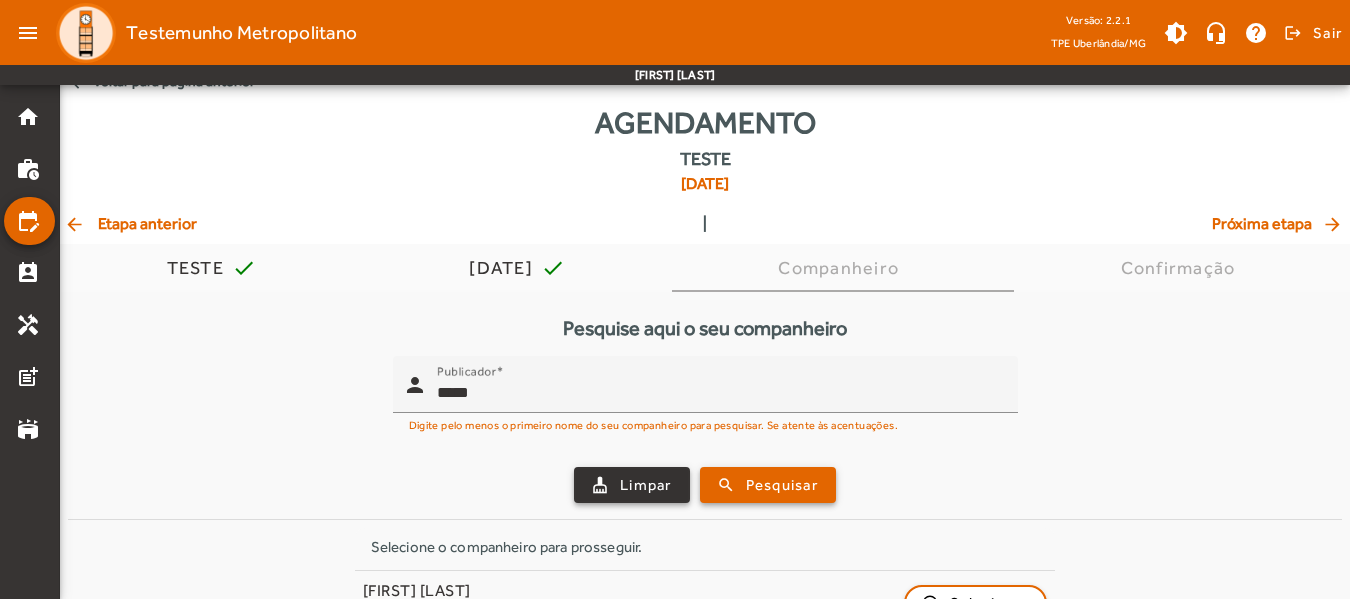 scroll, scrollTop: 74, scrollLeft: 0, axis: vertical 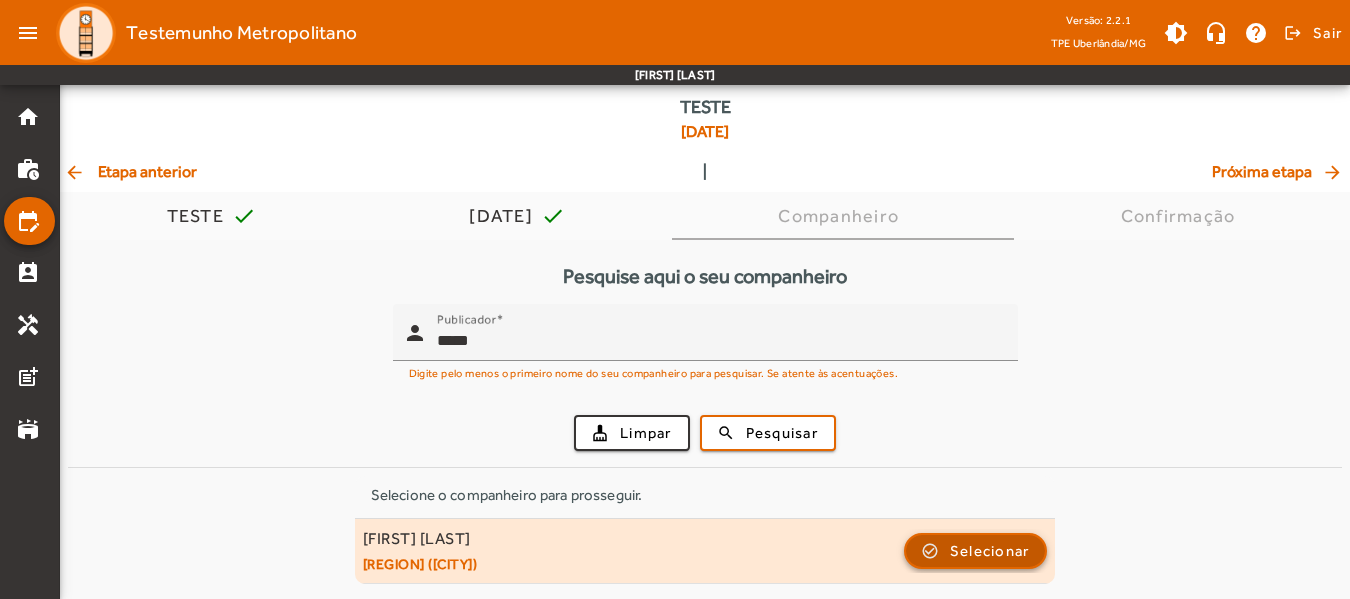 click on "Selecionar" 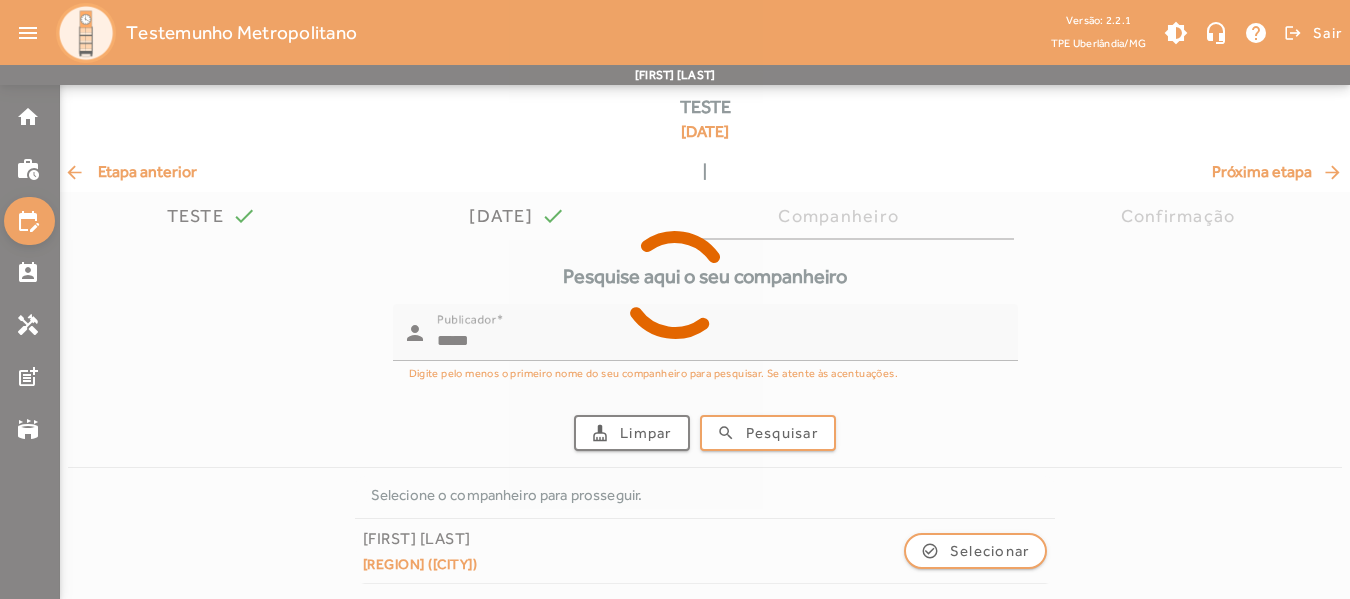 scroll, scrollTop: 0, scrollLeft: 0, axis: both 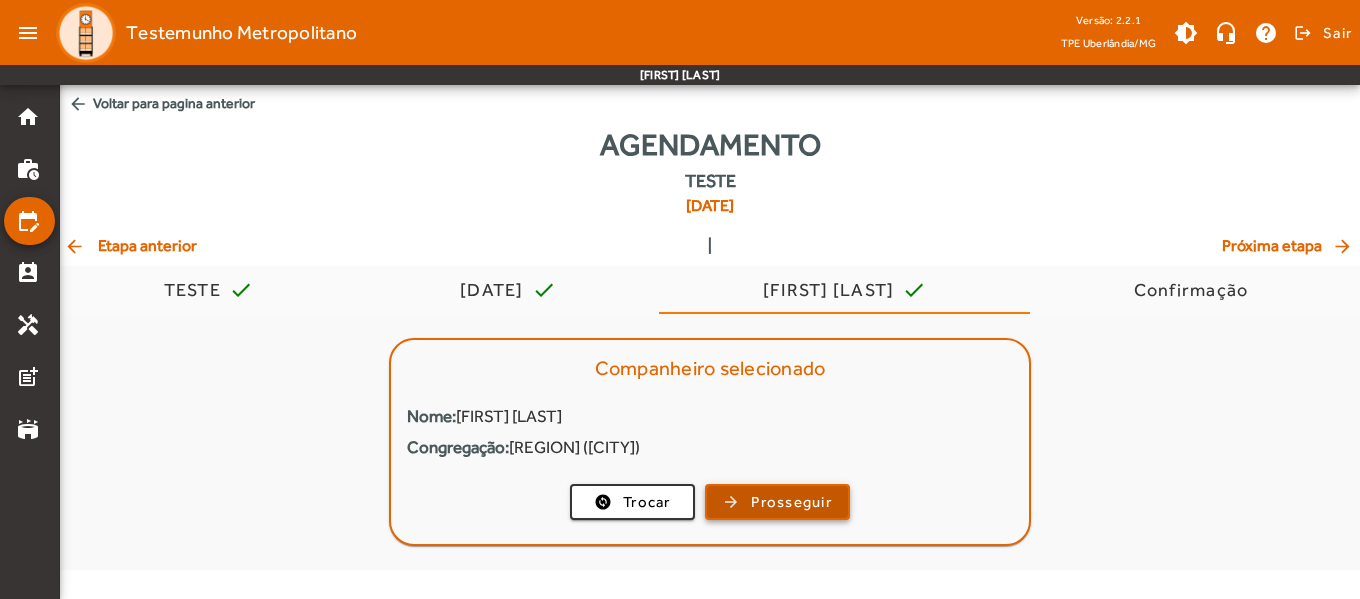 click on "Prosseguir" 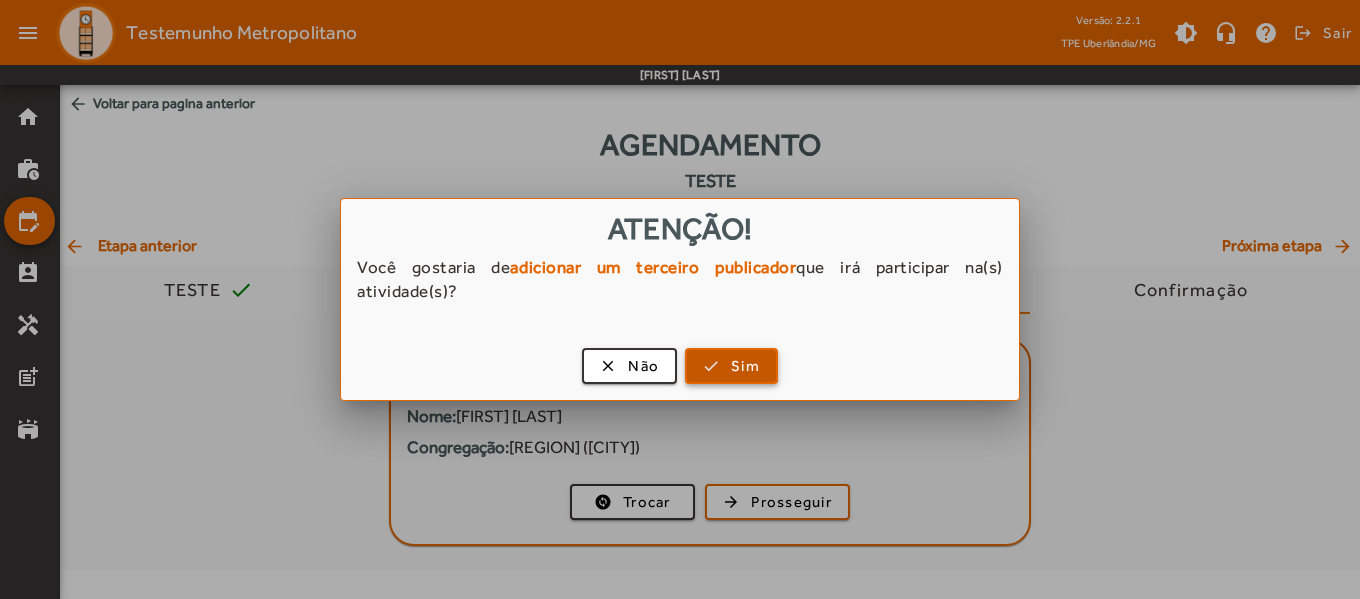 click on "Sim" at bounding box center [745, 366] 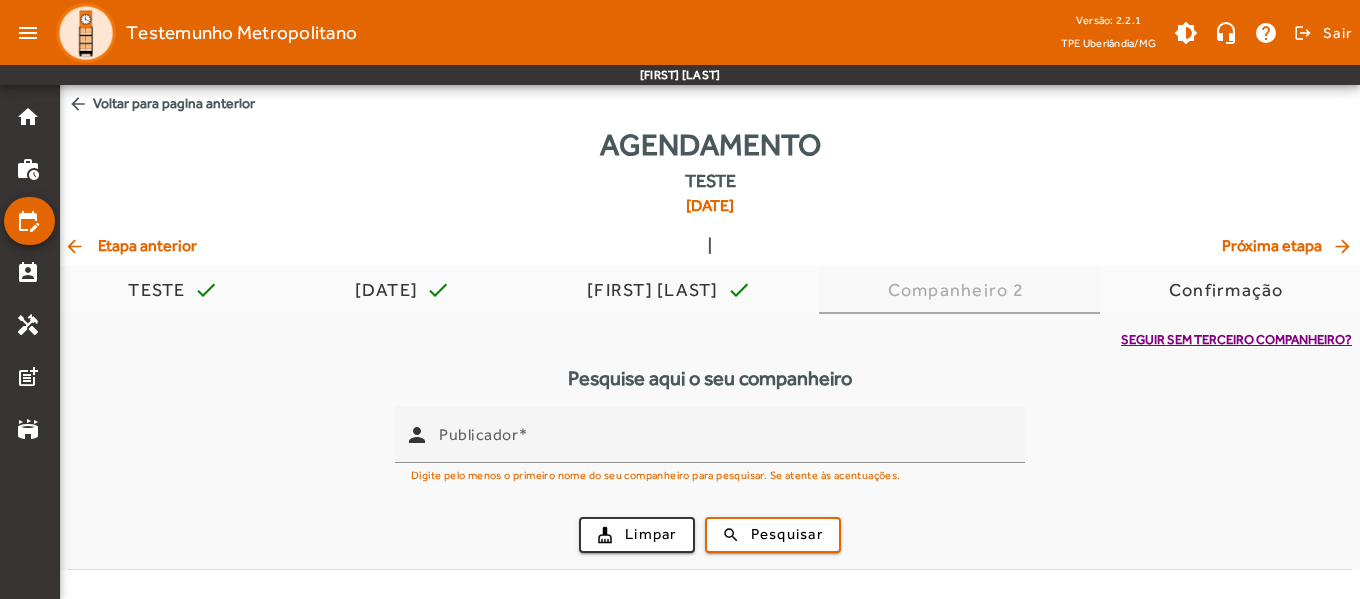 click on "Companheiro 2" at bounding box center [959, 290] 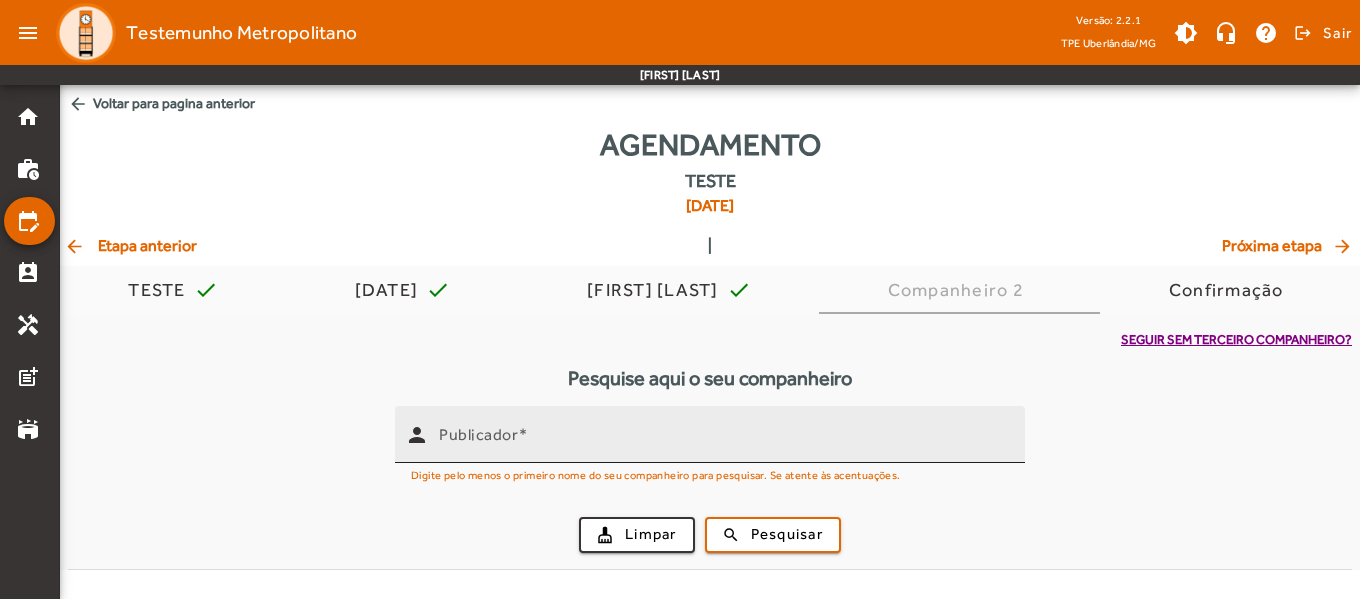 click on "Publicador" at bounding box center (724, 434) 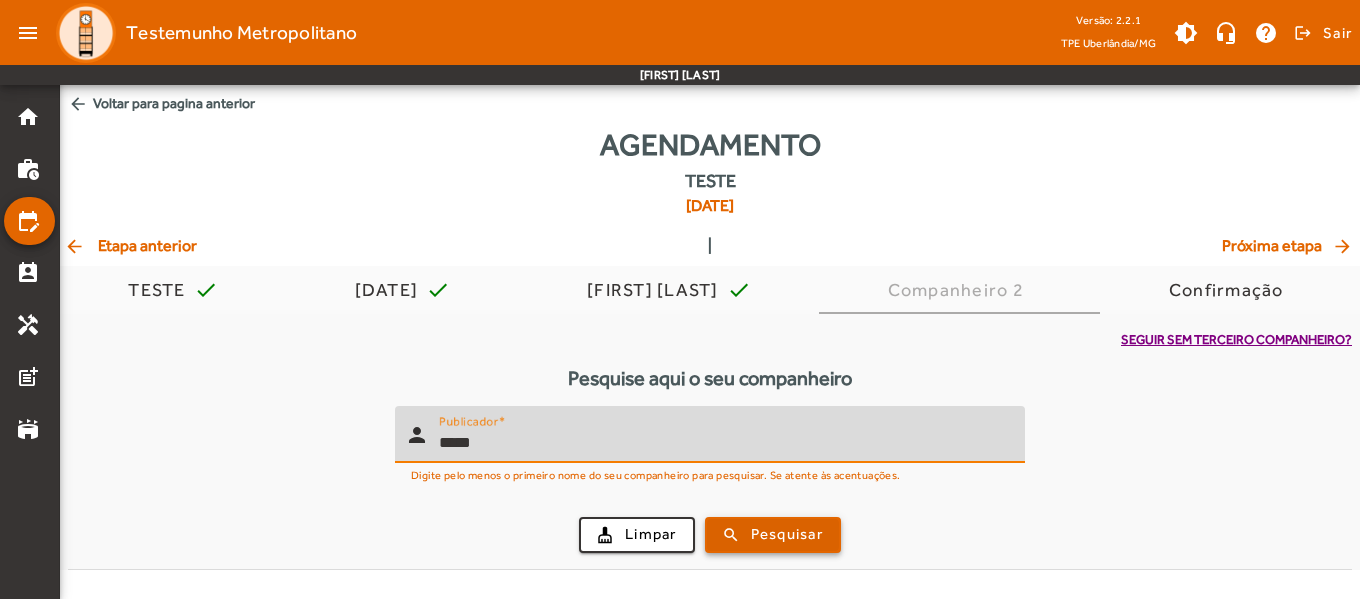 type on "*****" 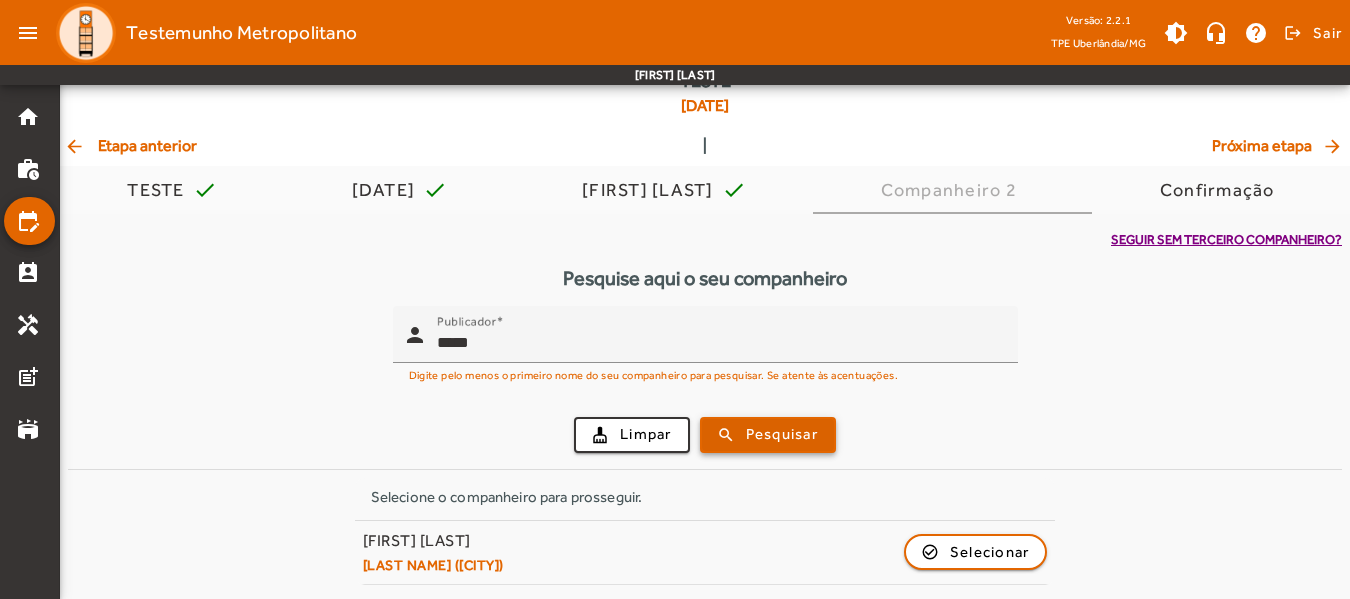 scroll, scrollTop: 101, scrollLeft: 0, axis: vertical 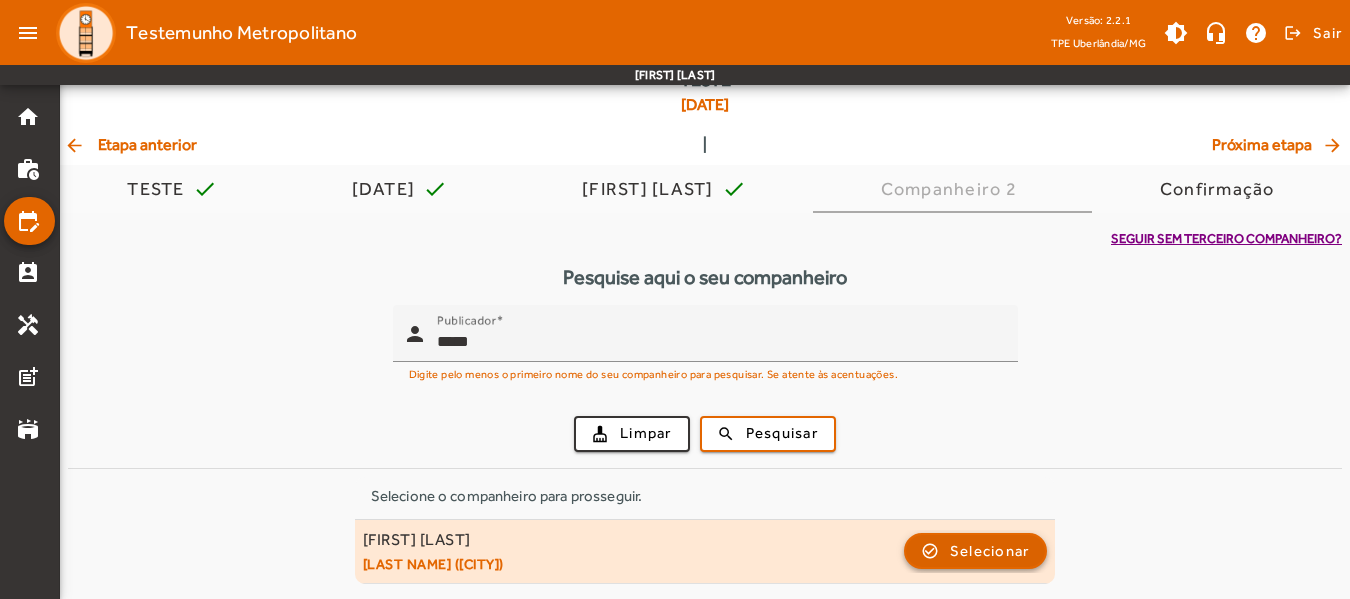 click 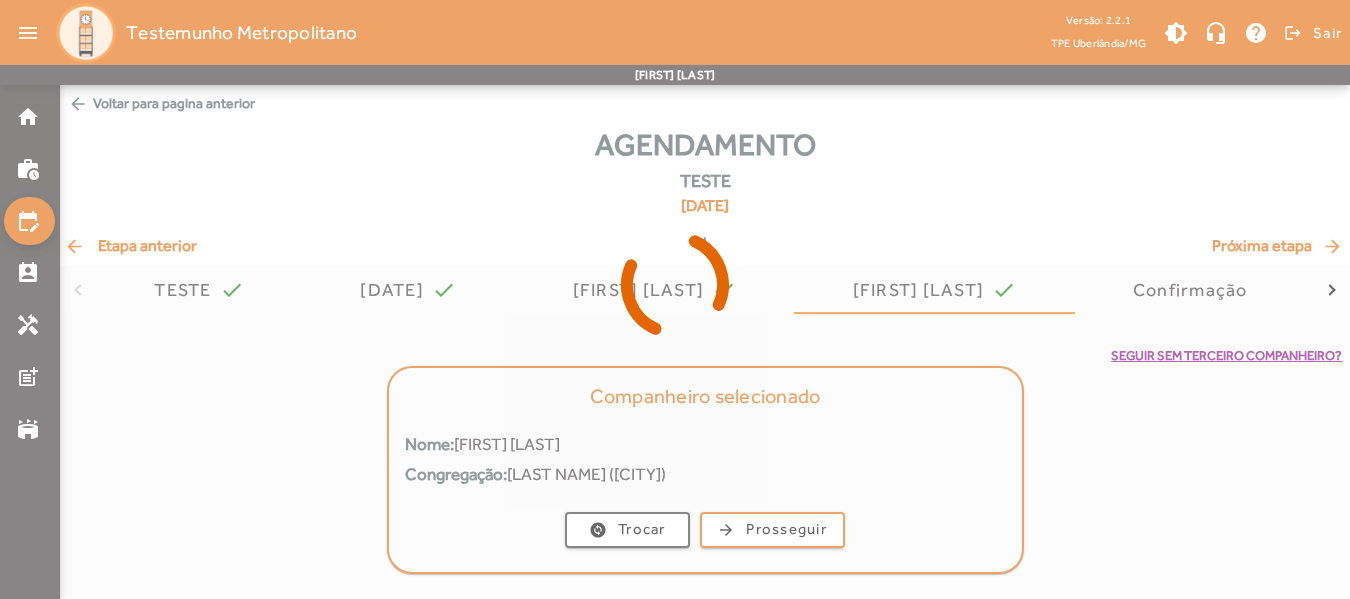 scroll, scrollTop: 0, scrollLeft: 0, axis: both 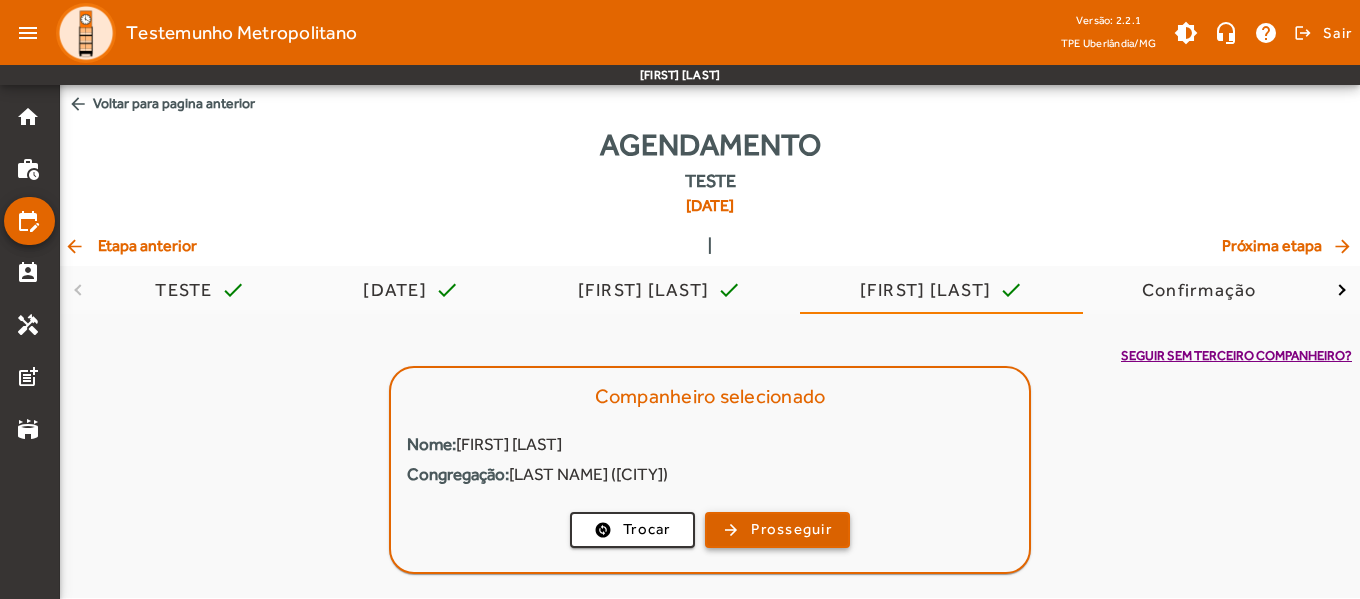 click on "Prosseguir" 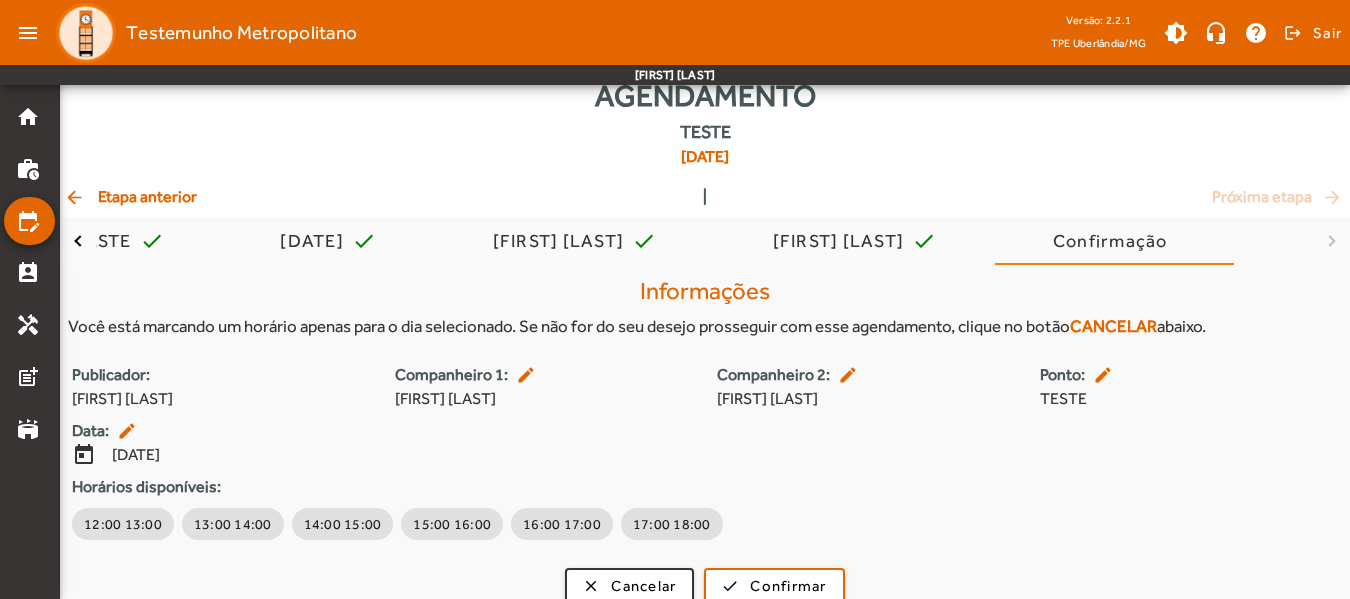 scroll, scrollTop: 70, scrollLeft: 0, axis: vertical 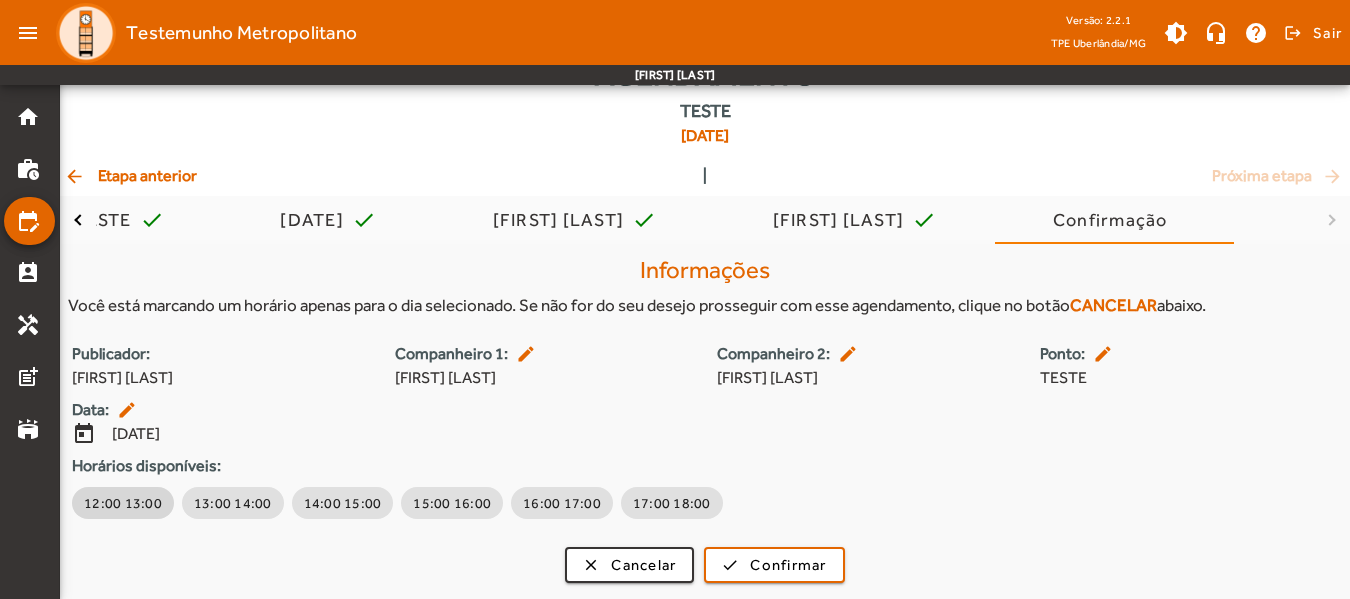 click on "12:00 13:00" at bounding box center [123, 503] 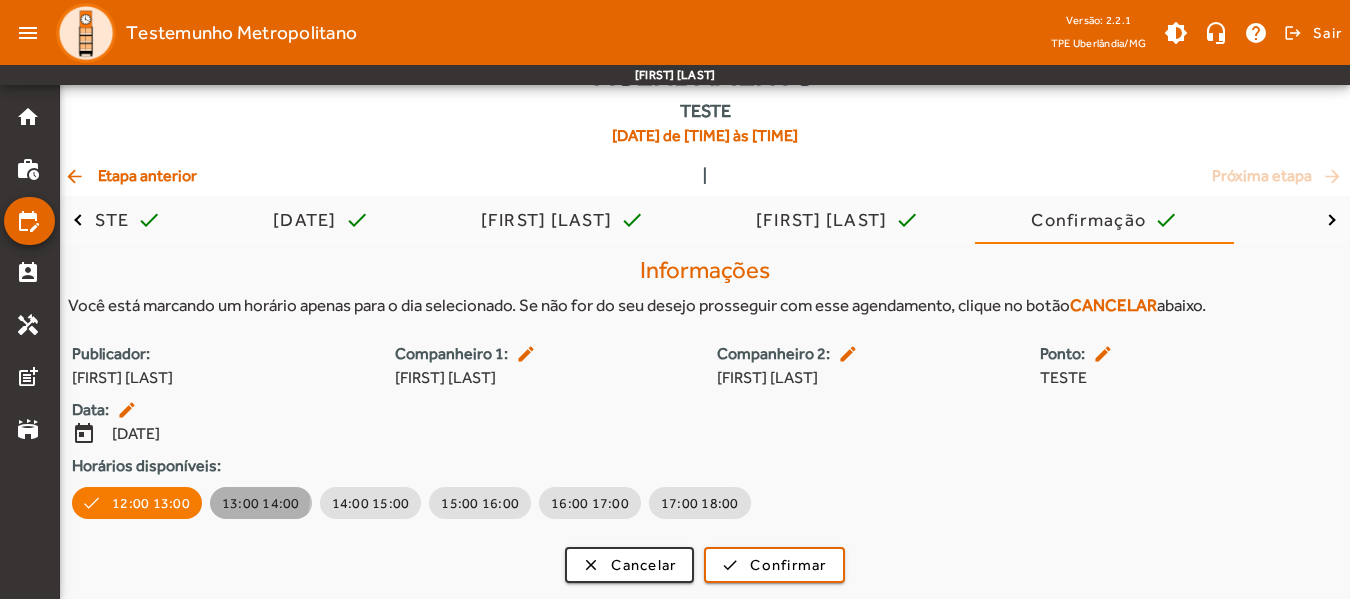 click on "13:00 14:00" at bounding box center [261, 503] 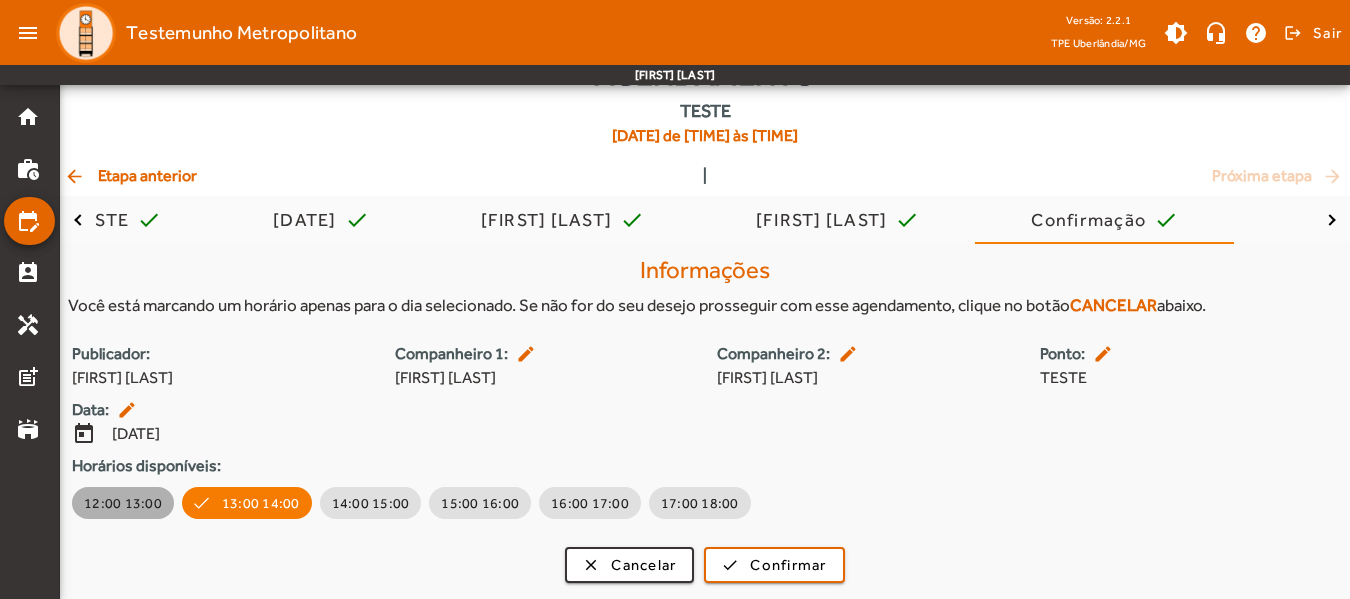 click on "12:00 13:00" at bounding box center (123, 503) 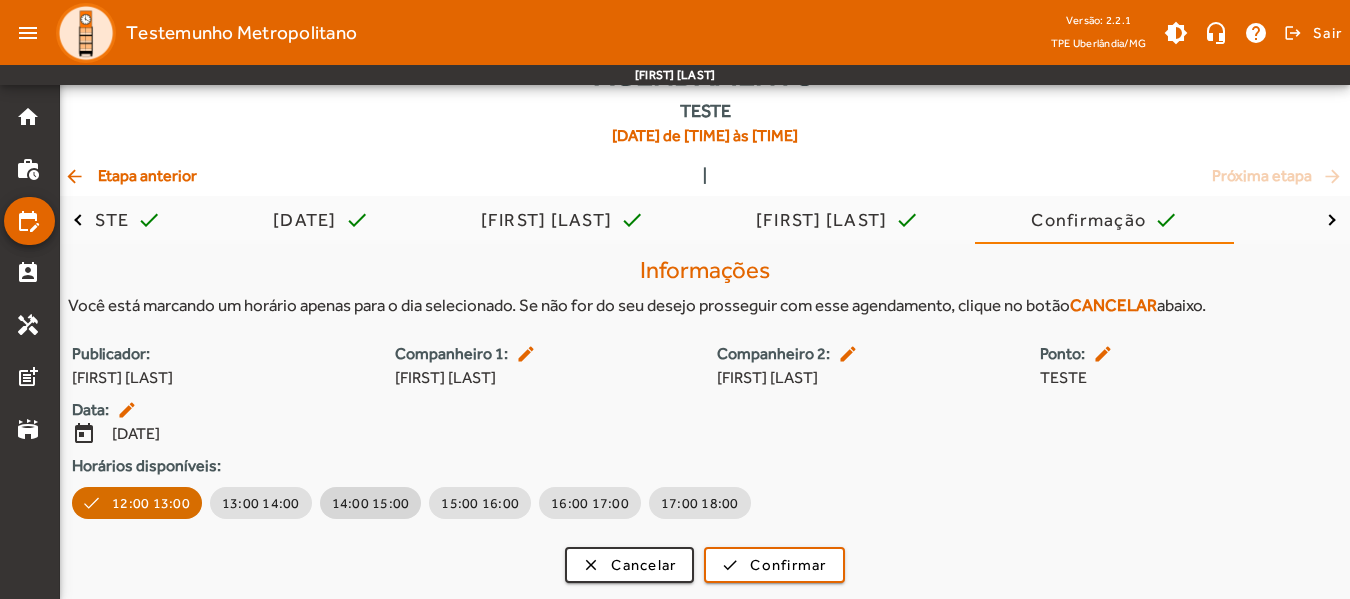 click on "14:00 15:00" at bounding box center (371, 503) 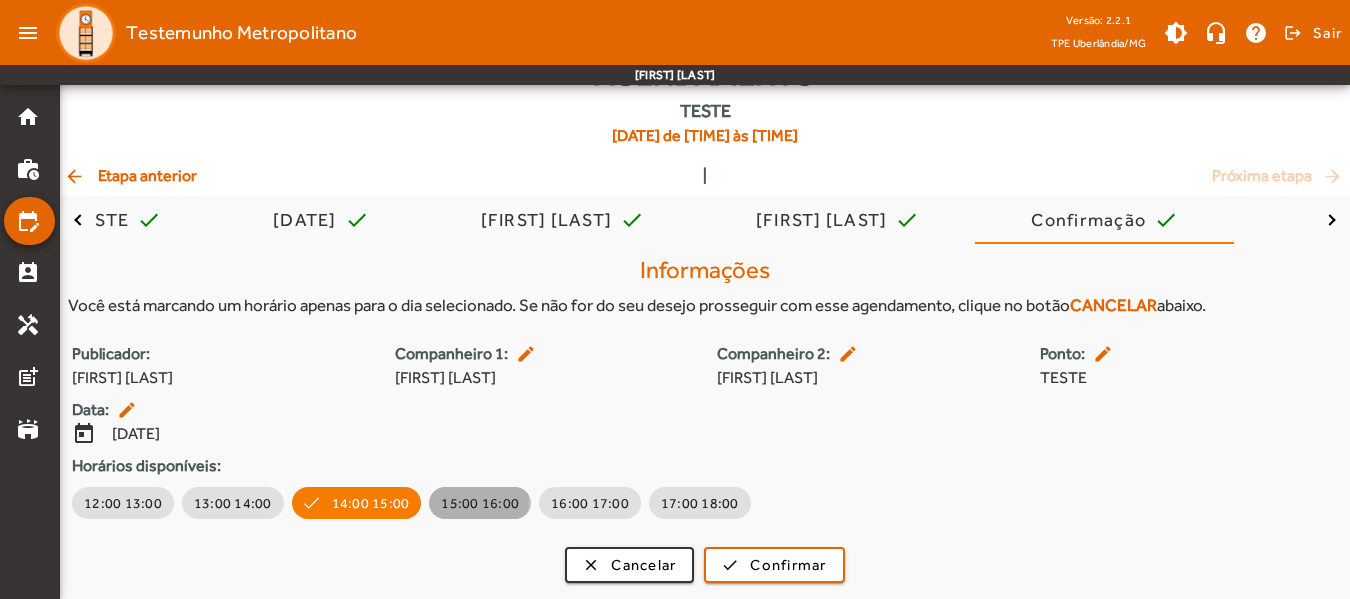click on "15:00 16:00" at bounding box center (480, 503) 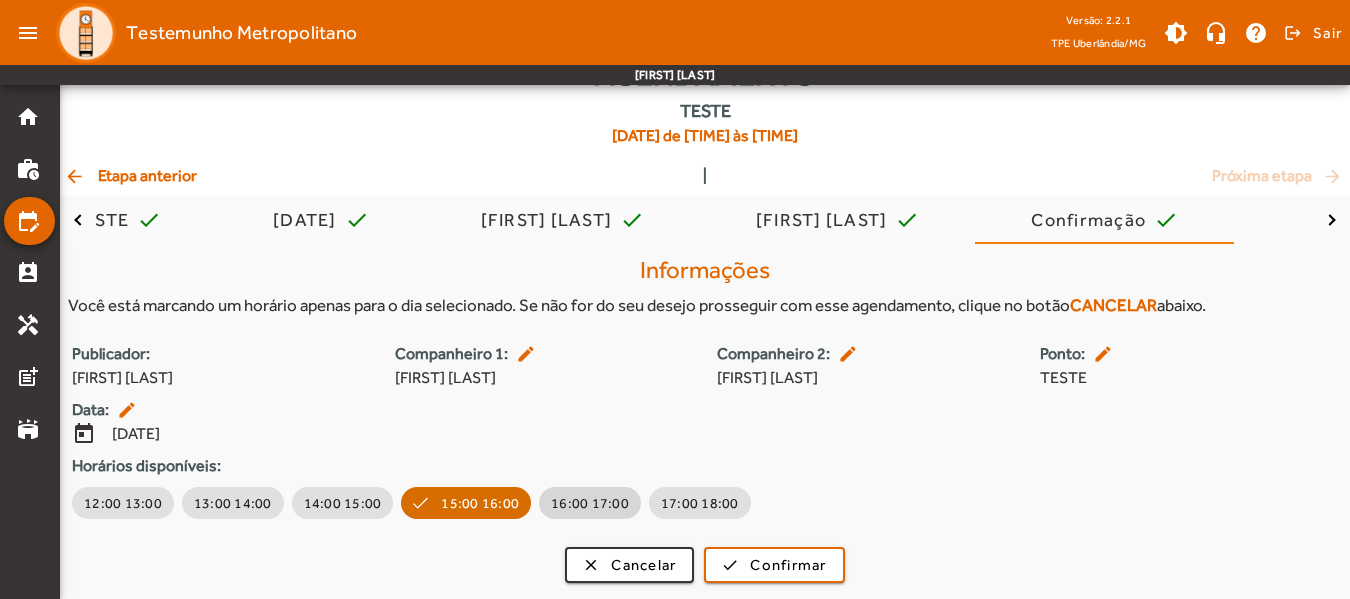 click on "16:00 17:00" at bounding box center (590, 503) 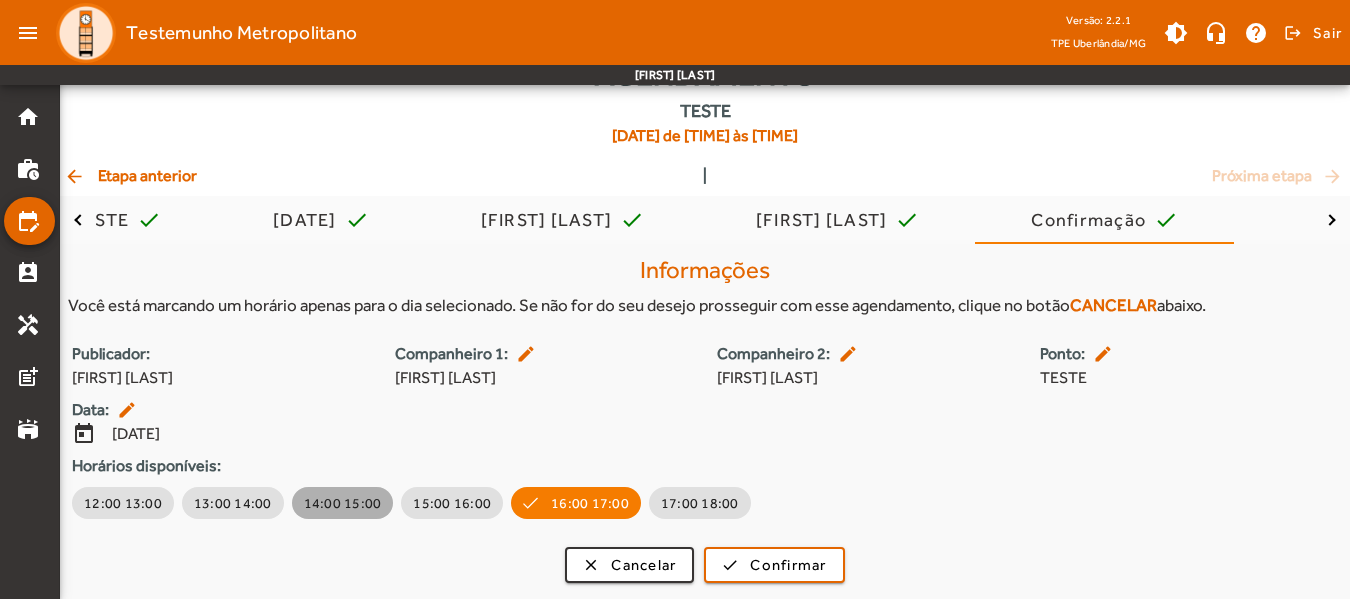 click on "14:00 15:00" at bounding box center (343, 503) 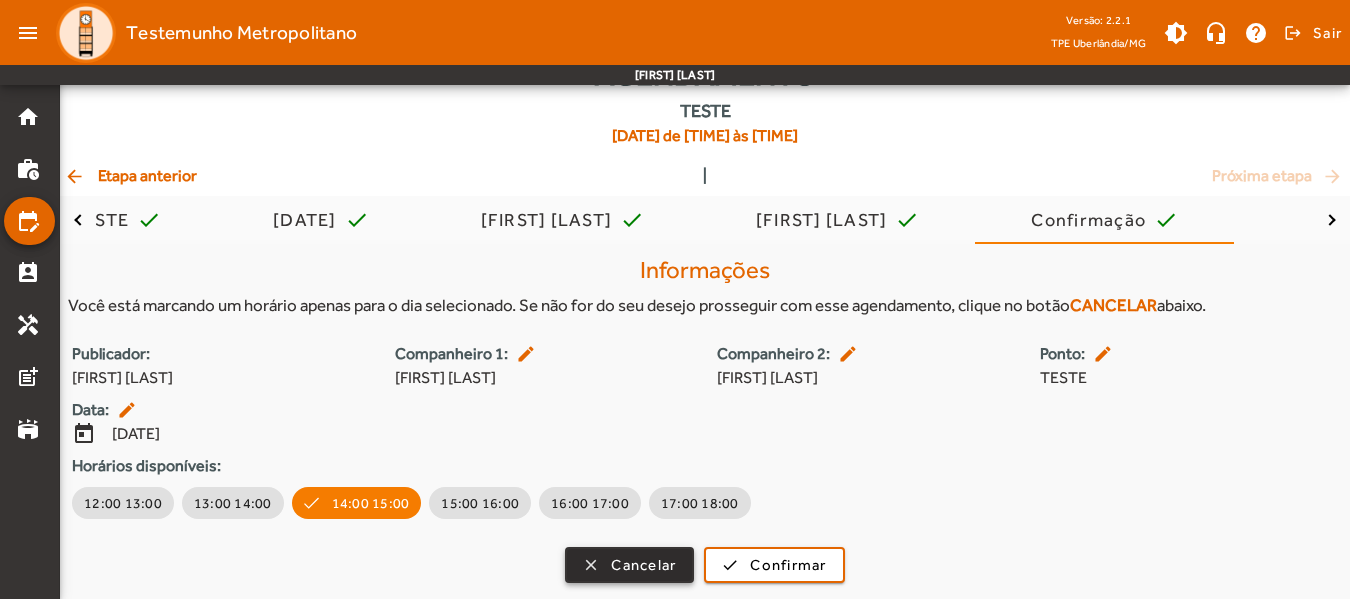 click at bounding box center [629, 565] 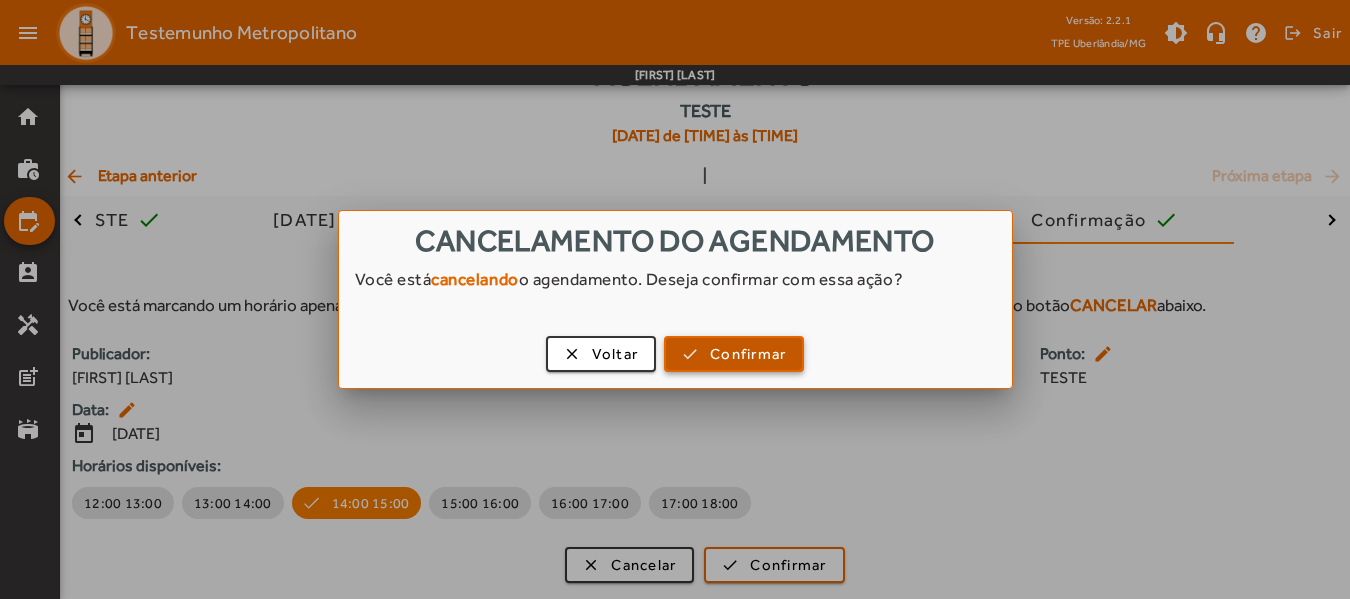 click at bounding box center (734, 354) 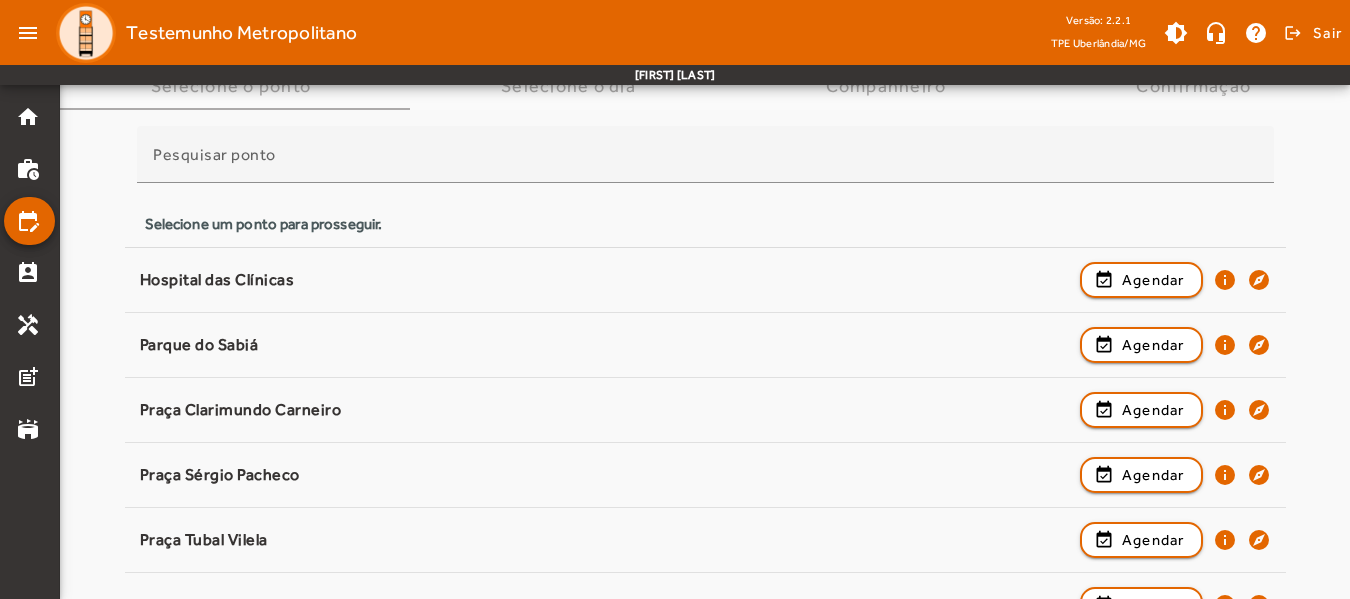 scroll, scrollTop: 151, scrollLeft: 0, axis: vertical 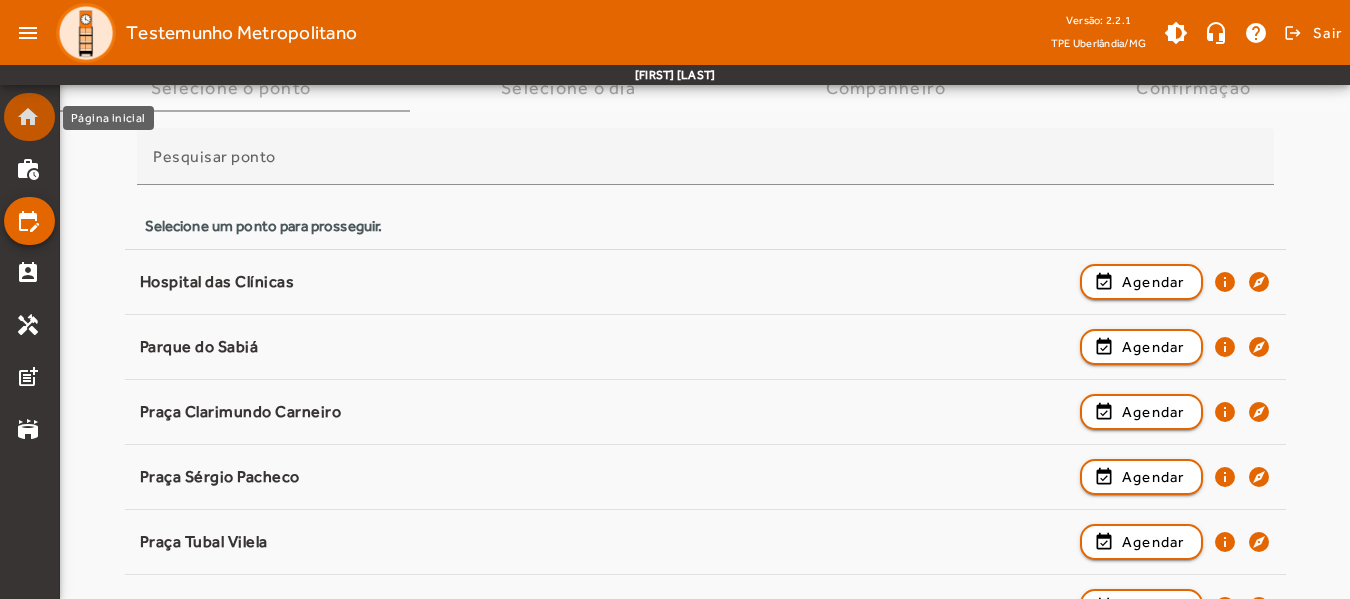 click on "home" 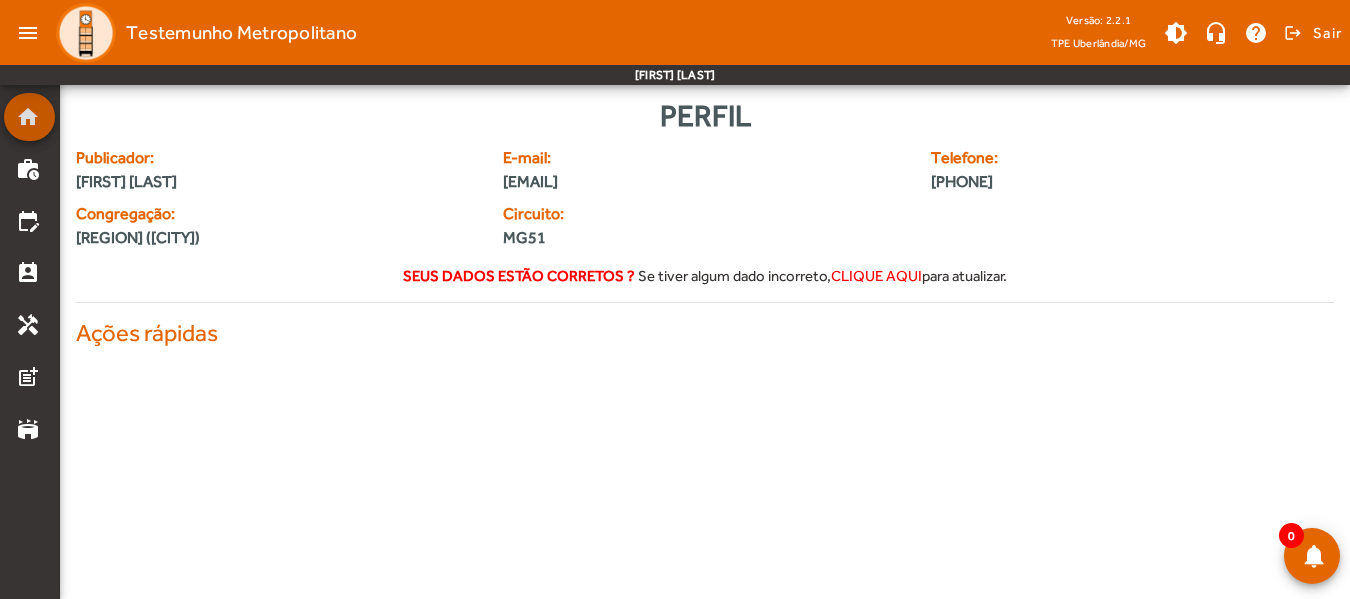 scroll, scrollTop: 0, scrollLeft: 0, axis: both 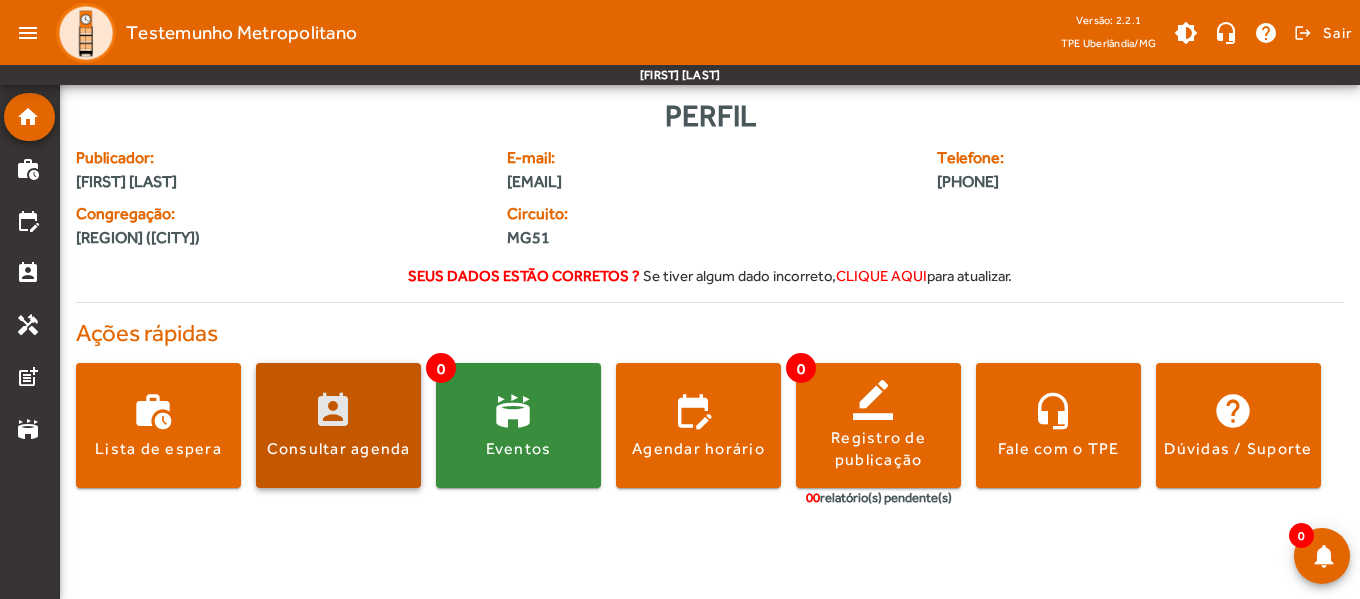 click 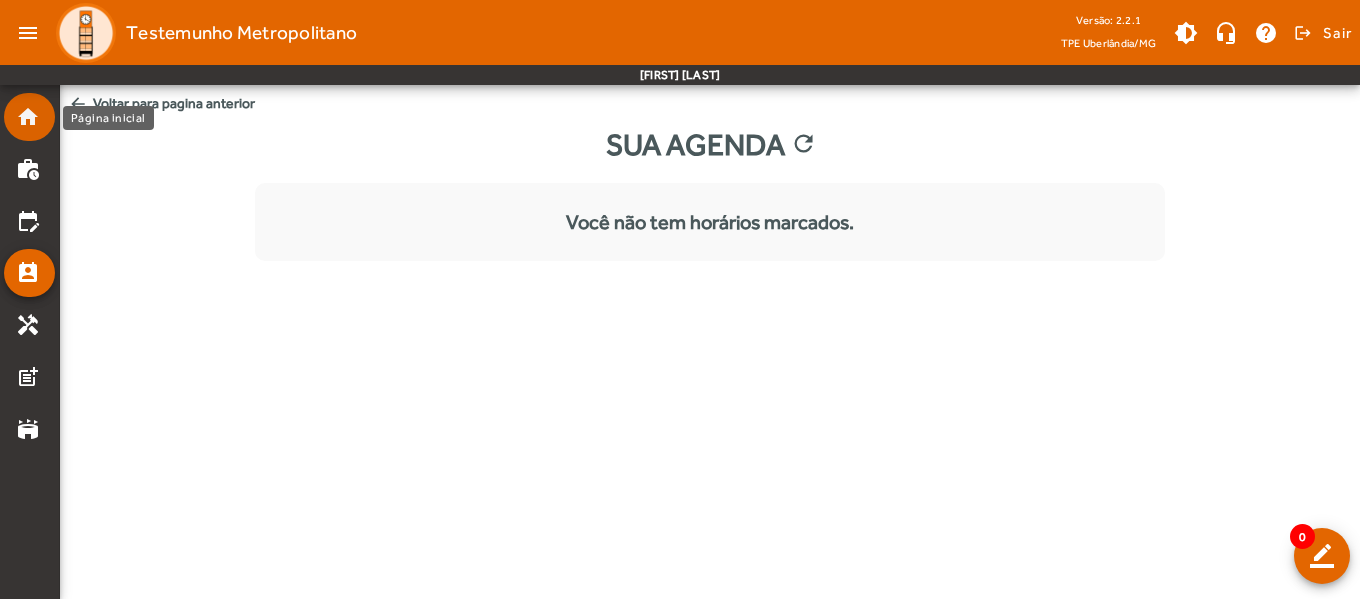 click on "home" 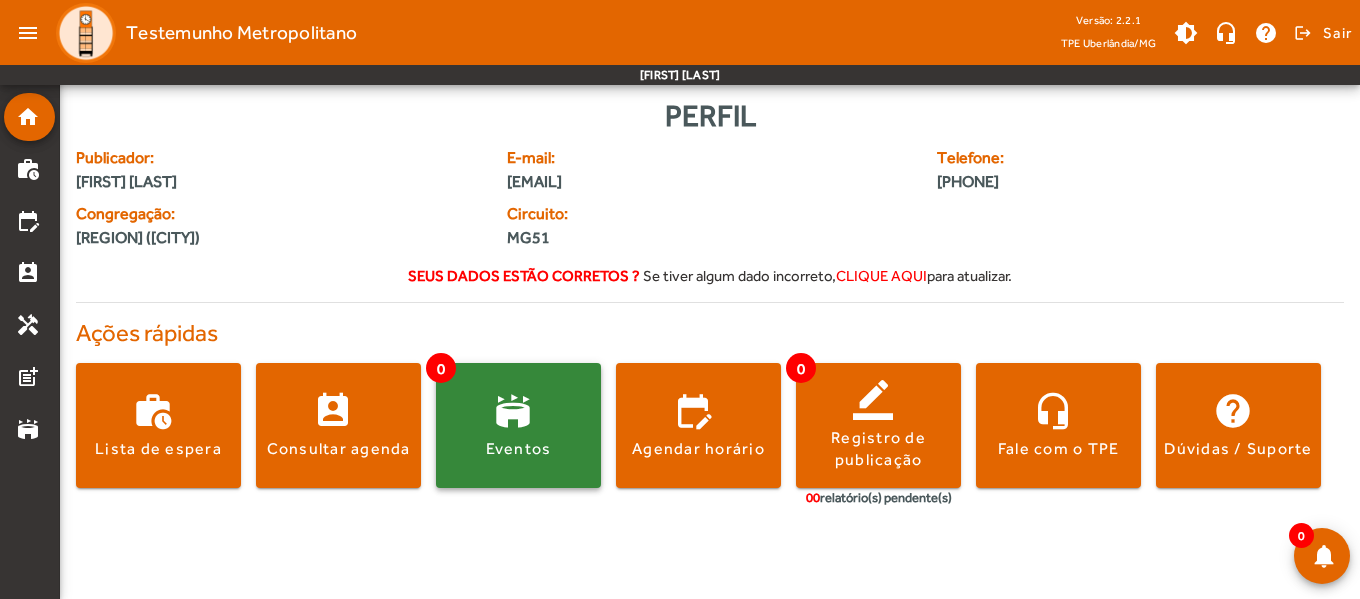 click 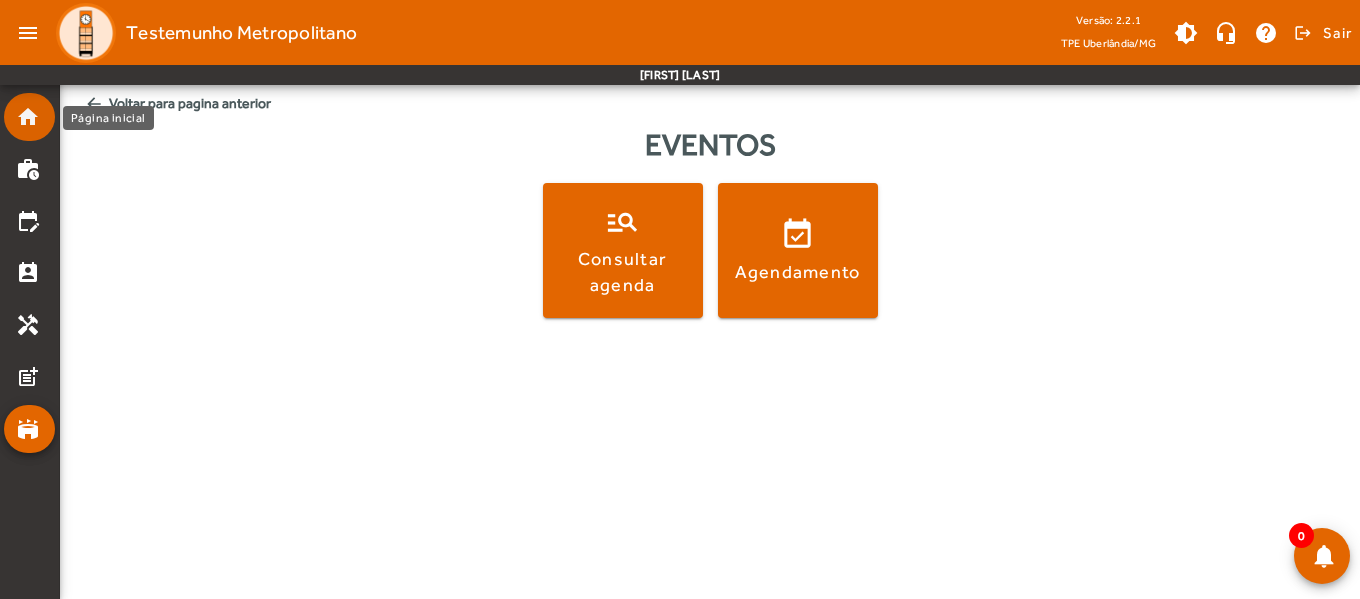 click on "home" 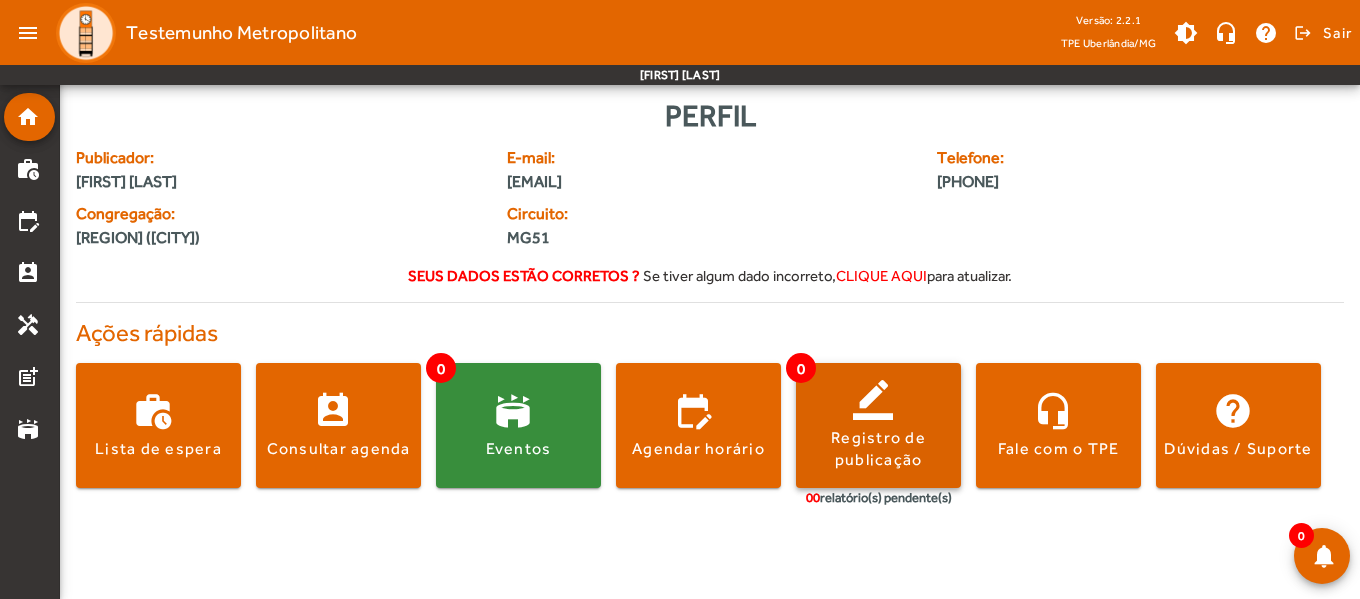 click 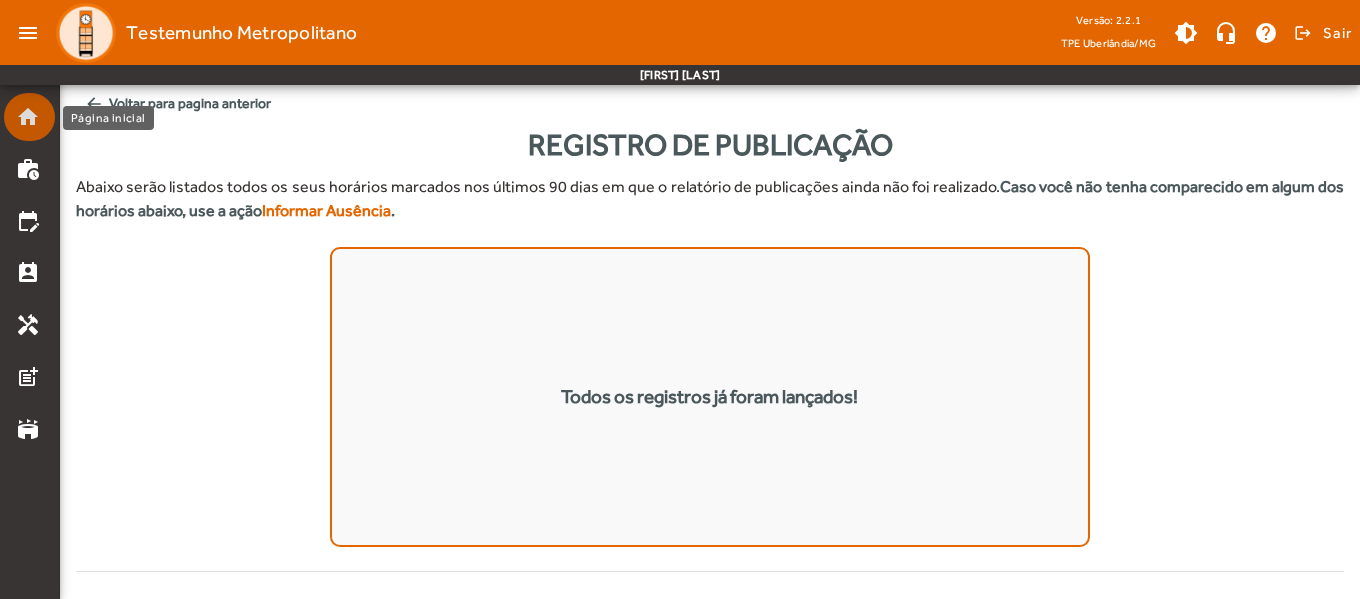 click on "home" 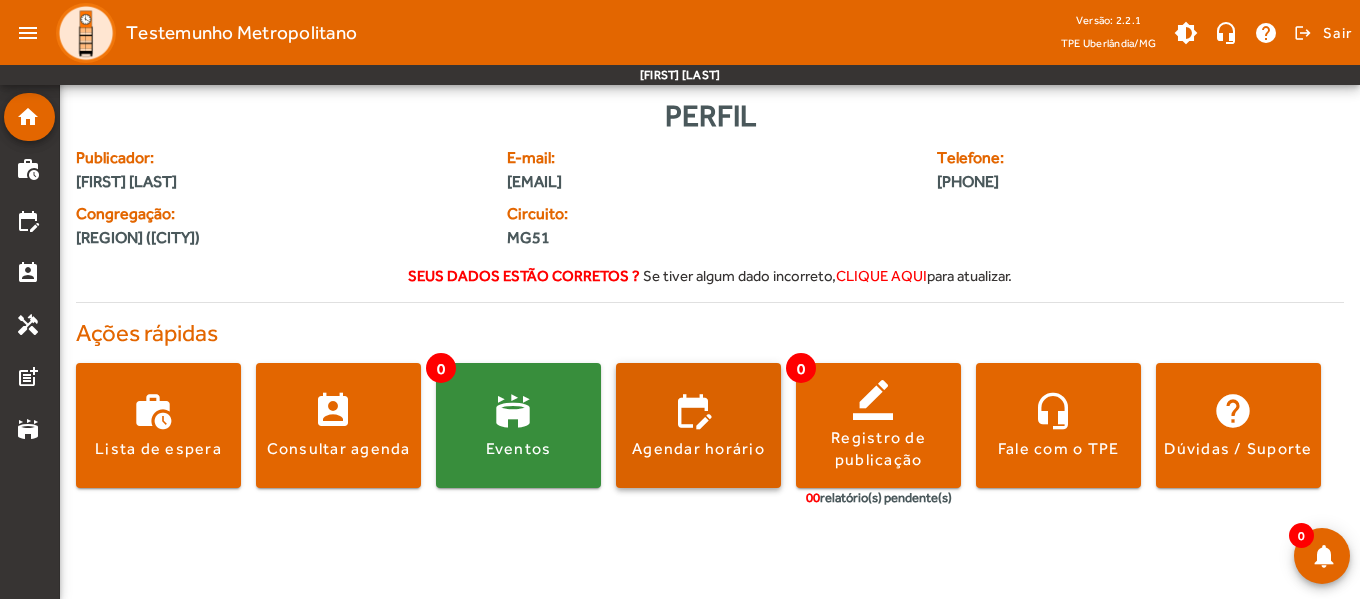click 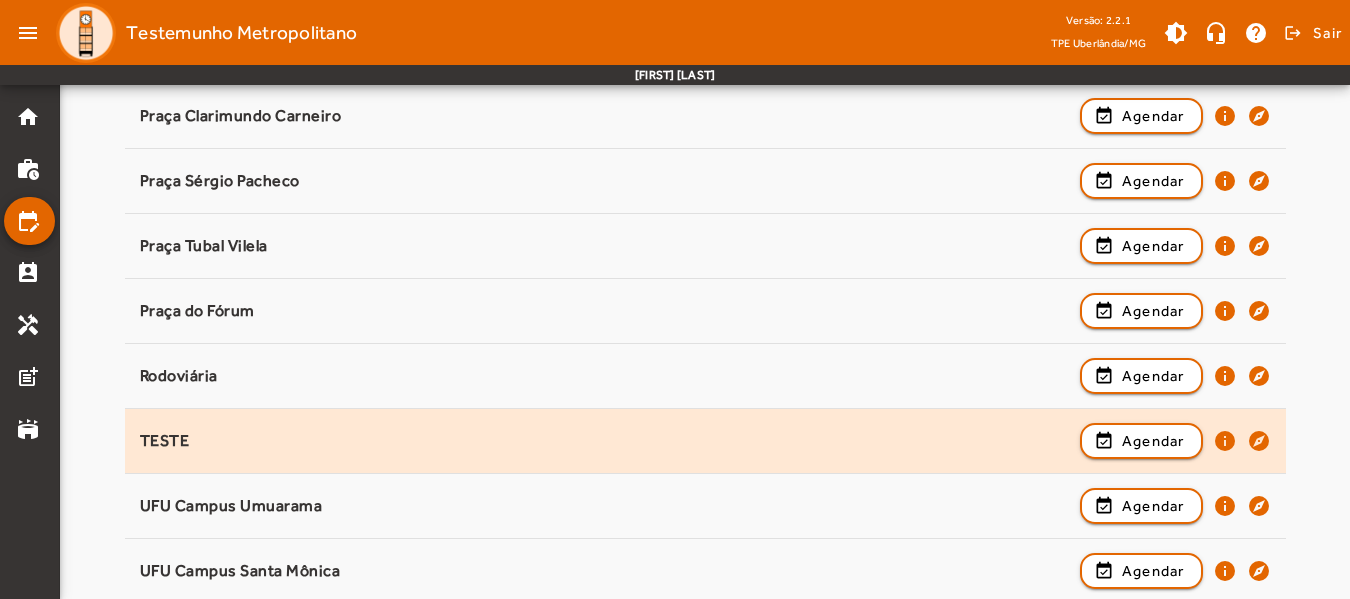 scroll, scrollTop: 451, scrollLeft: 0, axis: vertical 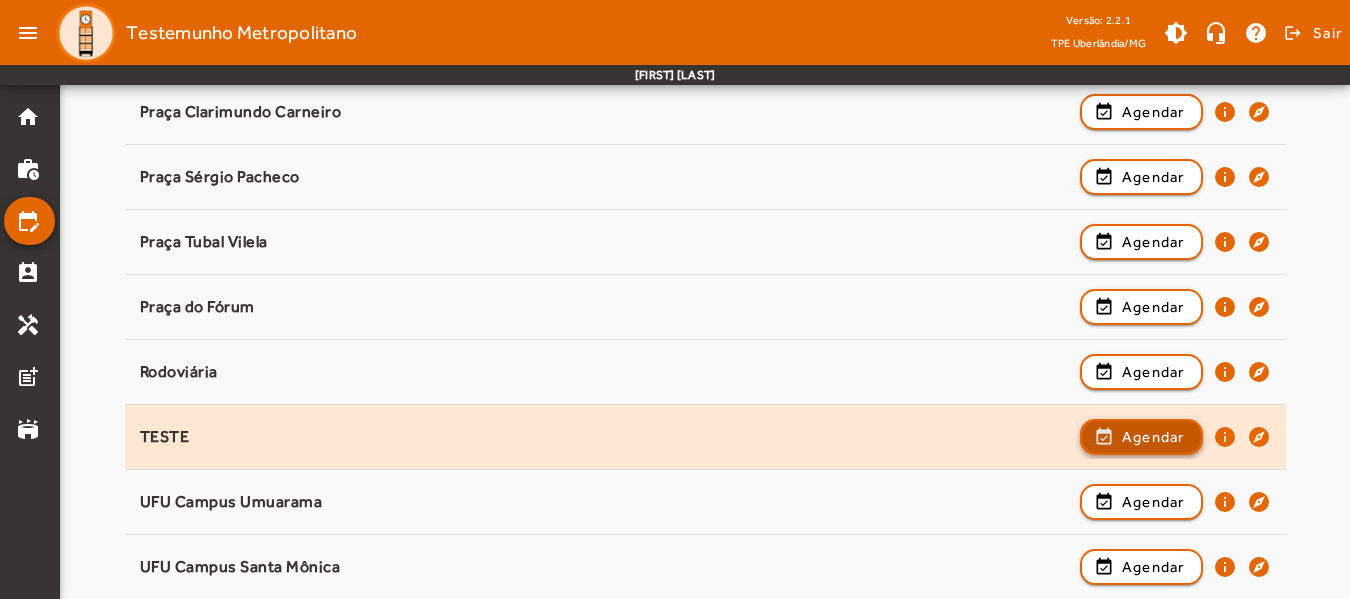 click 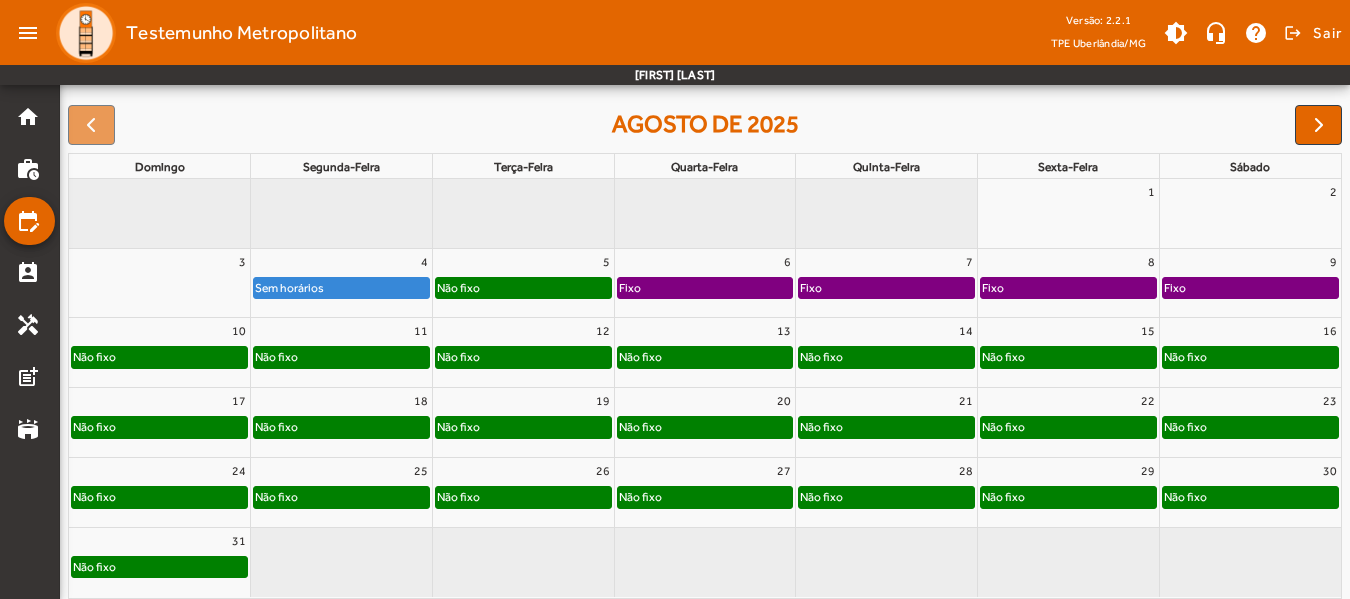 scroll, scrollTop: 287, scrollLeft: 0, axis: vertical 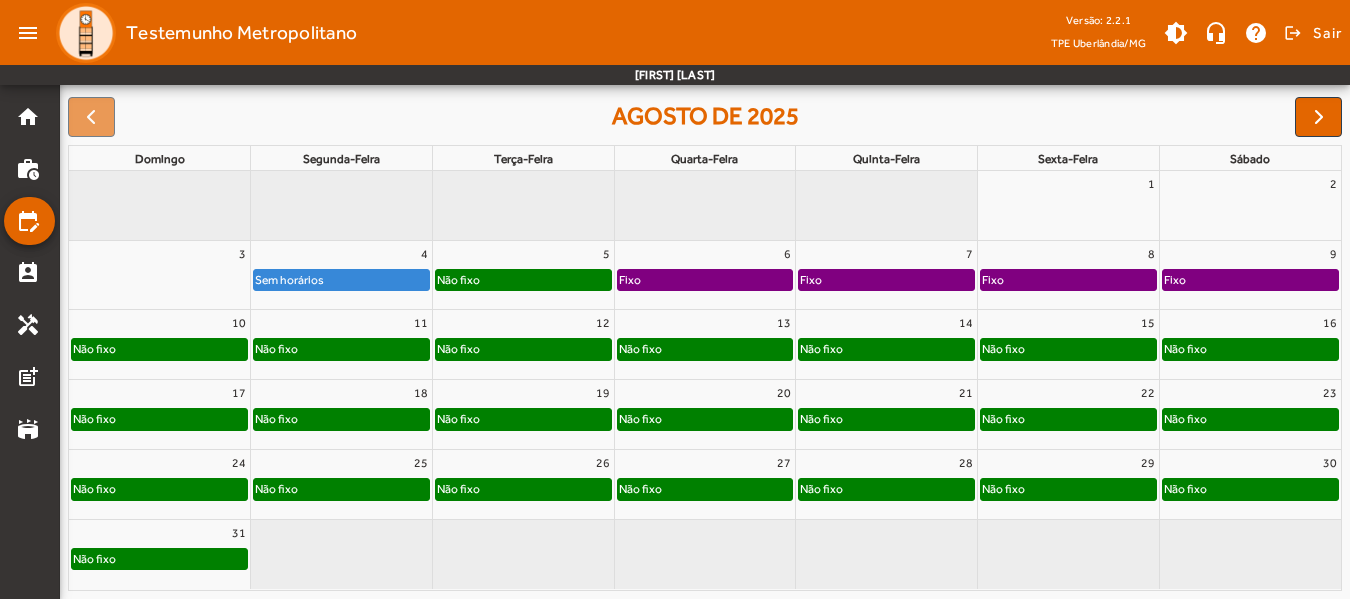 click on "Não fixo" 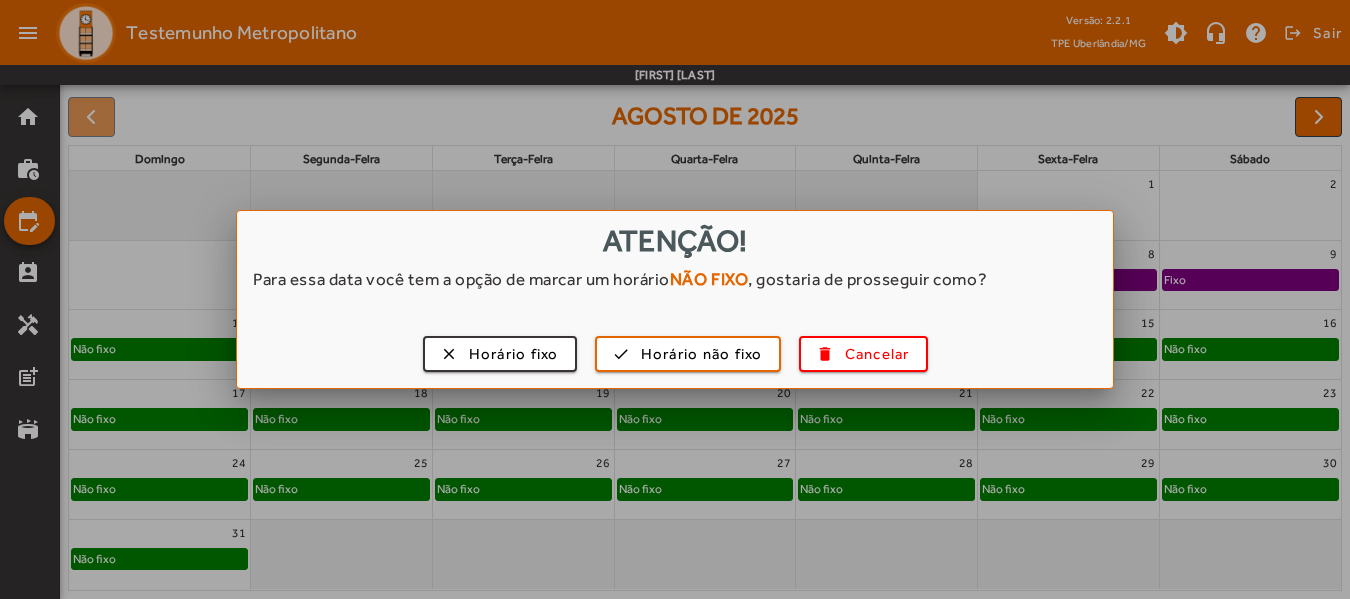 scroll, scrollTop: 0, scrollLeft: 0, axis: both 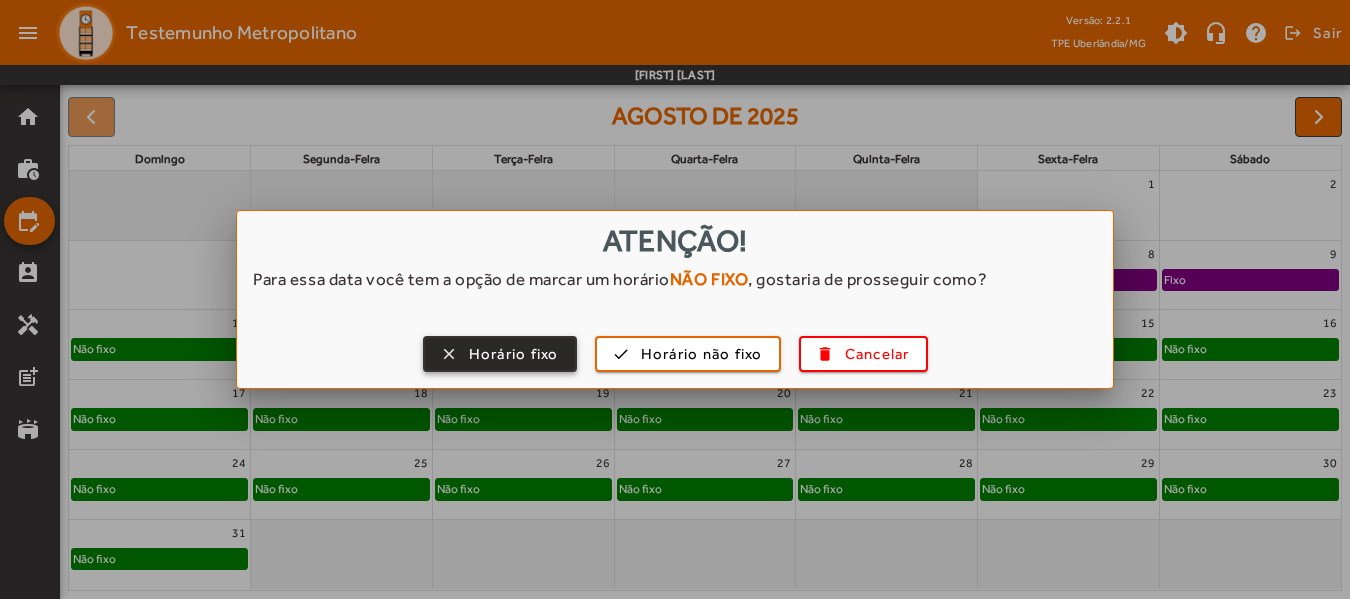 click on "Horário fixo" at bounding box center (514, 354) 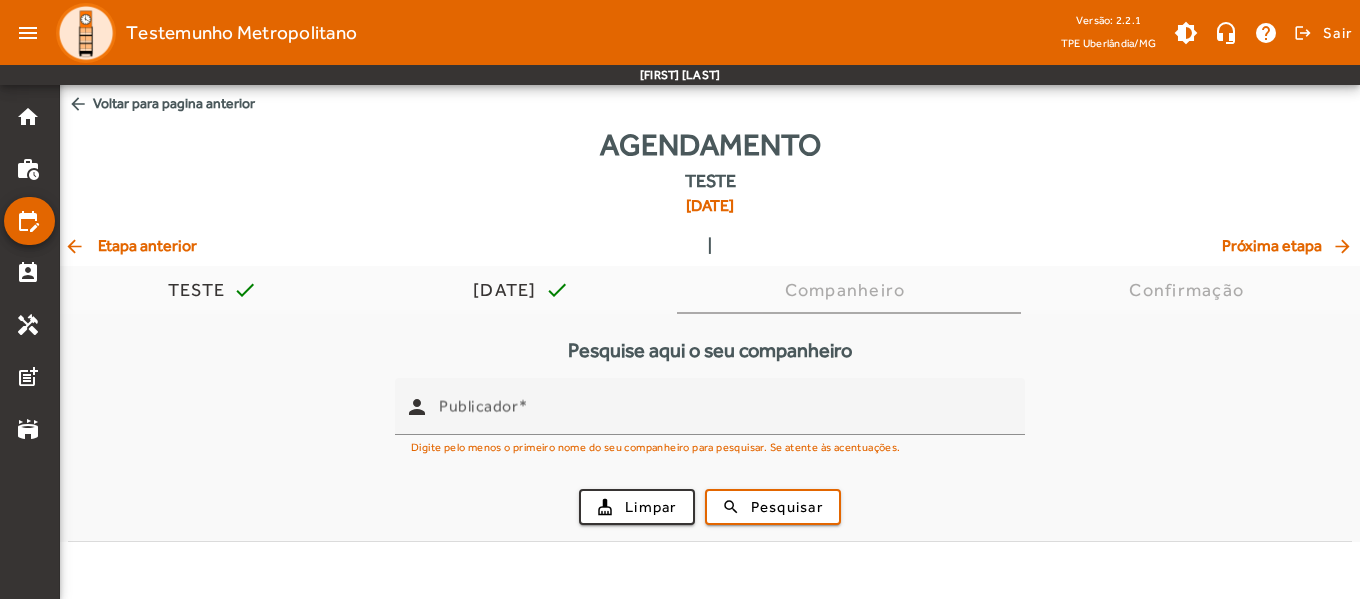 click on "arrow_back" 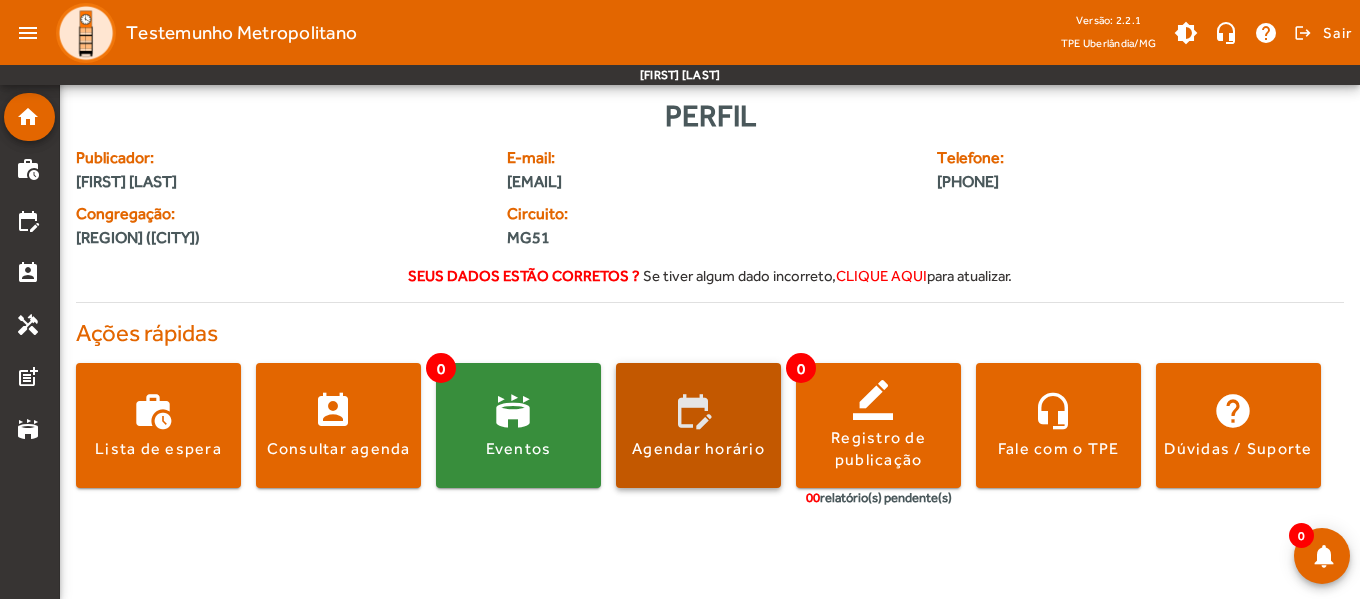 click 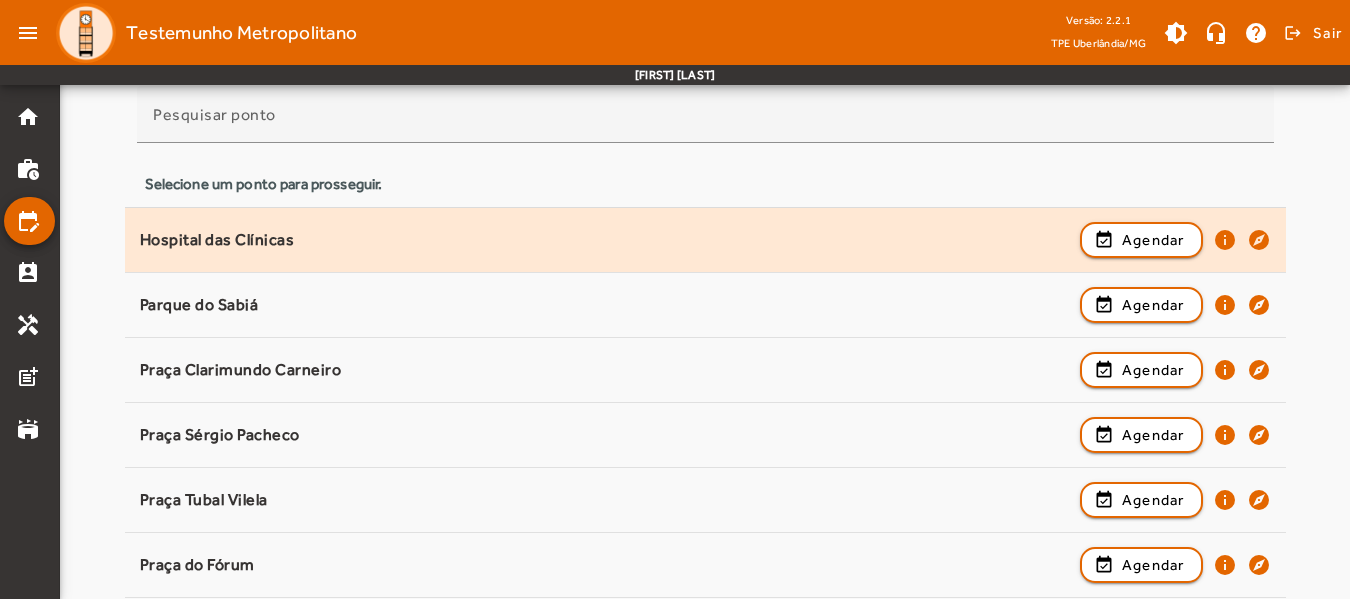 scroll, scrollTop: 451, scrollLeft: 0, axis: vertical 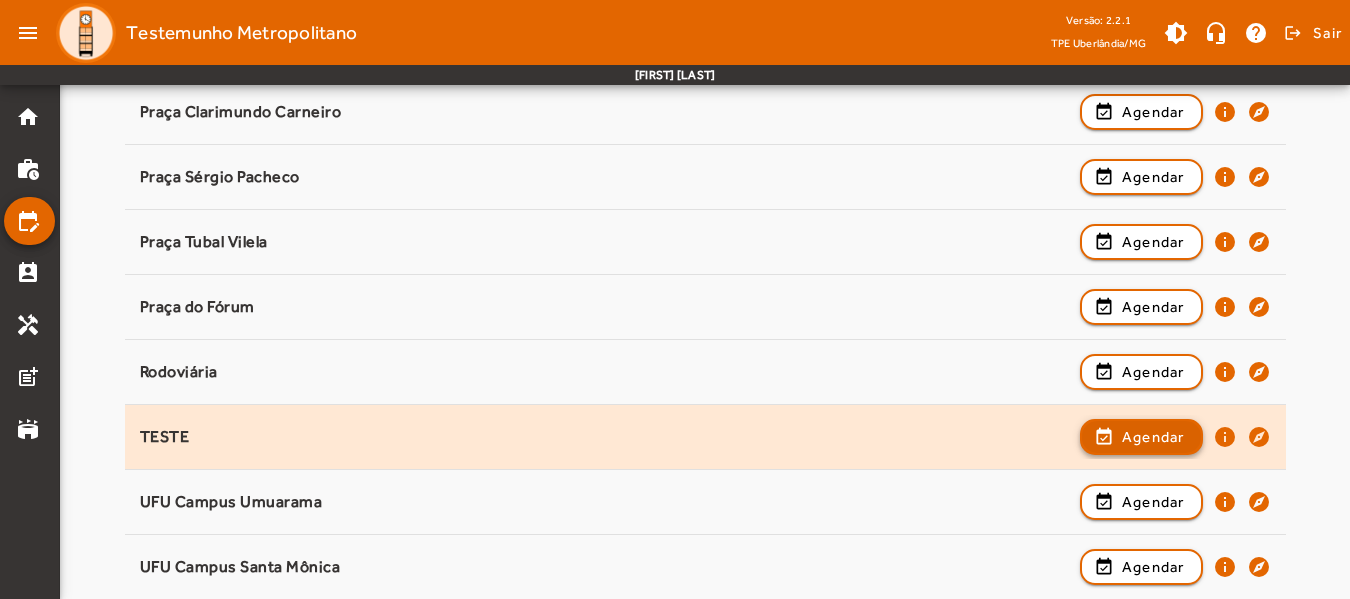 click on "Agendar" at bounding box center [1153, 502] 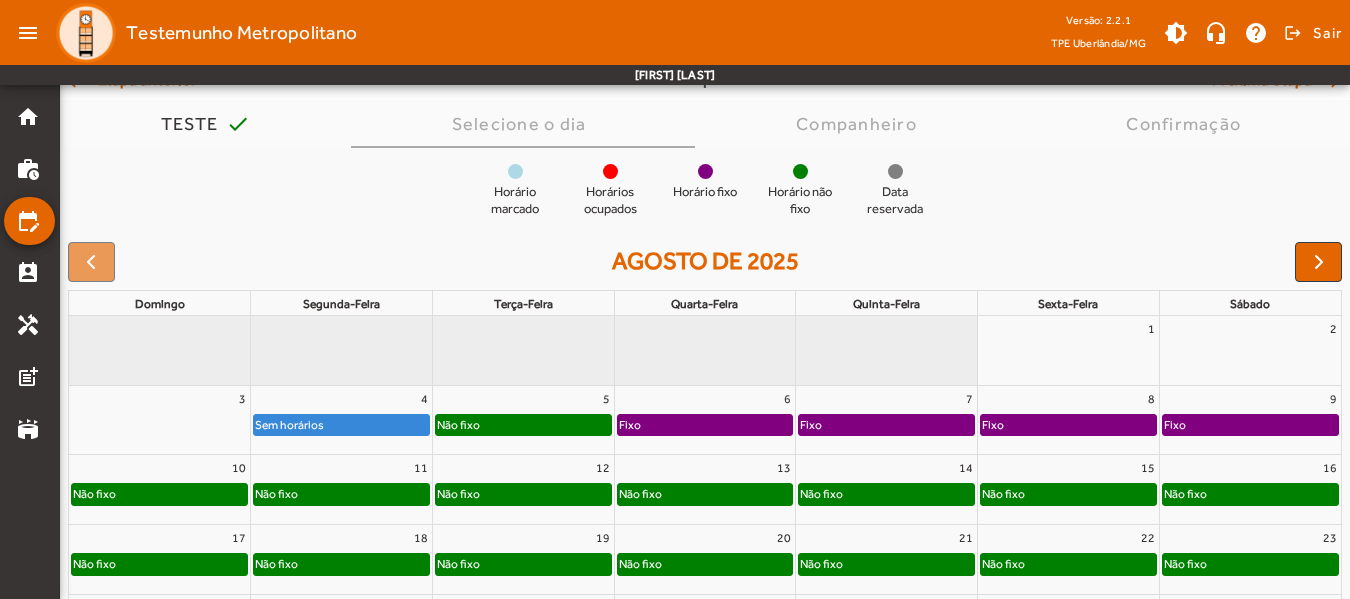 scroll, scrollTop: 200, scrollLeft: 0, axis: vertical 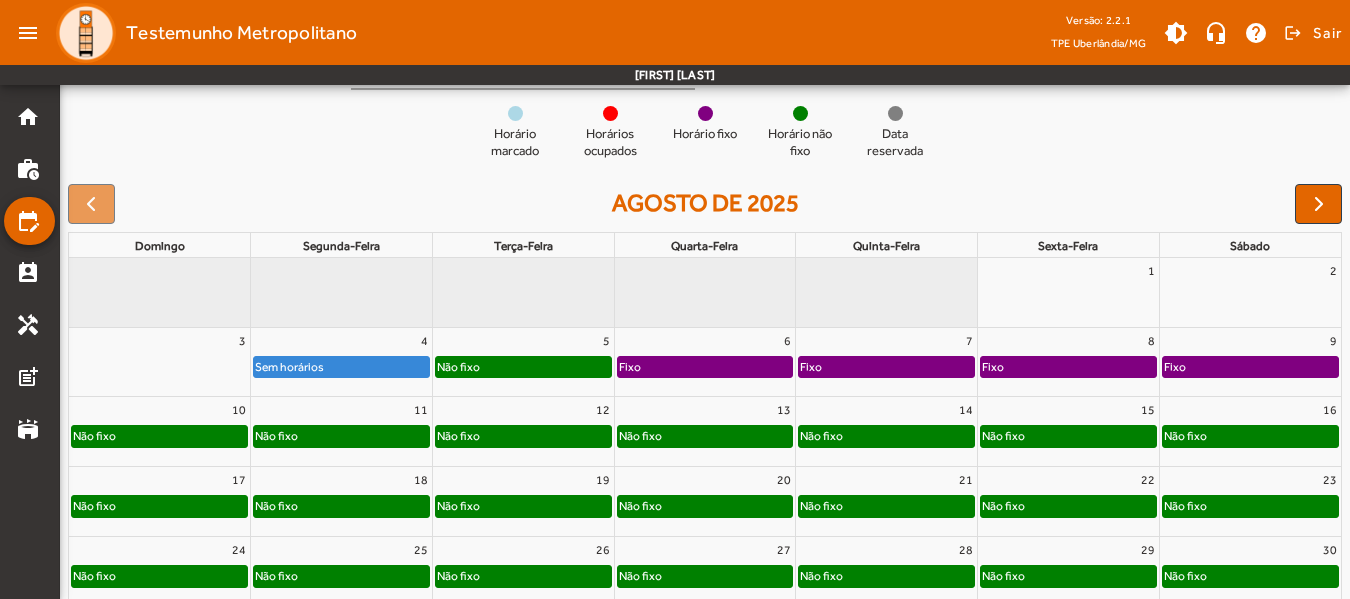 click on "Fixo" 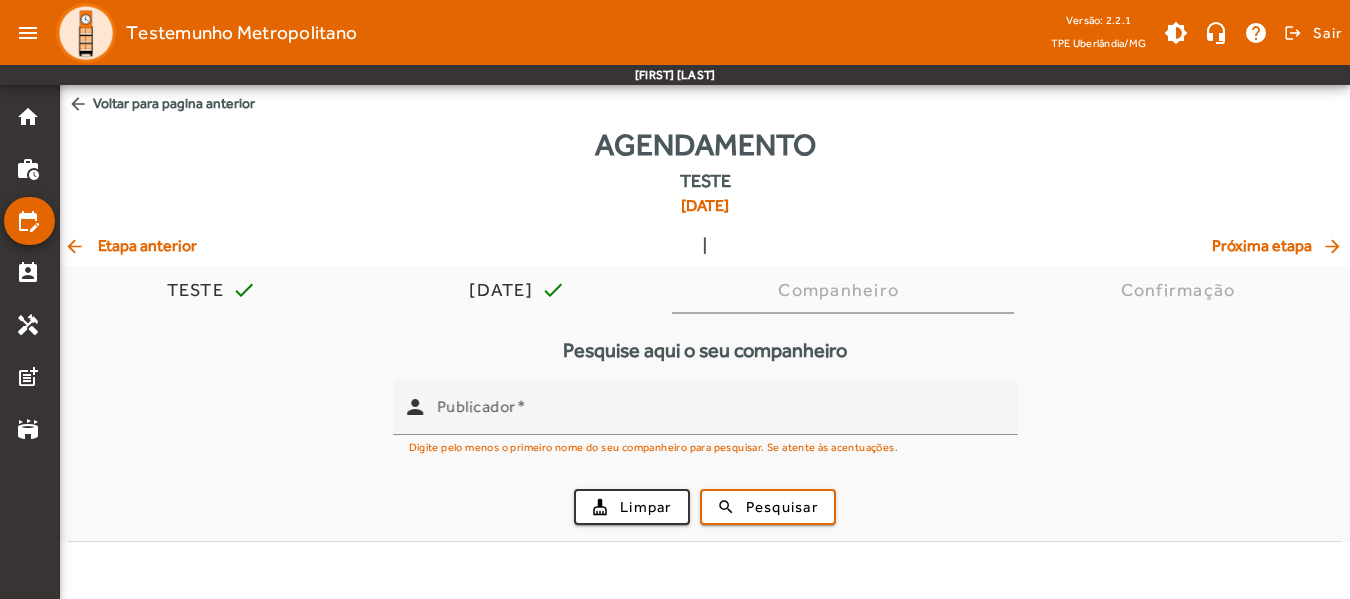 scroll, scrollTop: 0, scrollLeft: 0, axis: both 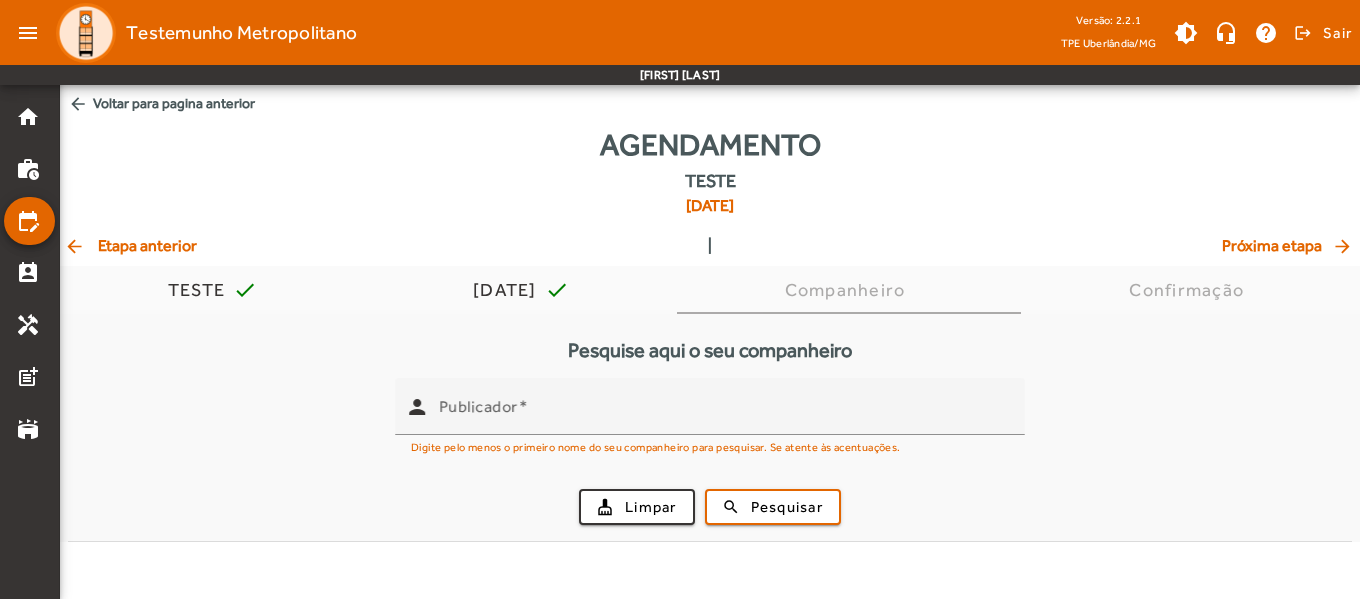 click on "arrow_back  Etapa anterior" 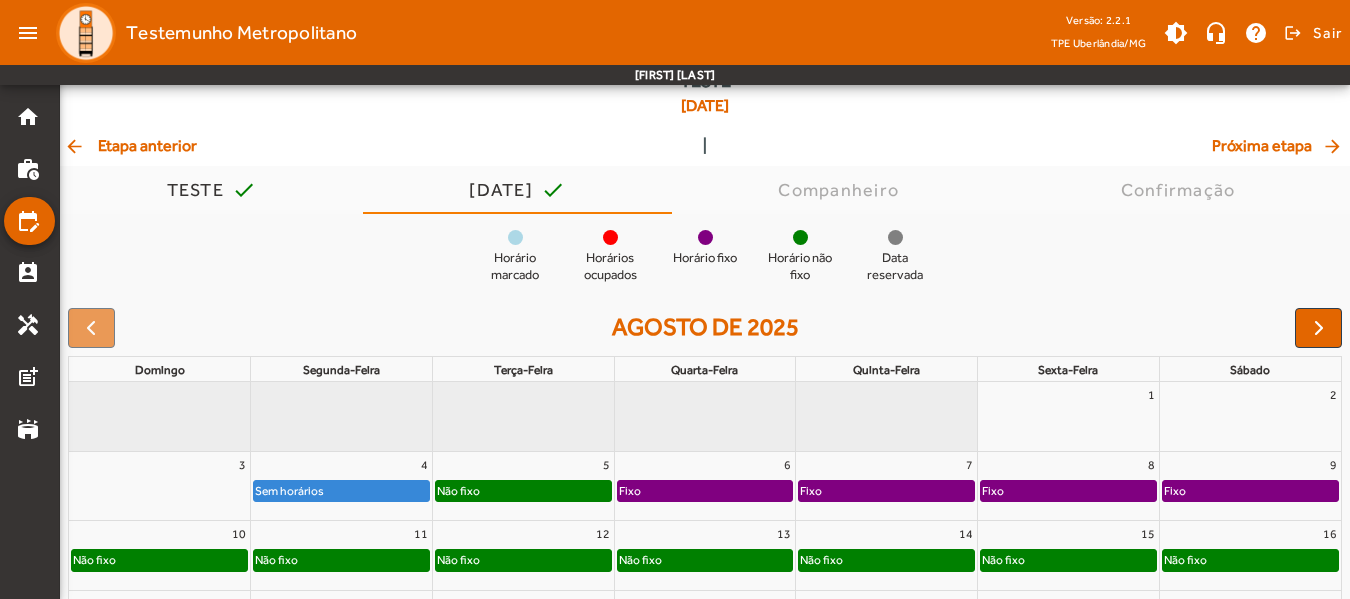 scroll, scrollTop: 200, scrollLeft: 0, axis: vertical 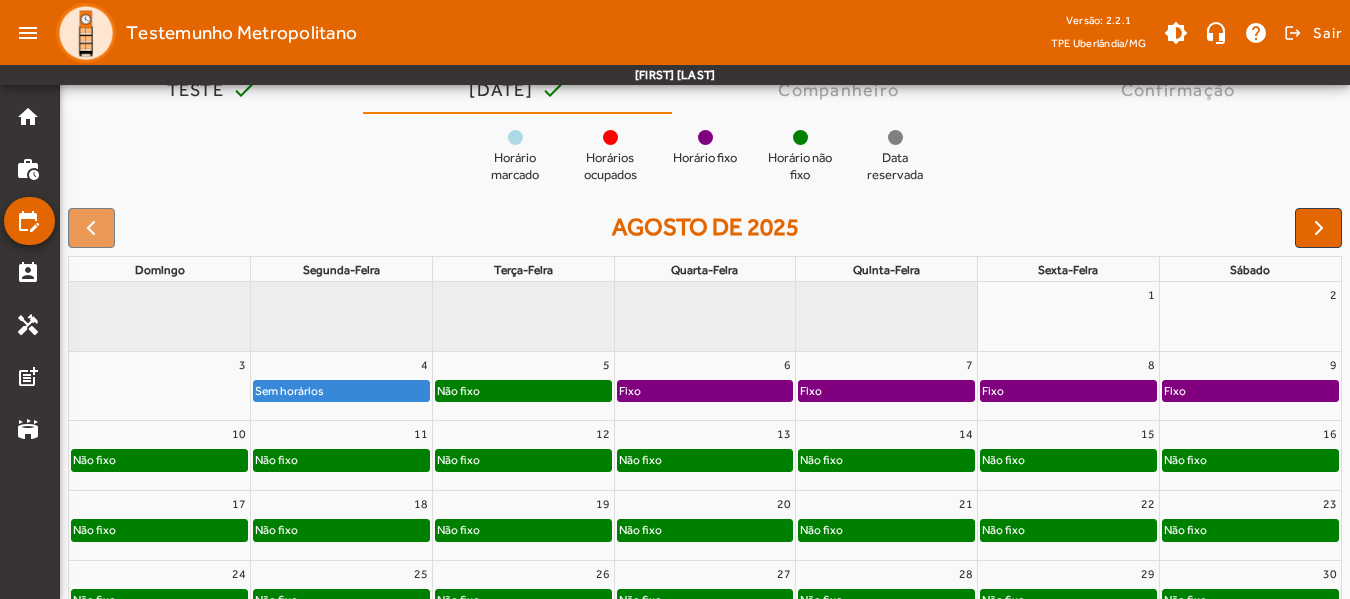 click on "Não fixo" 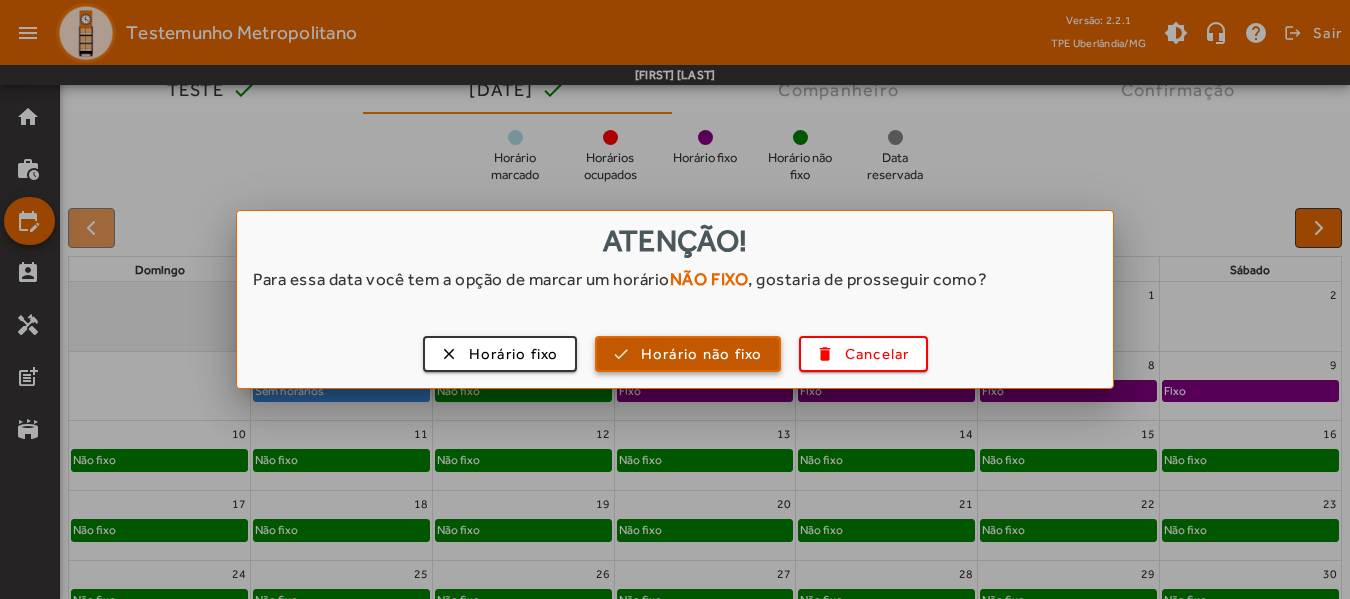 click on "Horário não fixo" at bounding box center [702, 354] 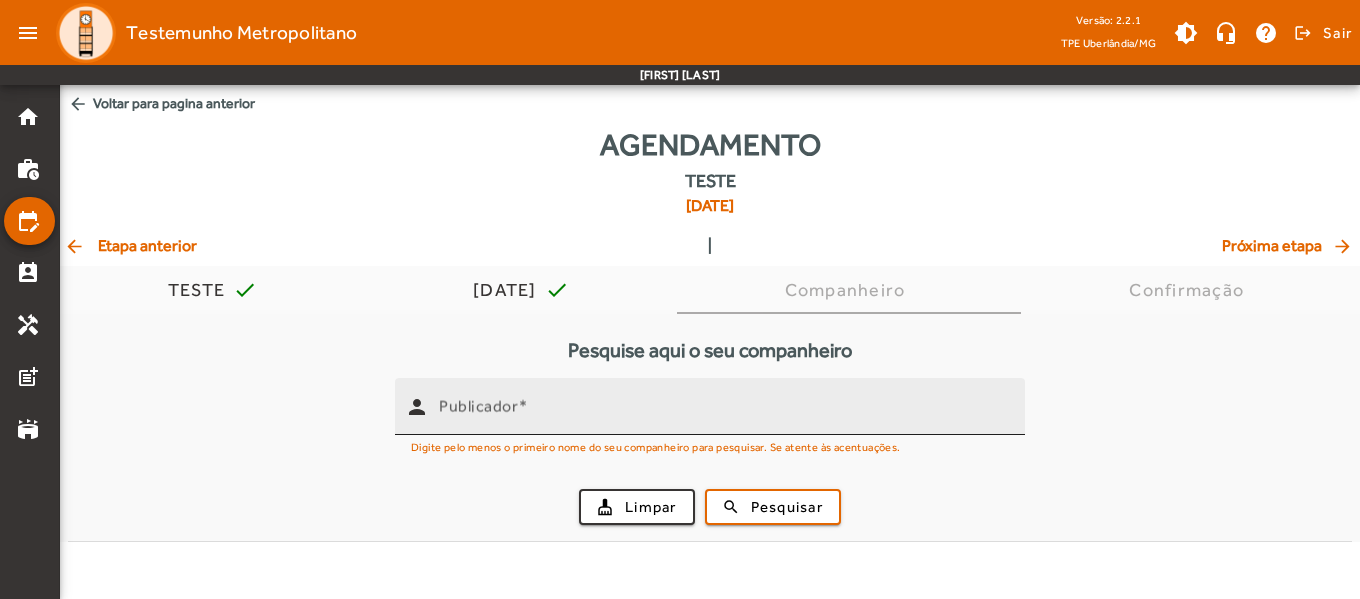 click on "Publicador" at bounding box center (724, 415) 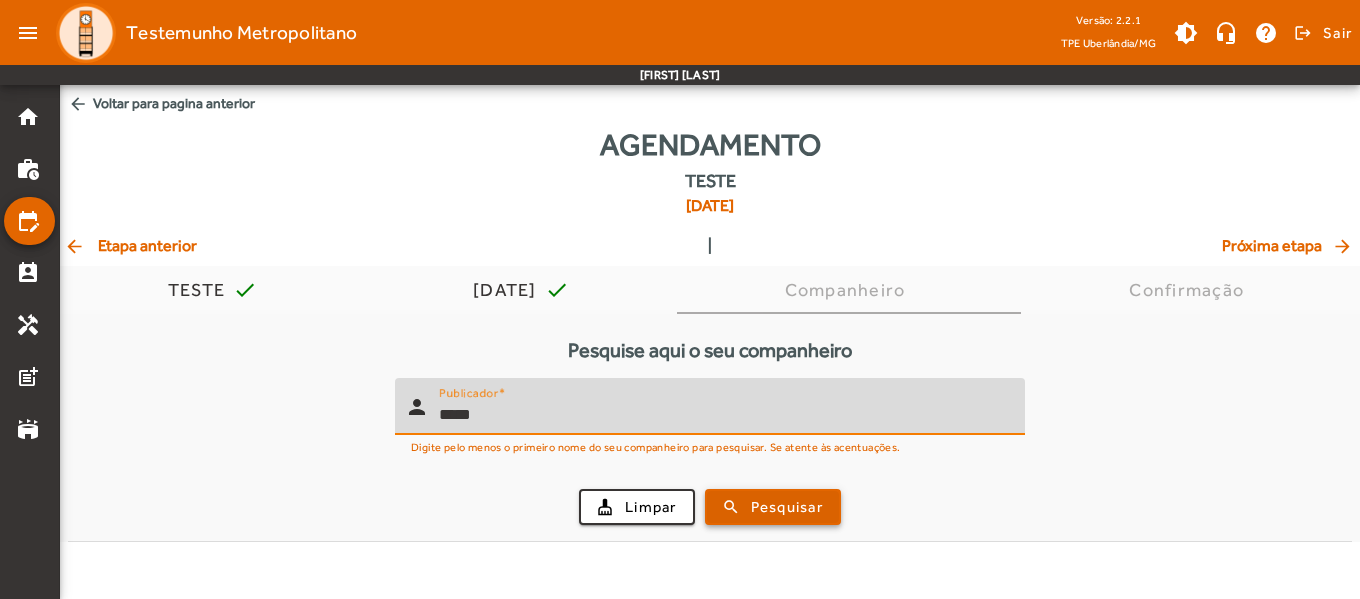 type on "*****" 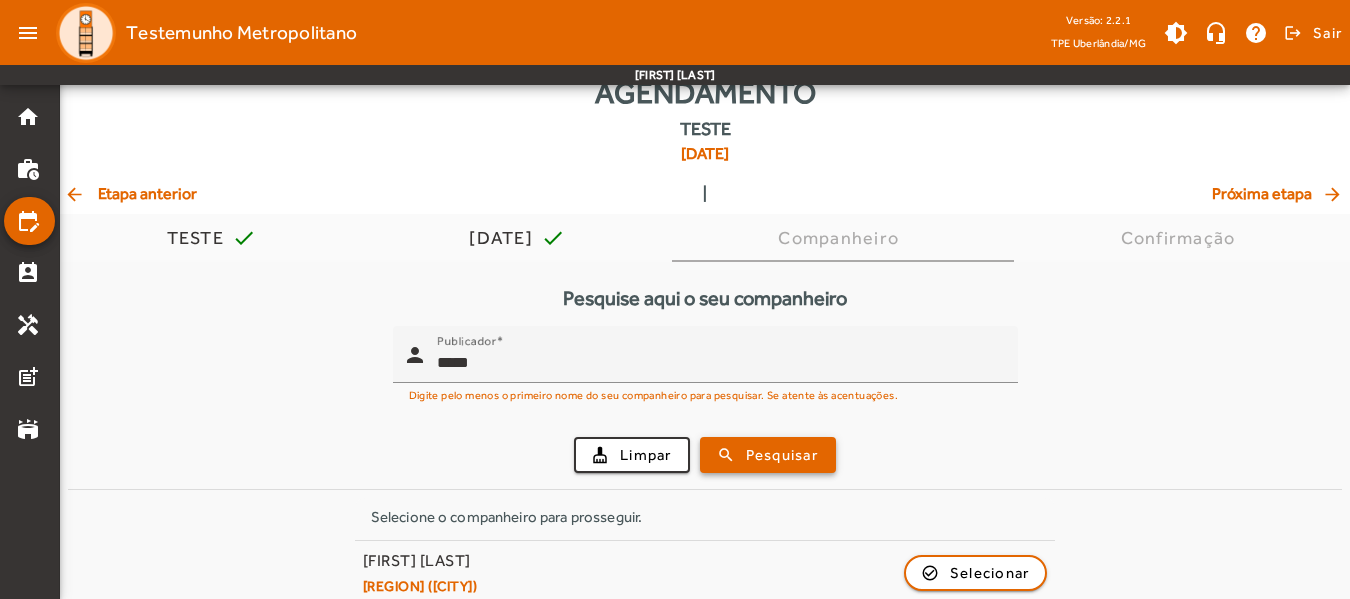 scroll, scrollTop: 74, scrollLeft: 0, axis: vertical 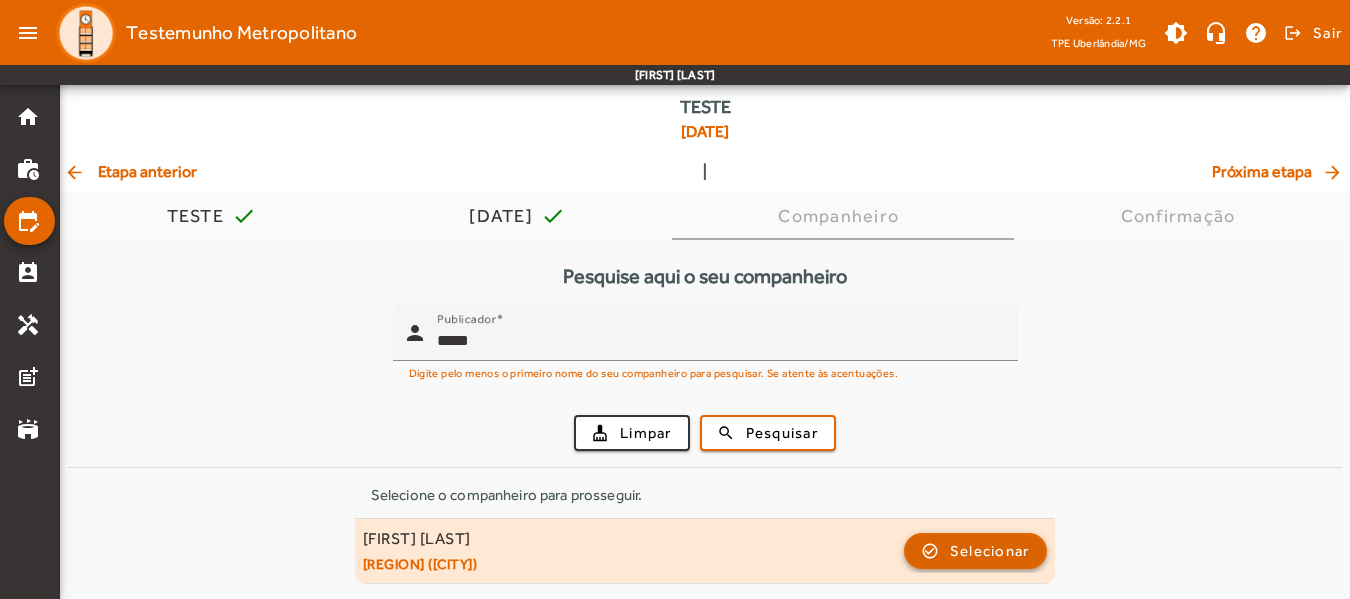 click on "Selecionar" 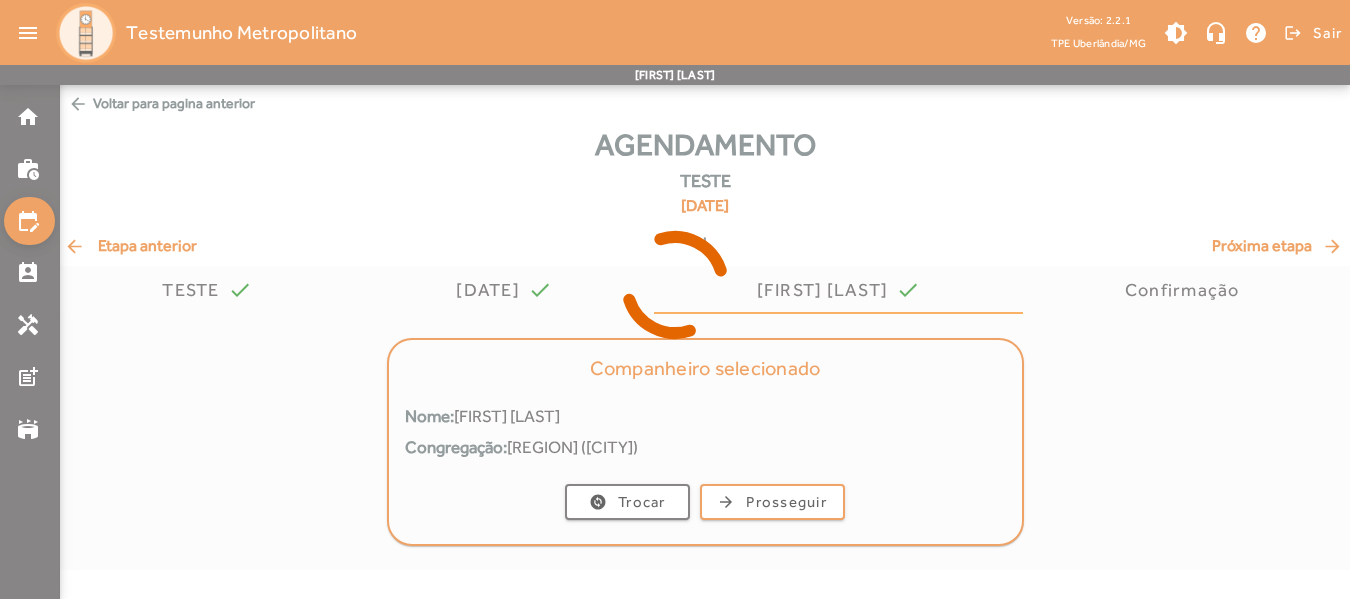scroll, scrollTop: 0, scrollLeft: 0, axis: both 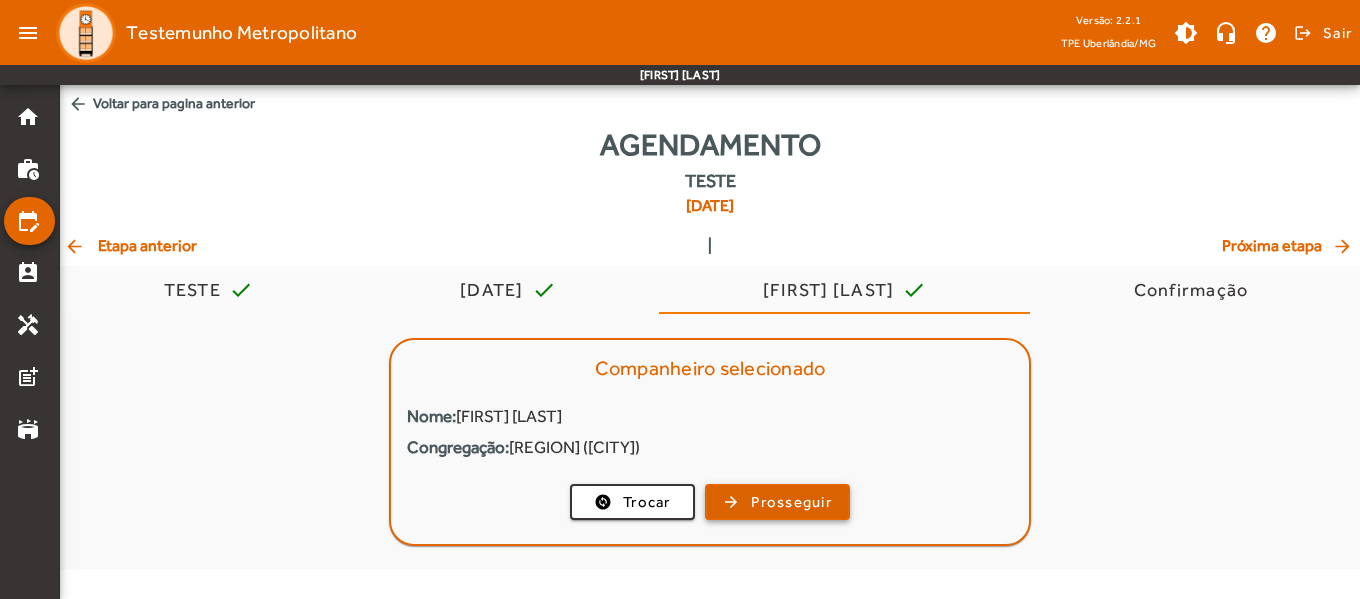 click on "Prosseguir" 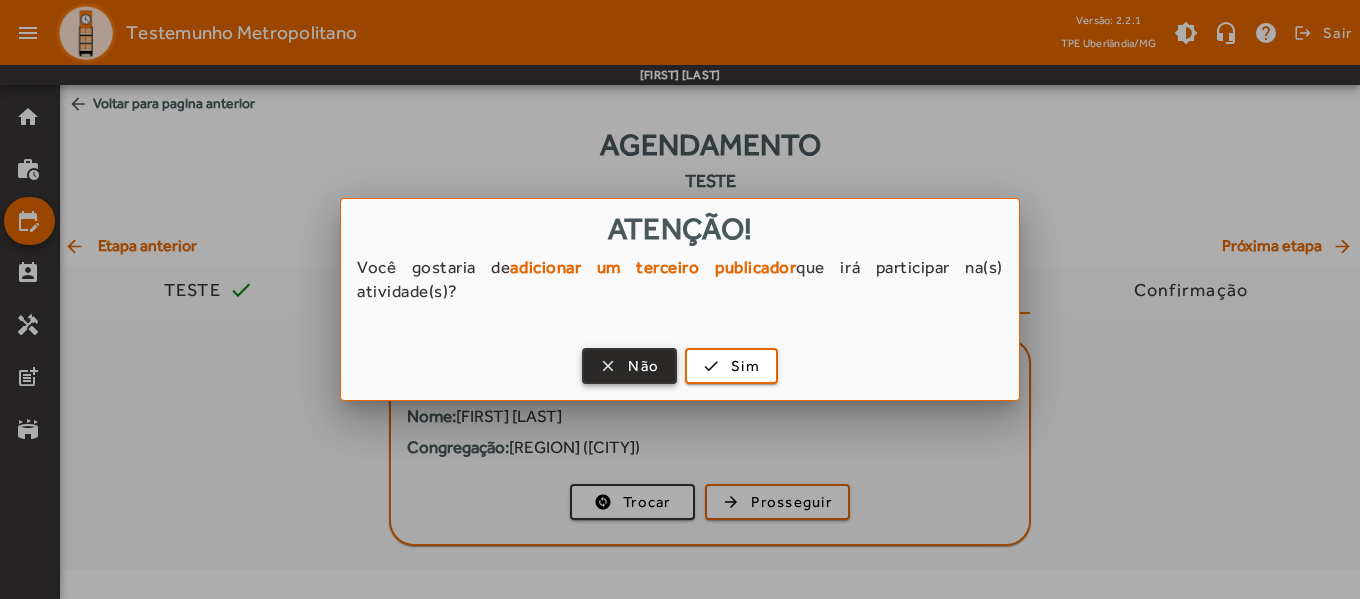 click at bounding box center [629, 366] 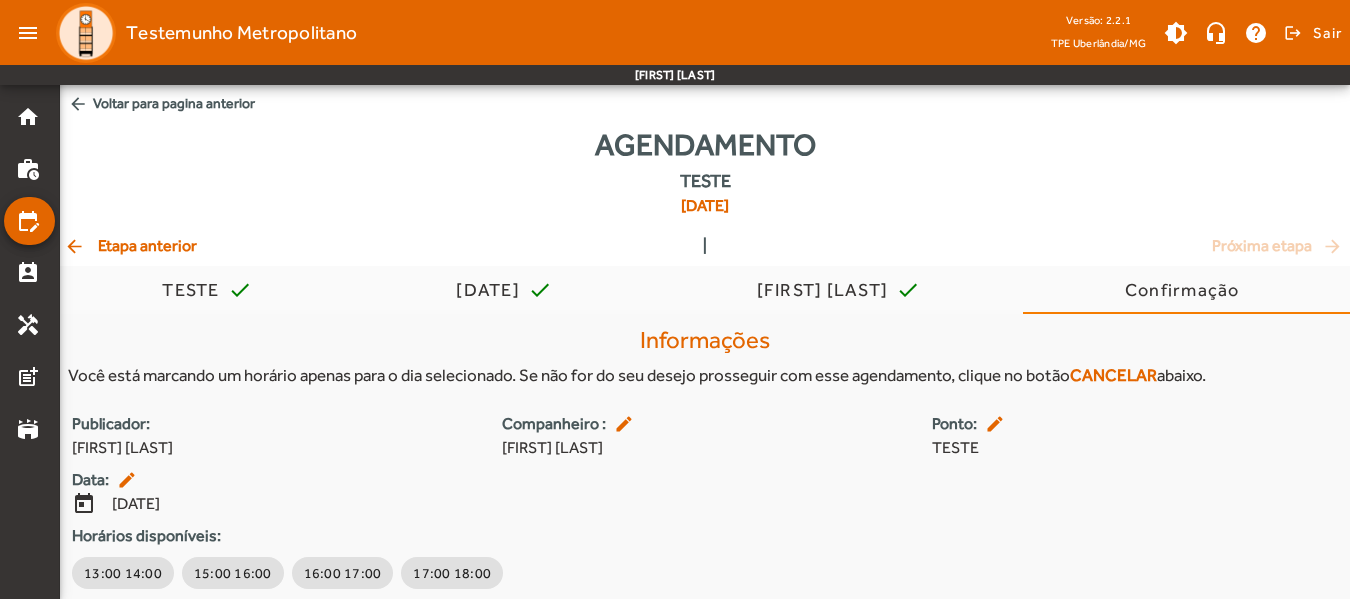 scroll, scrollTop: 70, scrollLeft: 0, axis: vertical 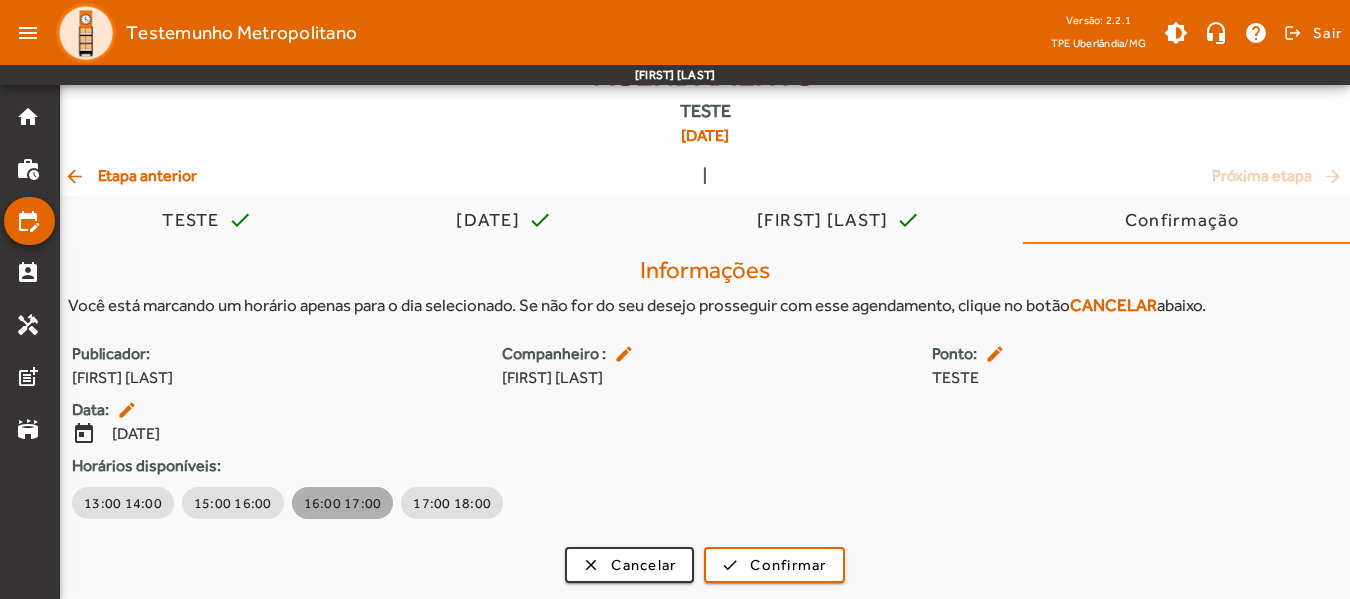 click on "16:00 17:00" at bounding box center (343, 503) 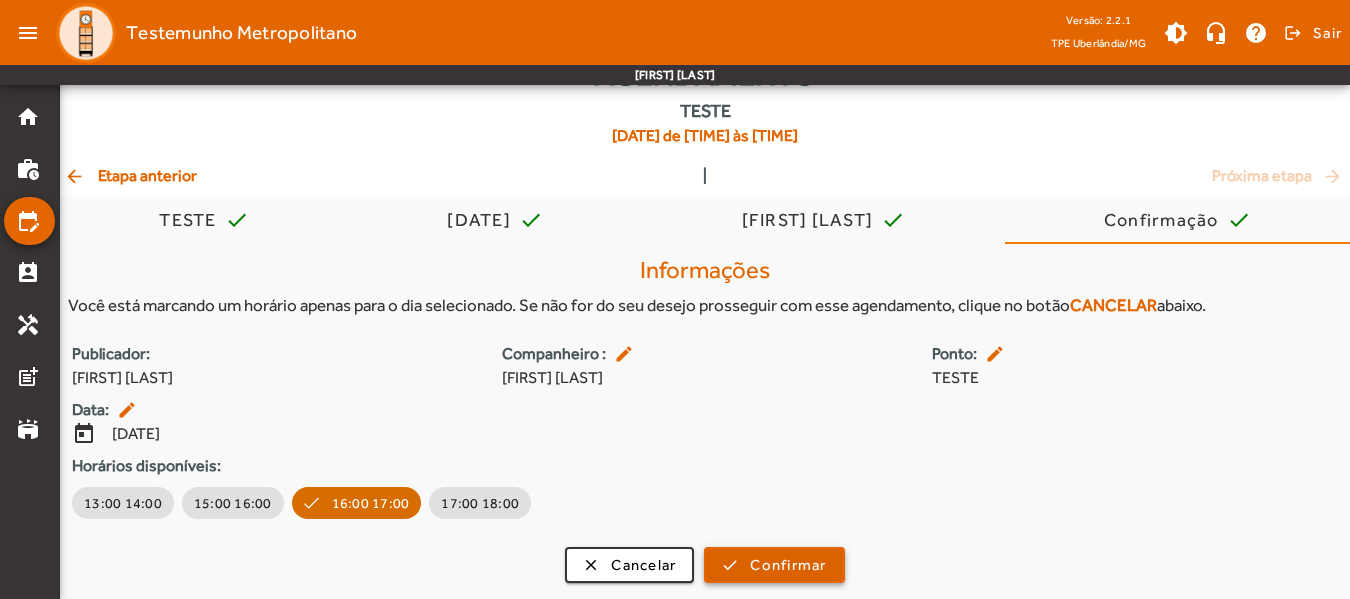 click at bounding box center [774, 565] 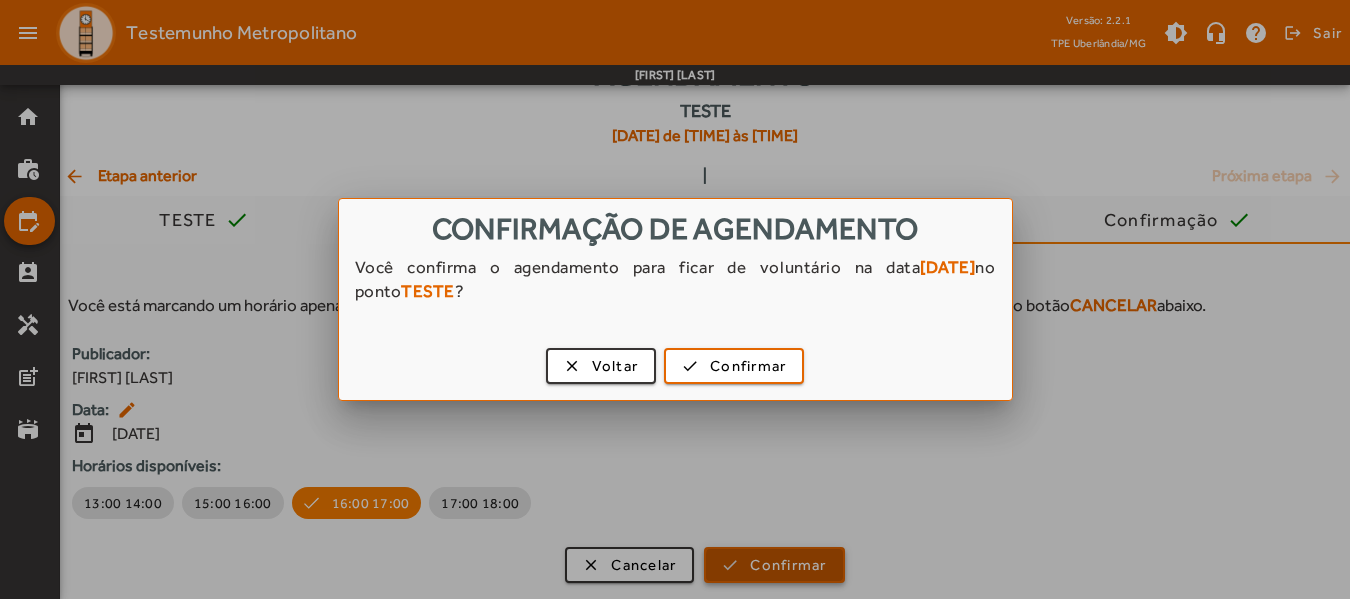 scroll, scrollTop: 0, scrollLeft: 0, axis: both 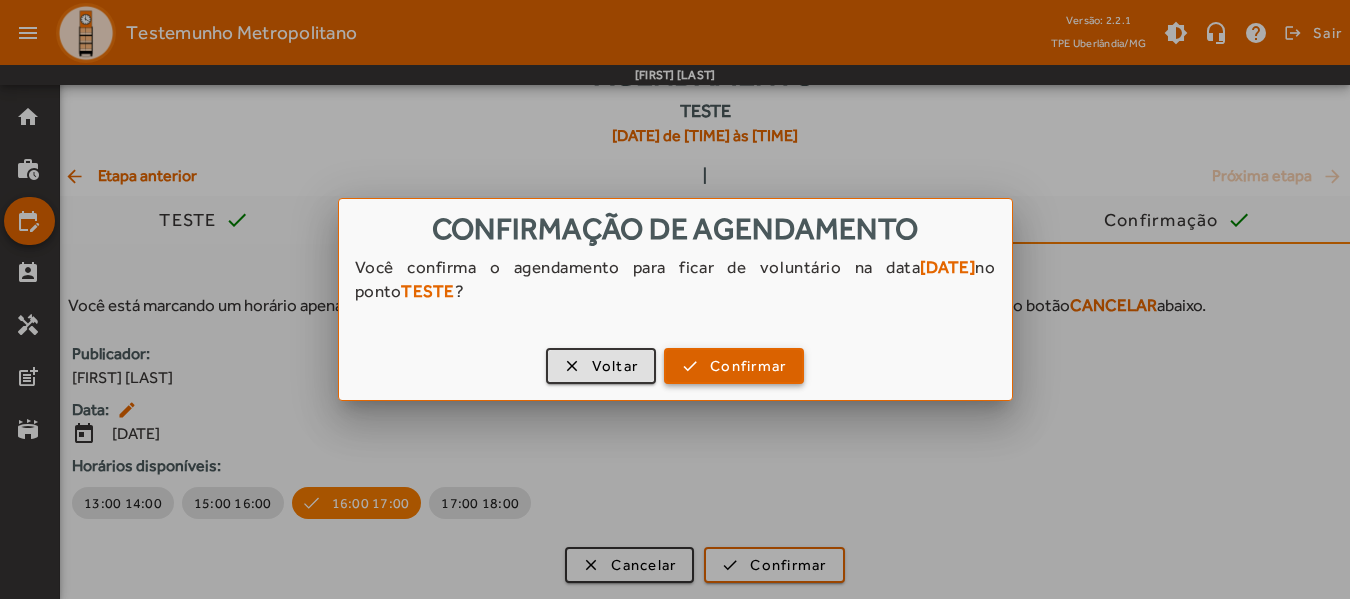 click on "Confirmar" at bounding box center (748, 366) 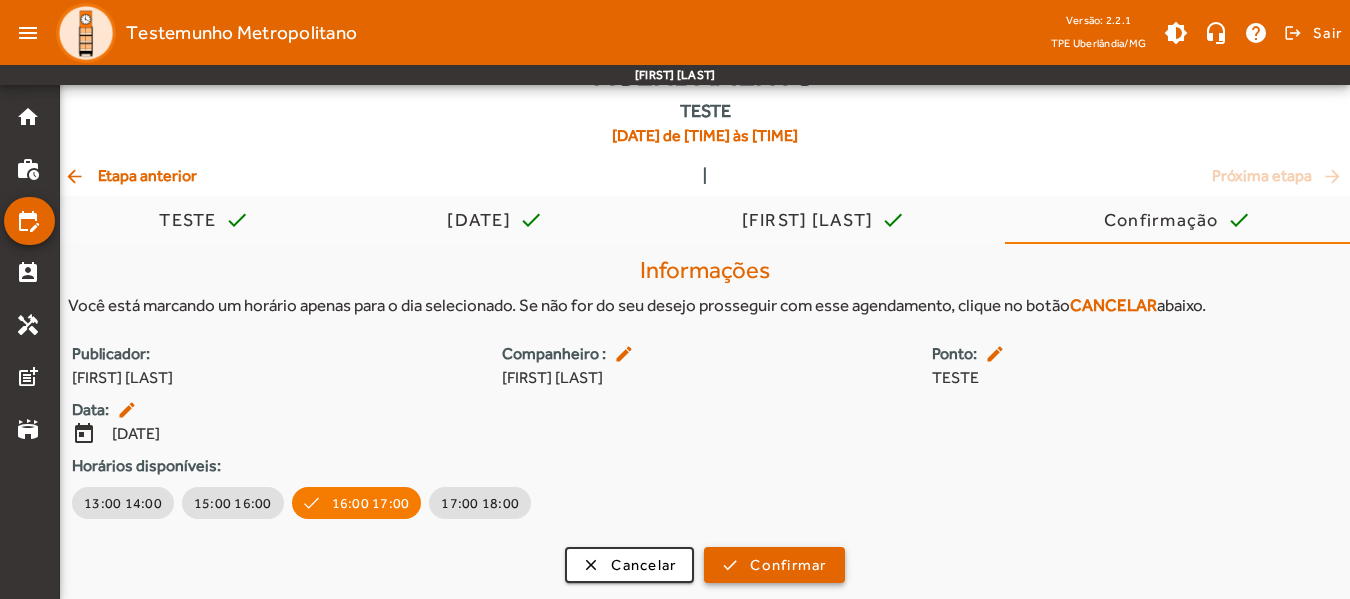 scroll, scrollTop: 70, scrollLeft: 0, axis: vertical 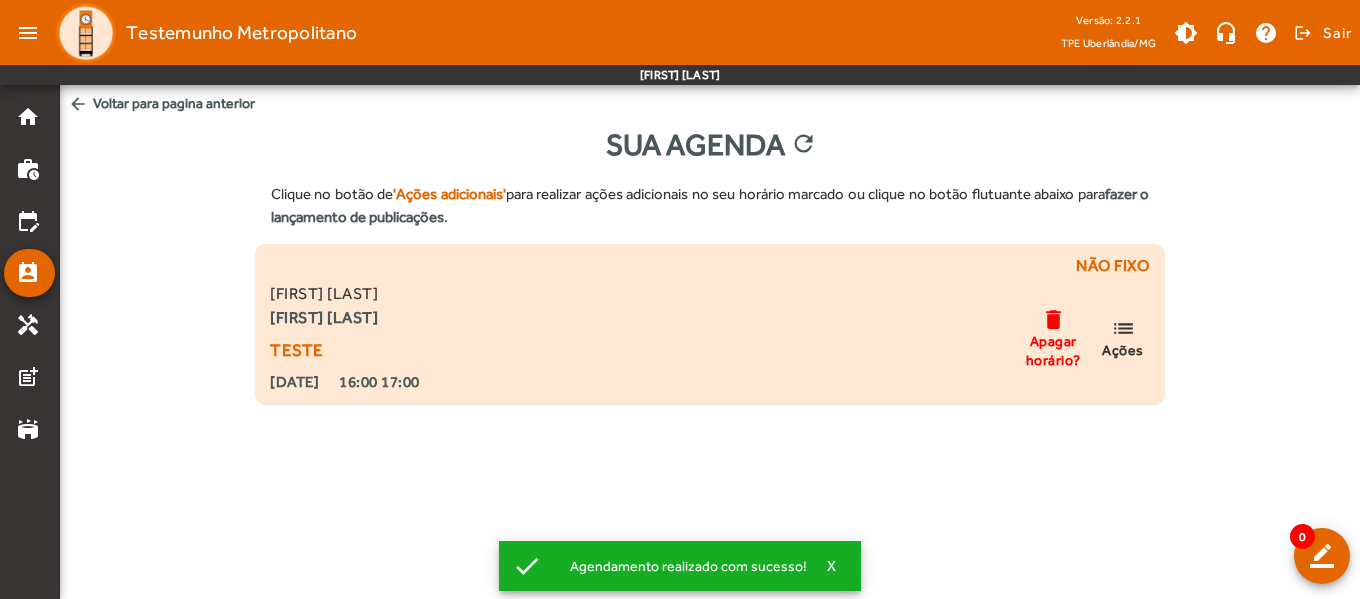 click on "list" 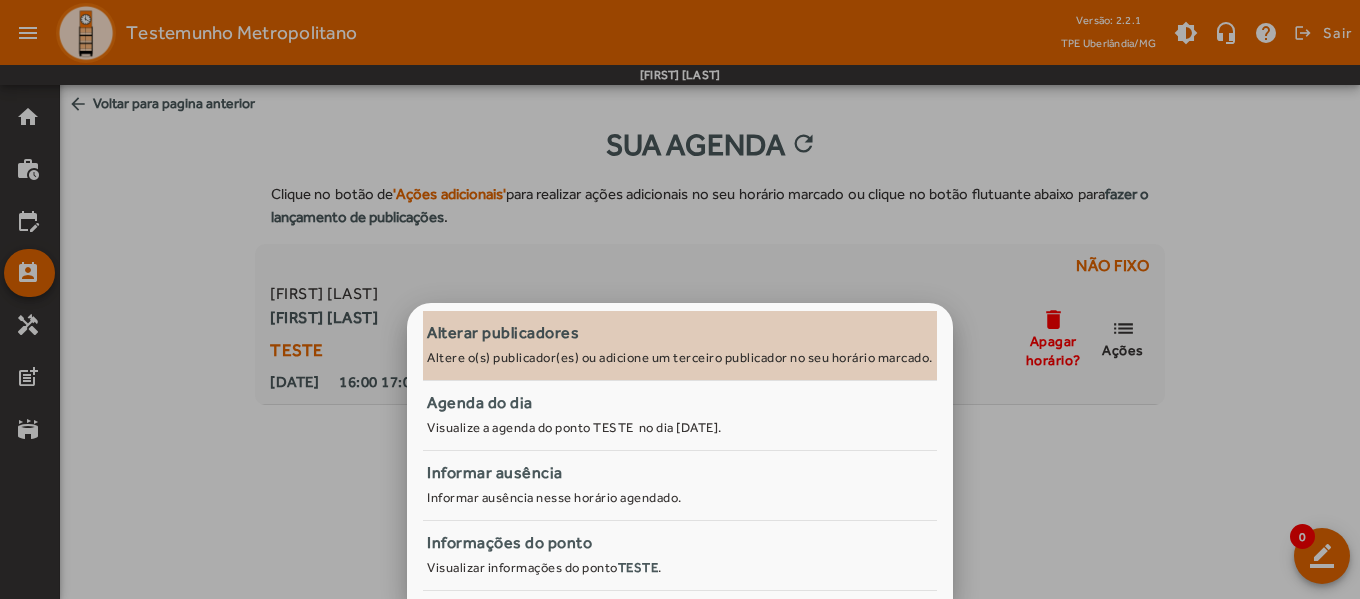 click on "Altere o(s) publicador(es) ou adicione um terceiro publicador no seu horário marcado." at bounding box center (680, 357) 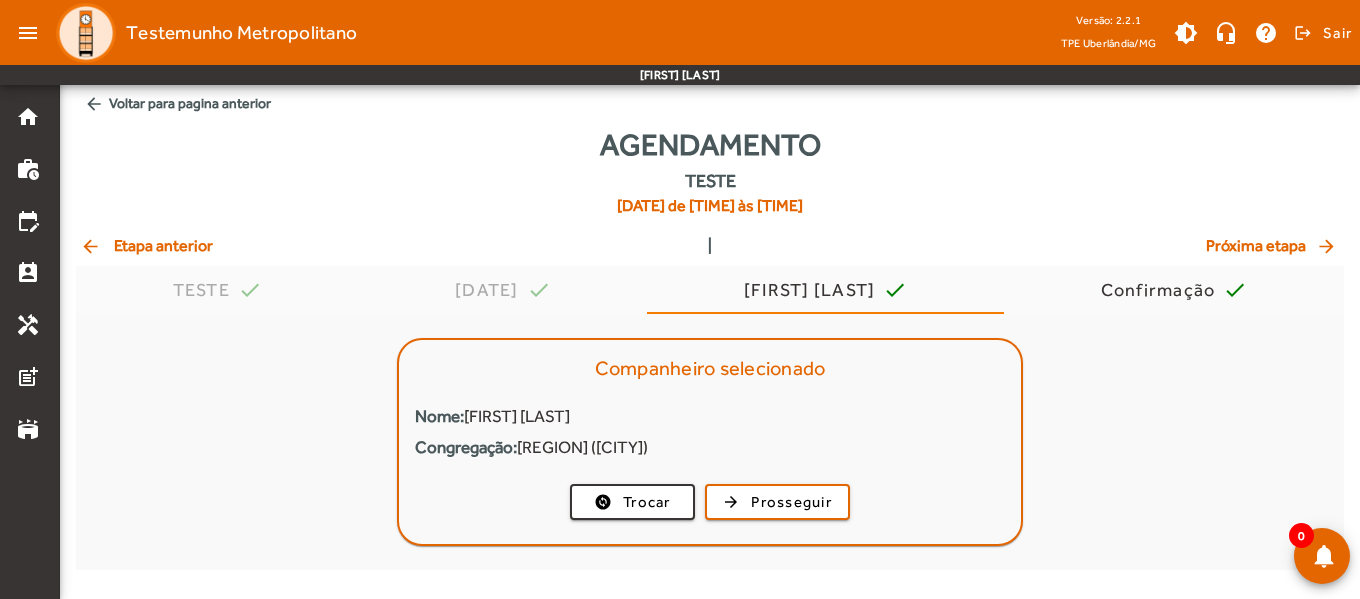 click on "arrow_back  Voltar para pagina anterior" 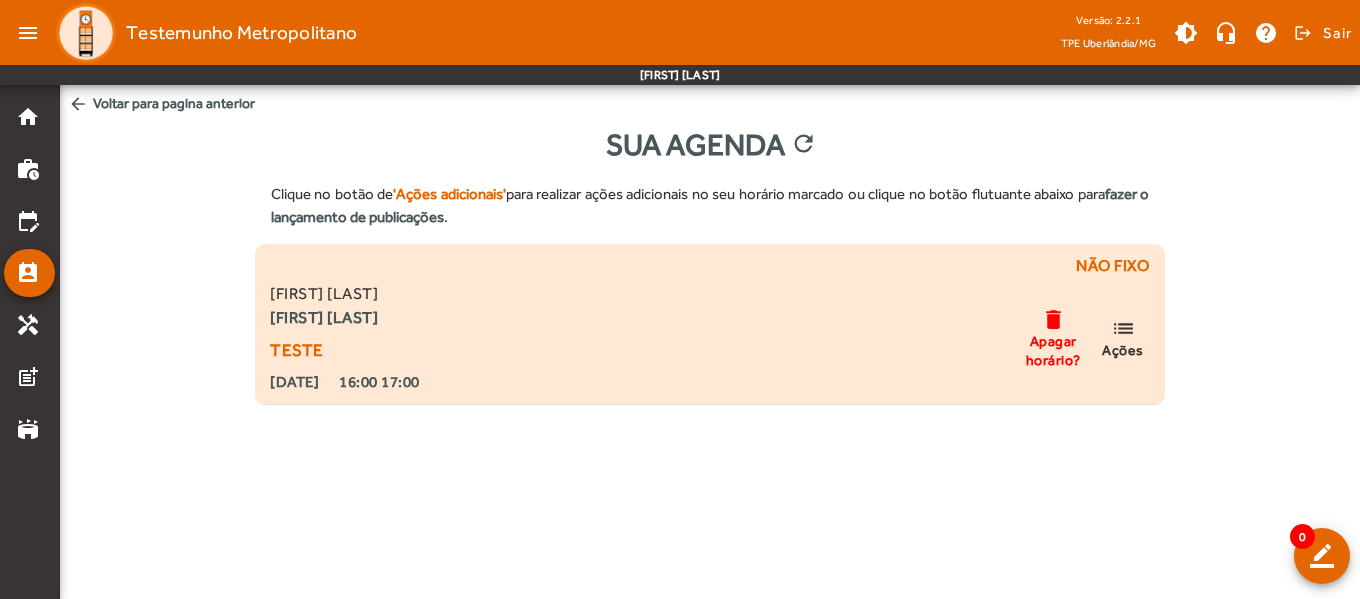 click on "list" 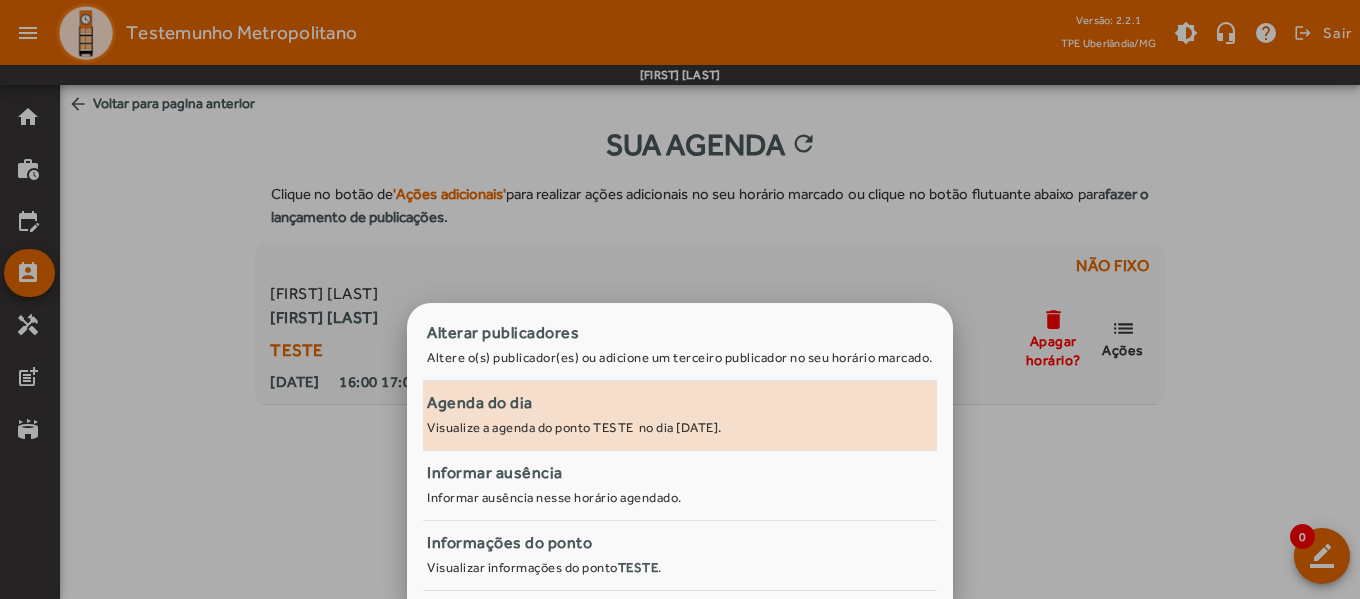 click on "Agenda do dia" at bounding box center [680, 403] 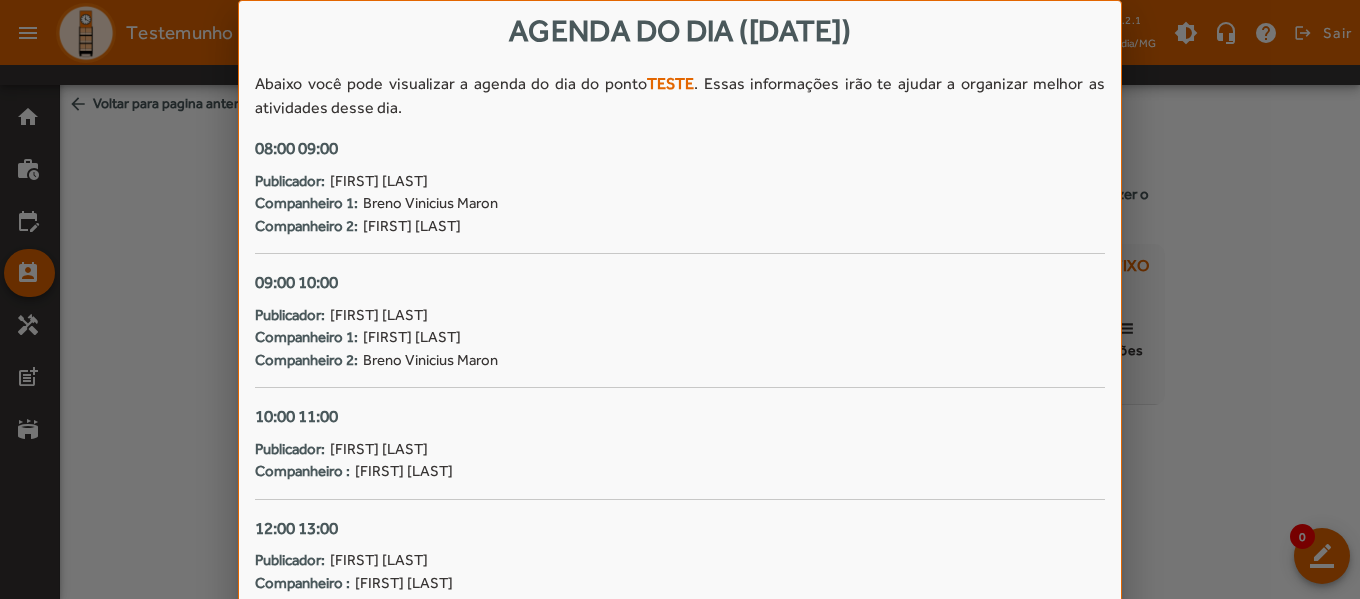 drag, startPoint x: 520, startPoint y: 583, endPoint x: 365, endPoint y: 551, distance: 158.26875 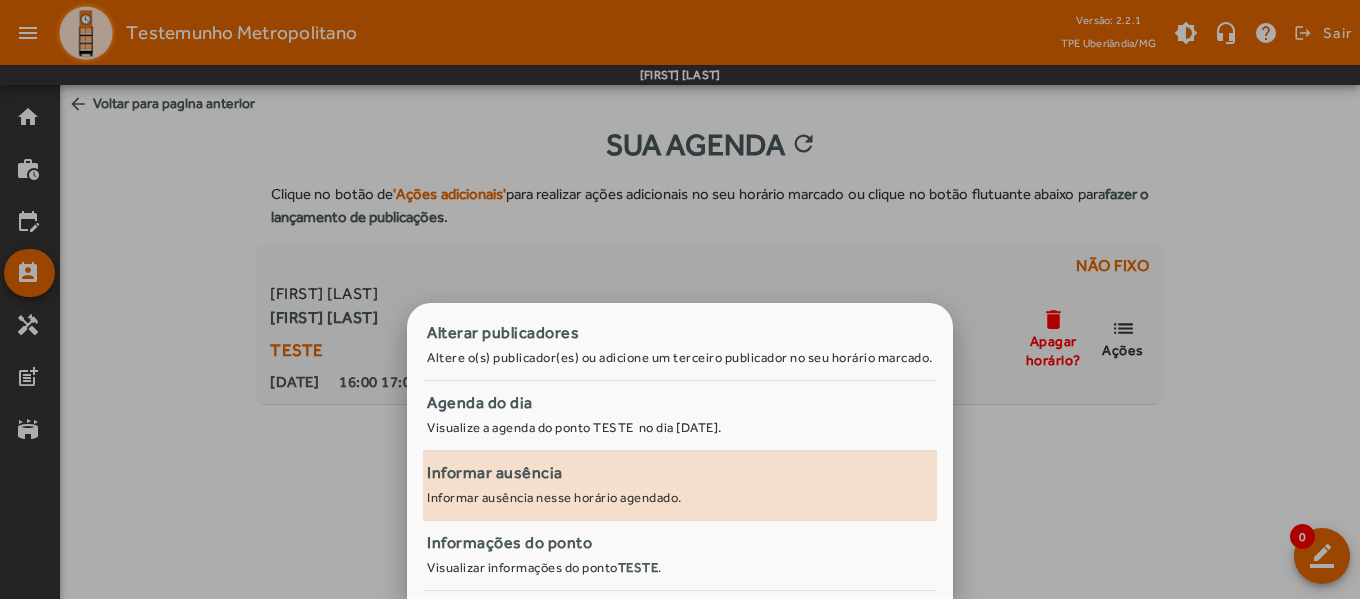 click on "Informar ausência" at bounding box center [680, 473] 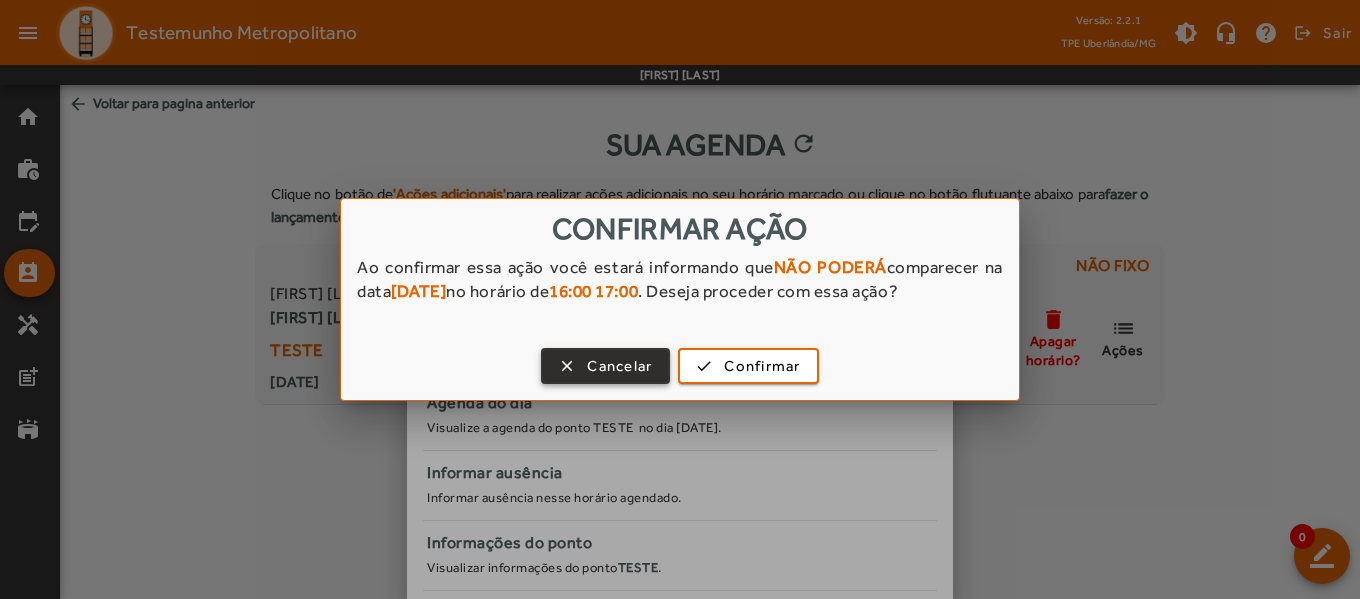 click at bounding box center [605, 366] 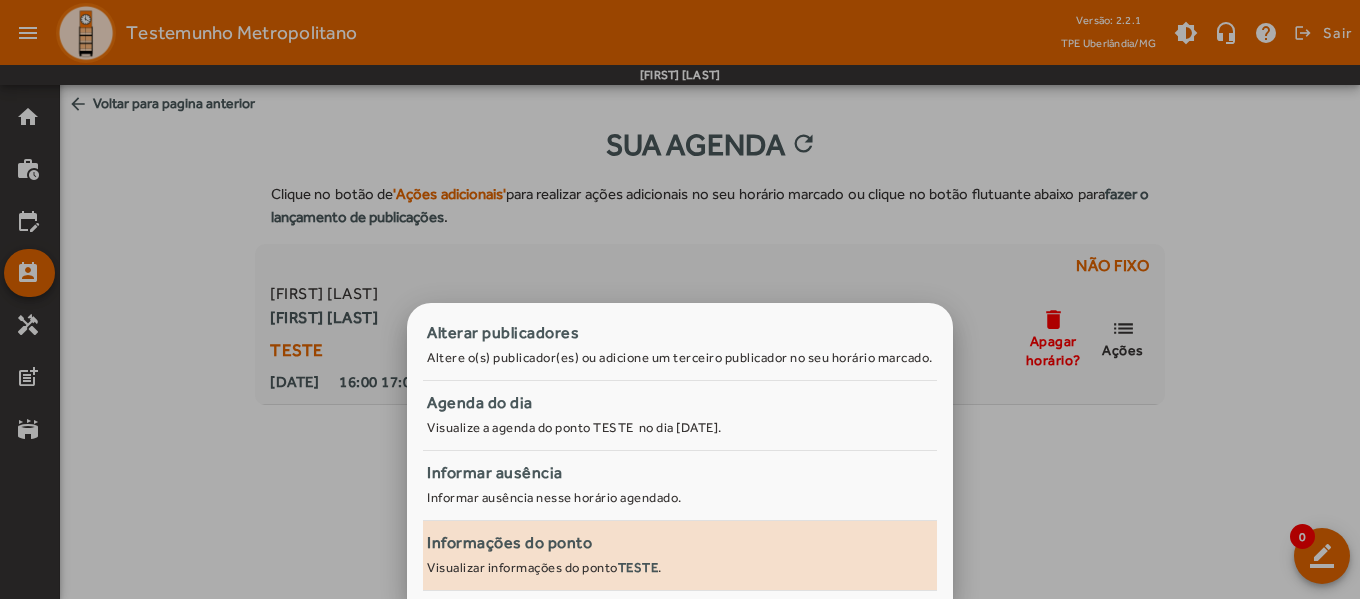 click on "Informações do ponto" at bounding box center [680, 543] 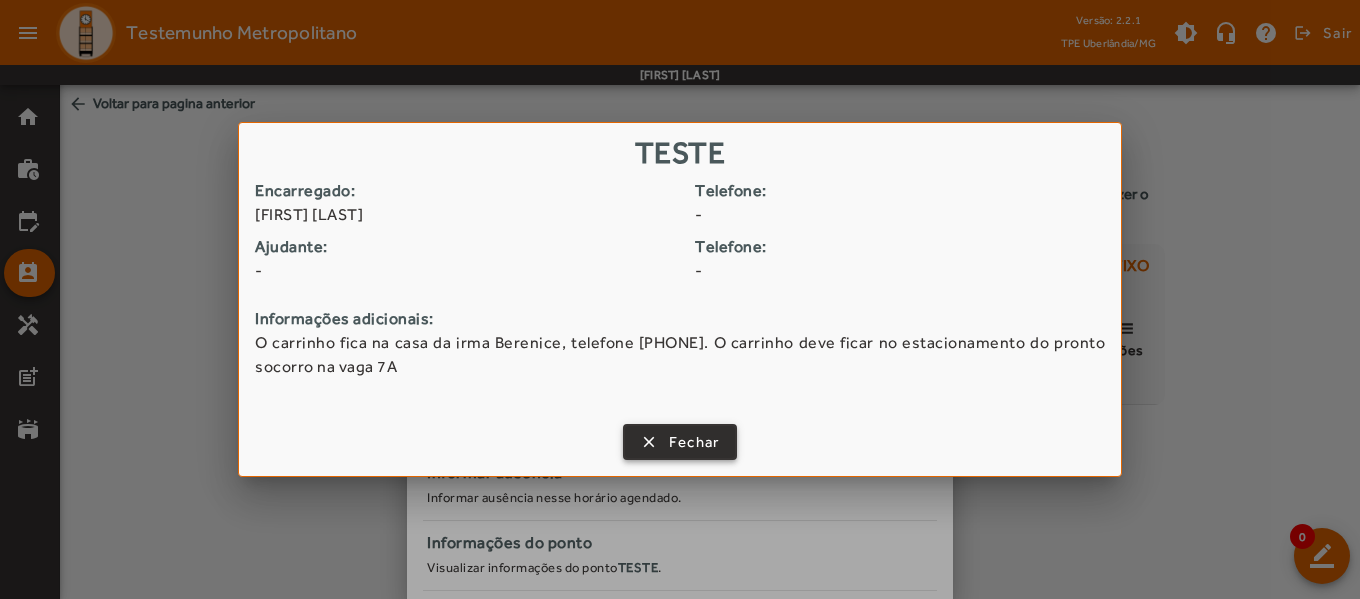 click at bounding box center (680, 442) 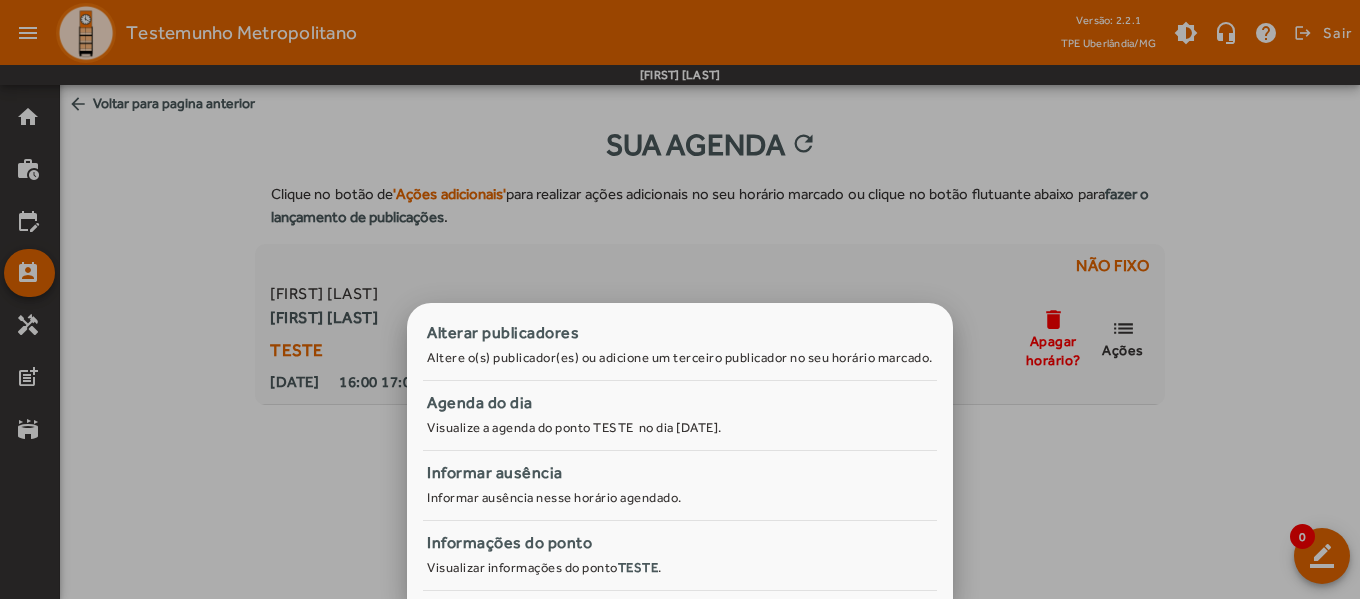 click at bounding box center [680, 299] 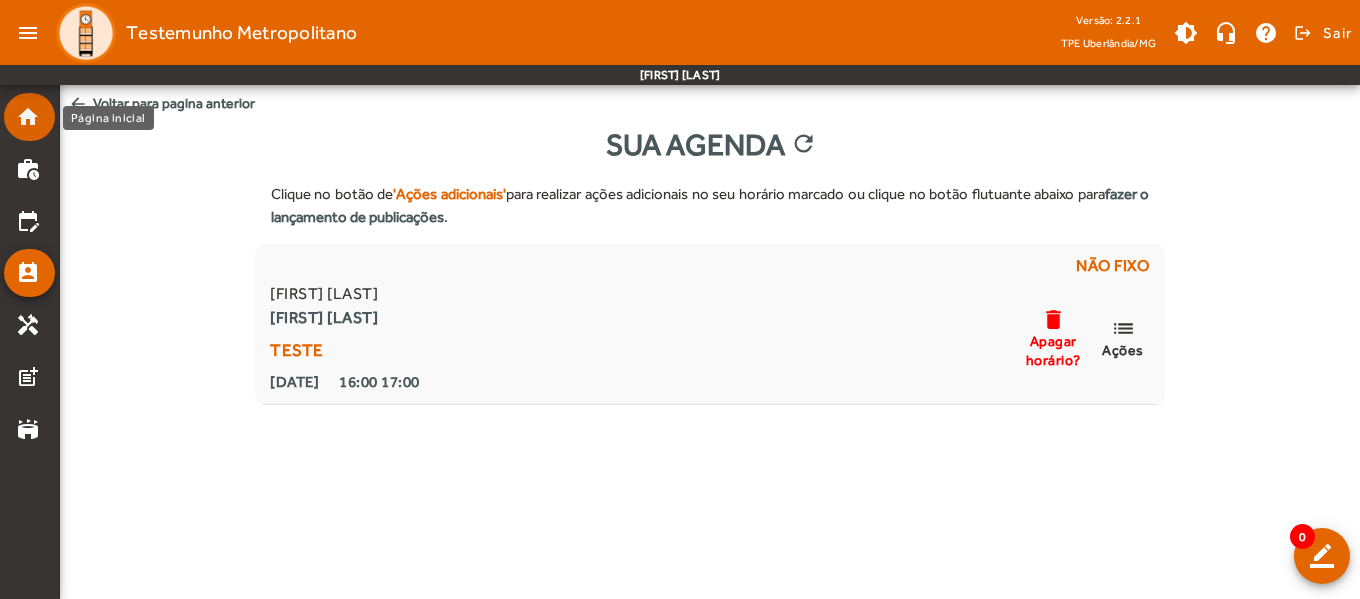 click on "home" 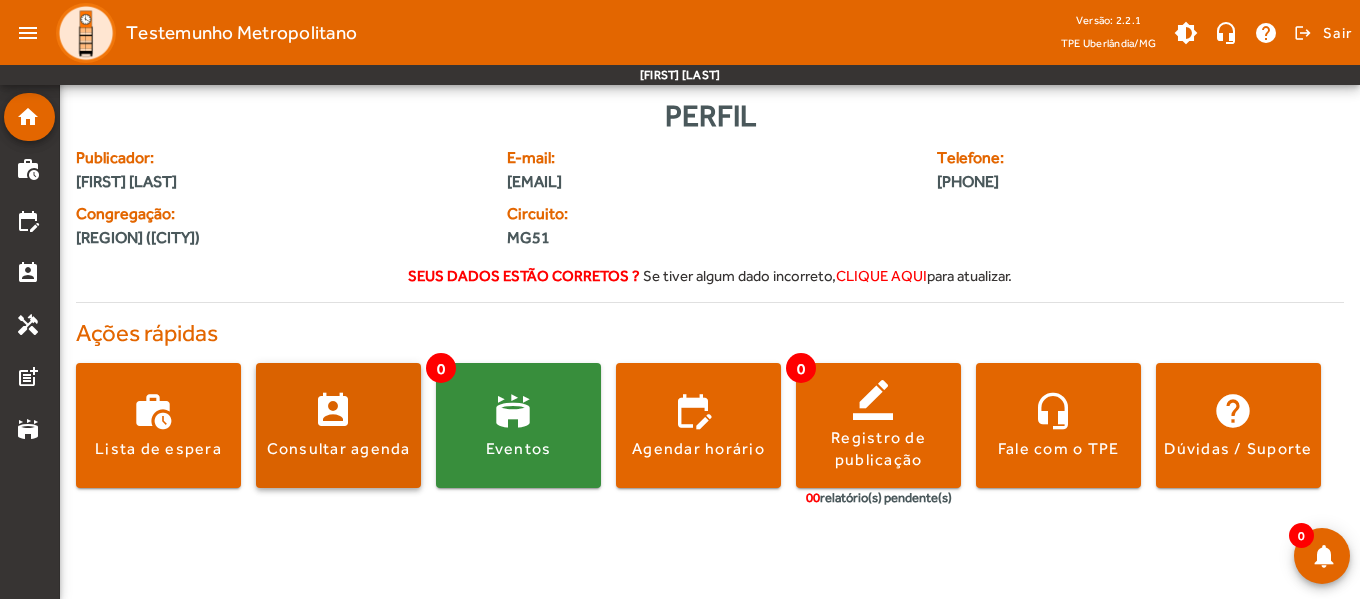 click 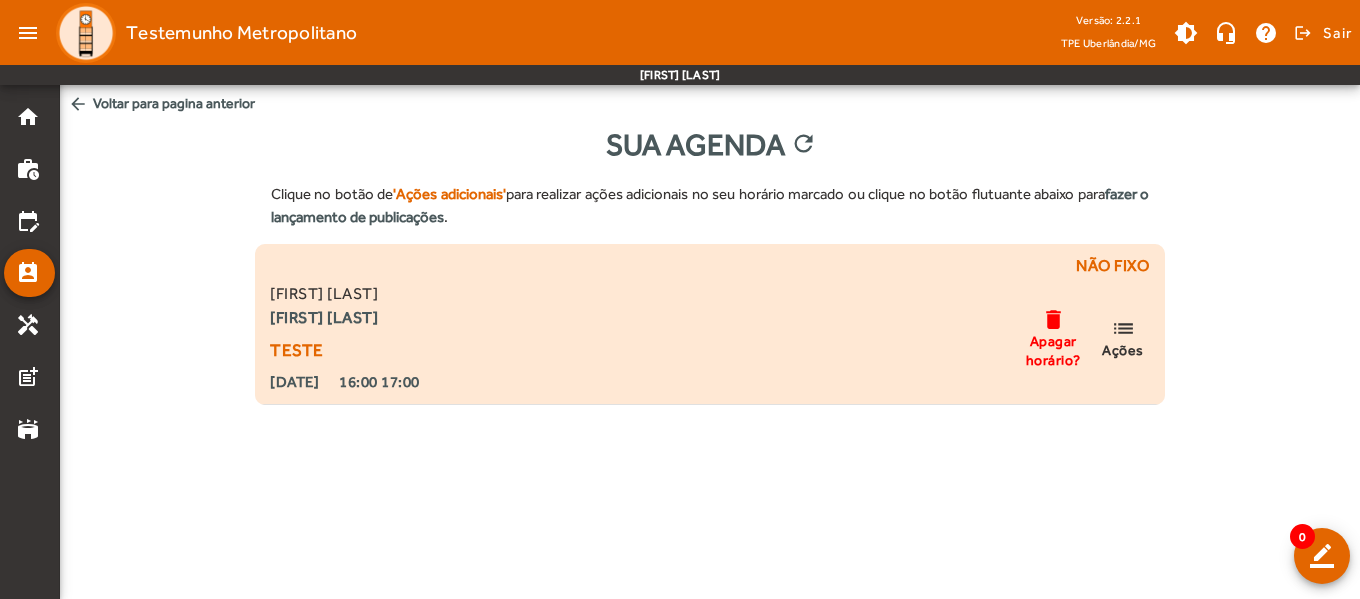 click on "list" 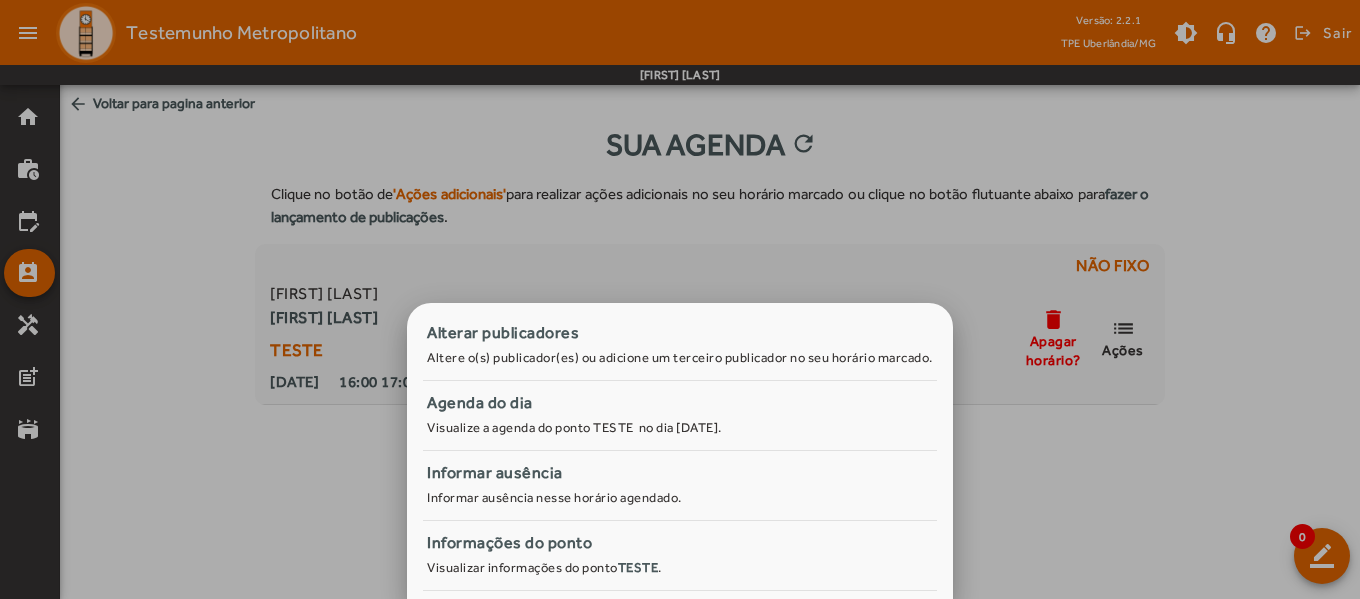 click at bounding box center [680, 299] 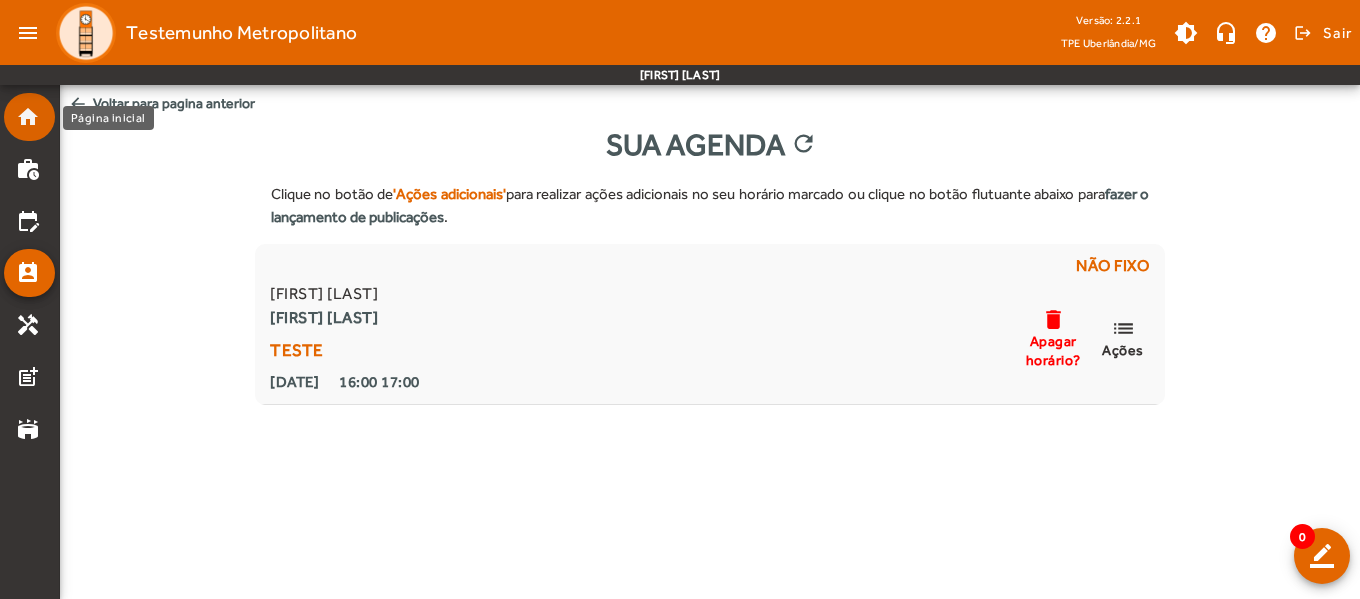 click on "home" 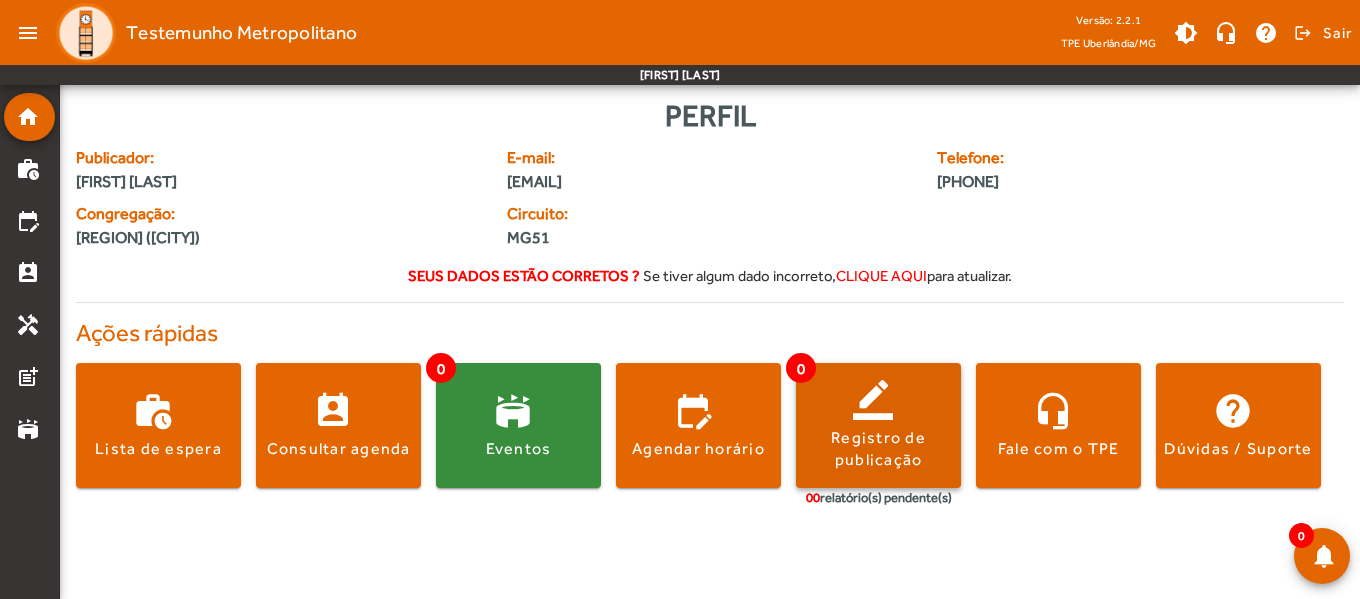 click 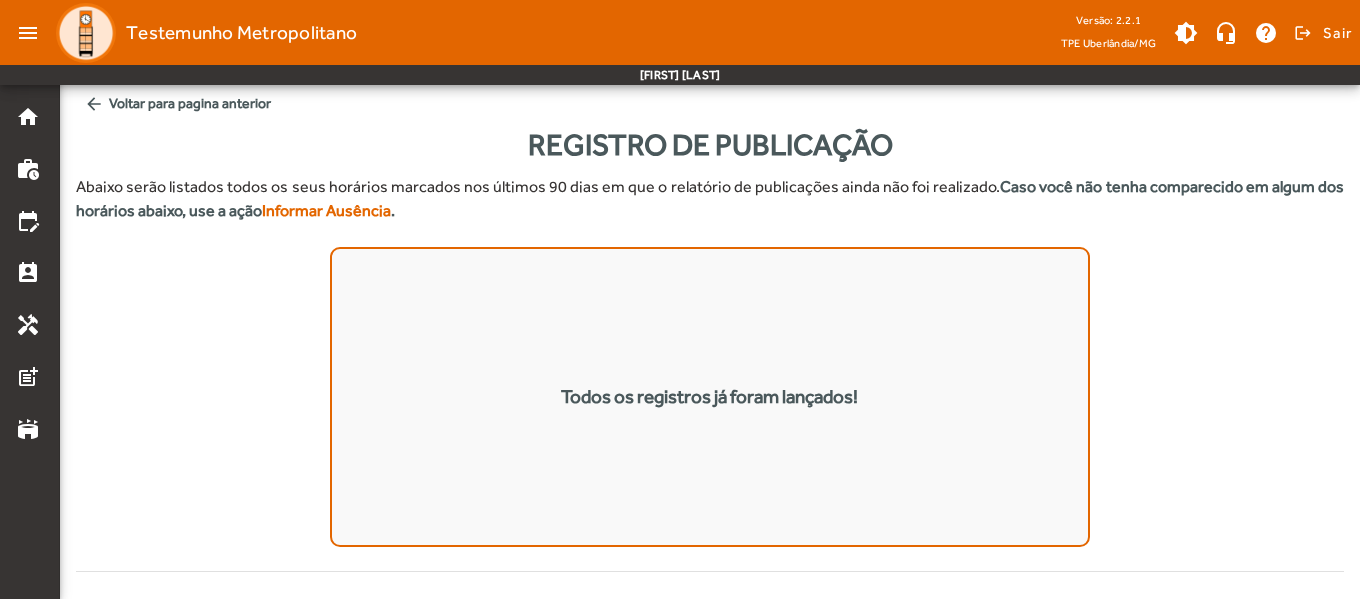 click on "Todos os registros já foram lançados!" 